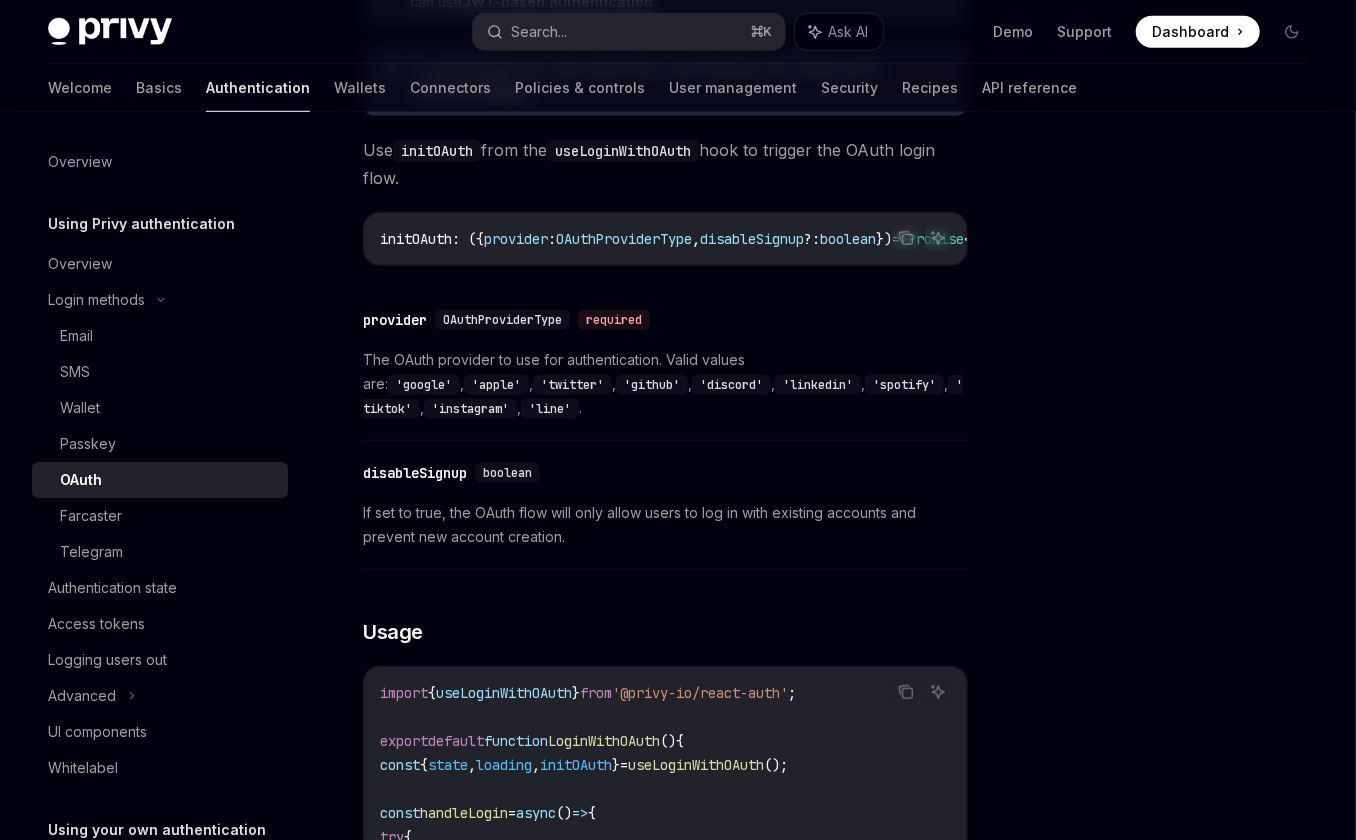 scroll, scrollTop: 685, scrollLeft: 0, axis: vertical 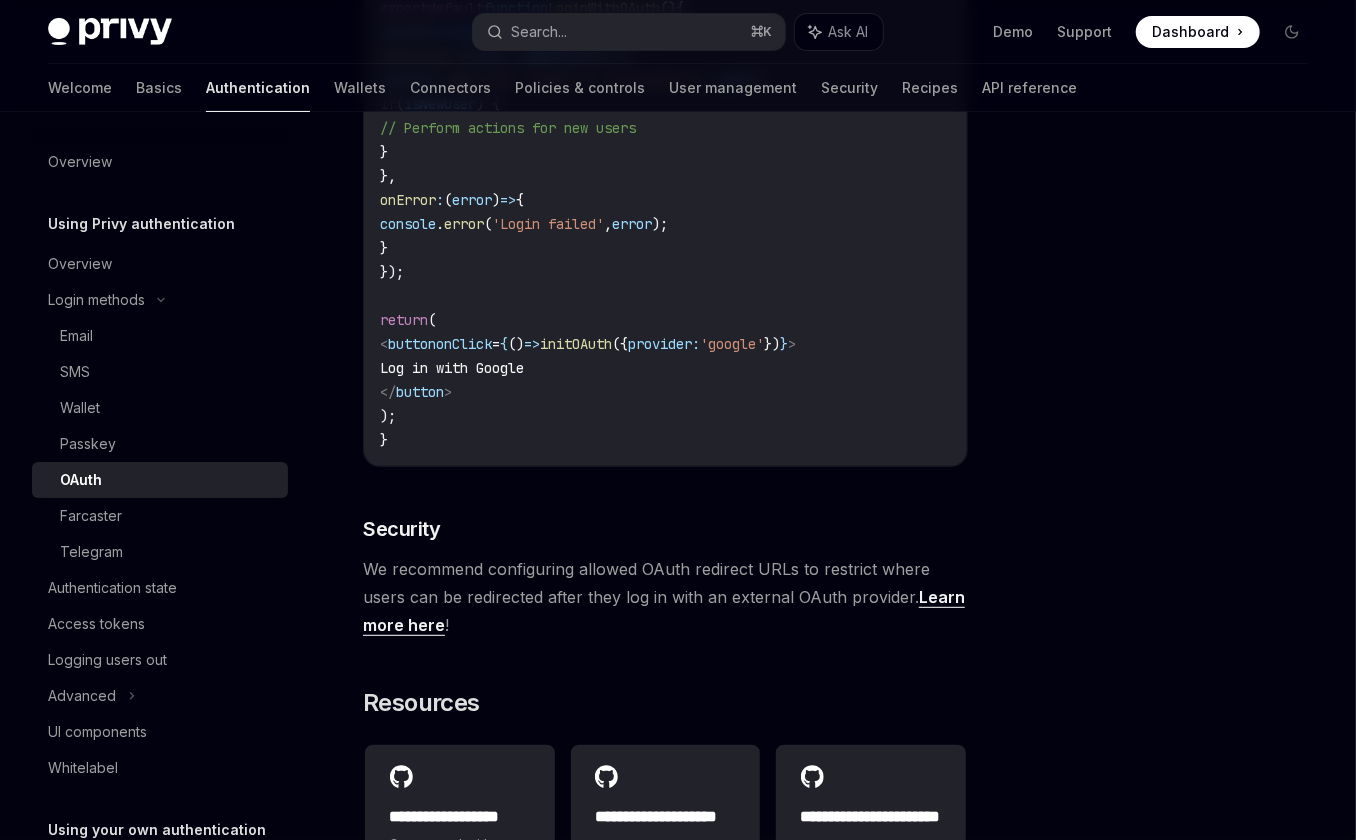 click on "We recommend configuring allowed OAuth redirect URLs to restrict where users can be redirected after they log in with an external OAuth provider.  Learn more here !" at bounding box center (665, 597) 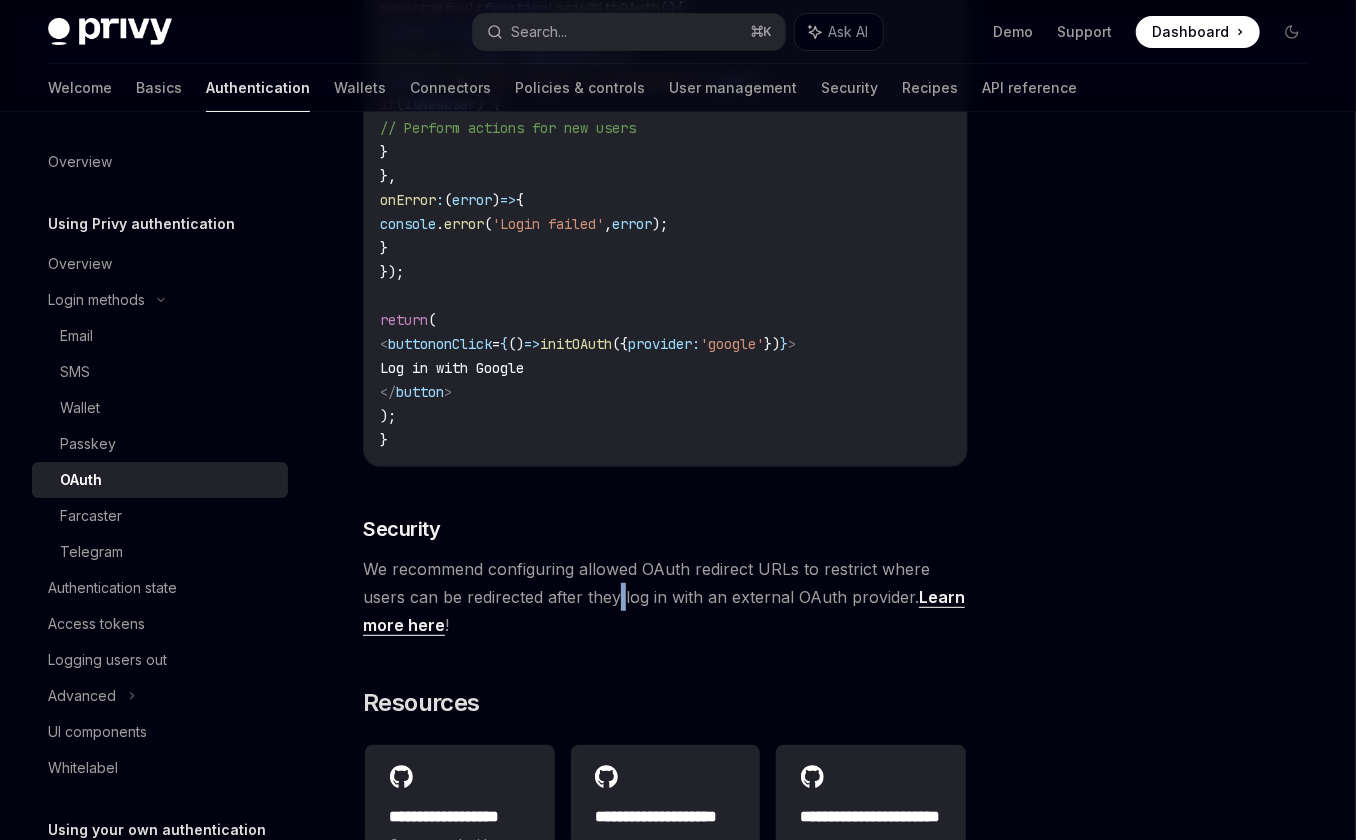 click on "We recommend configuring allowed OAuth redirect URLs to restrict where users can be redirected after they log in with an external OAuth provider.  Learn more here !" at bounding box center [665, 597] 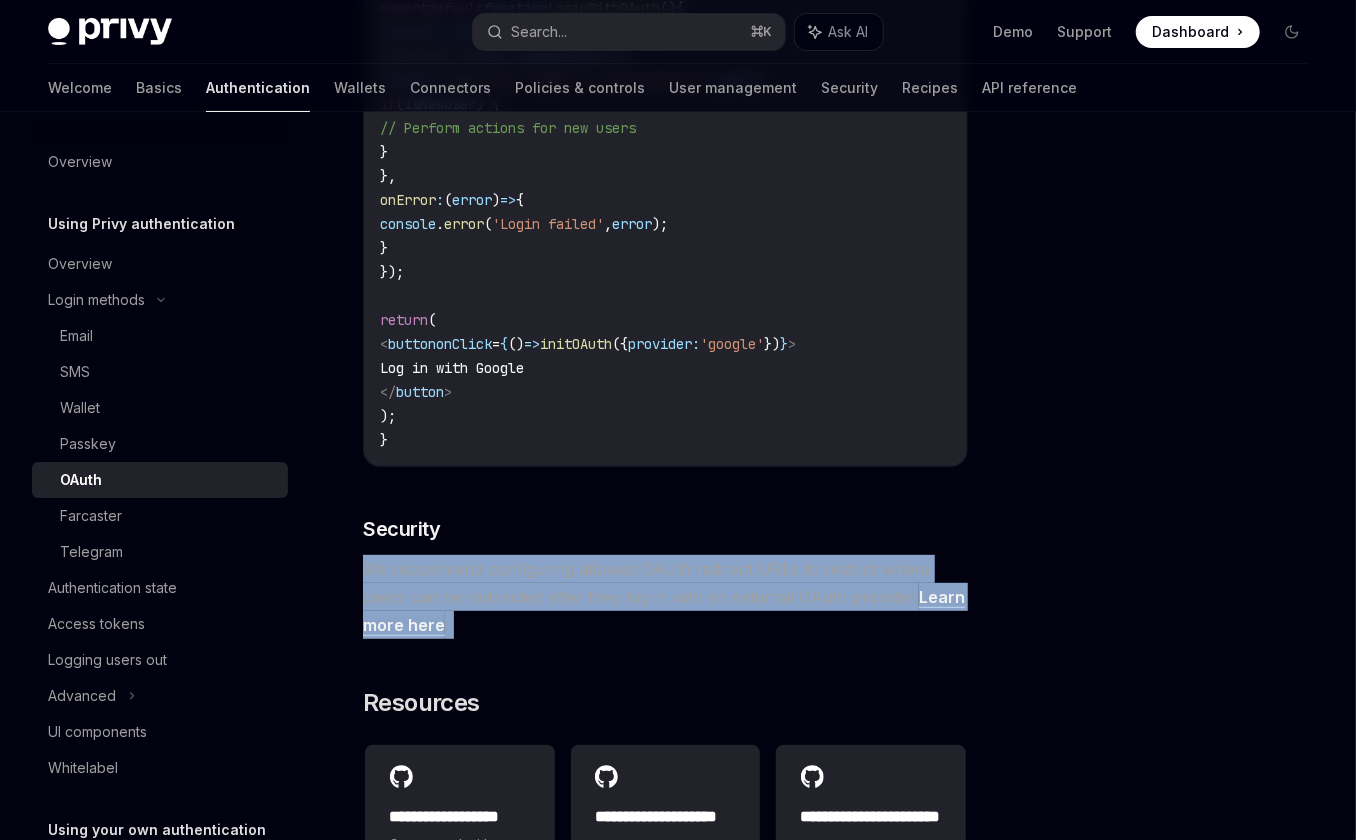 click on "We recommend configuring allowed OAuth redirect URLs to restrict where users can be redirected after they log in with an external OAuth provider.  Learn more here !" at bounding box center [665, 597] 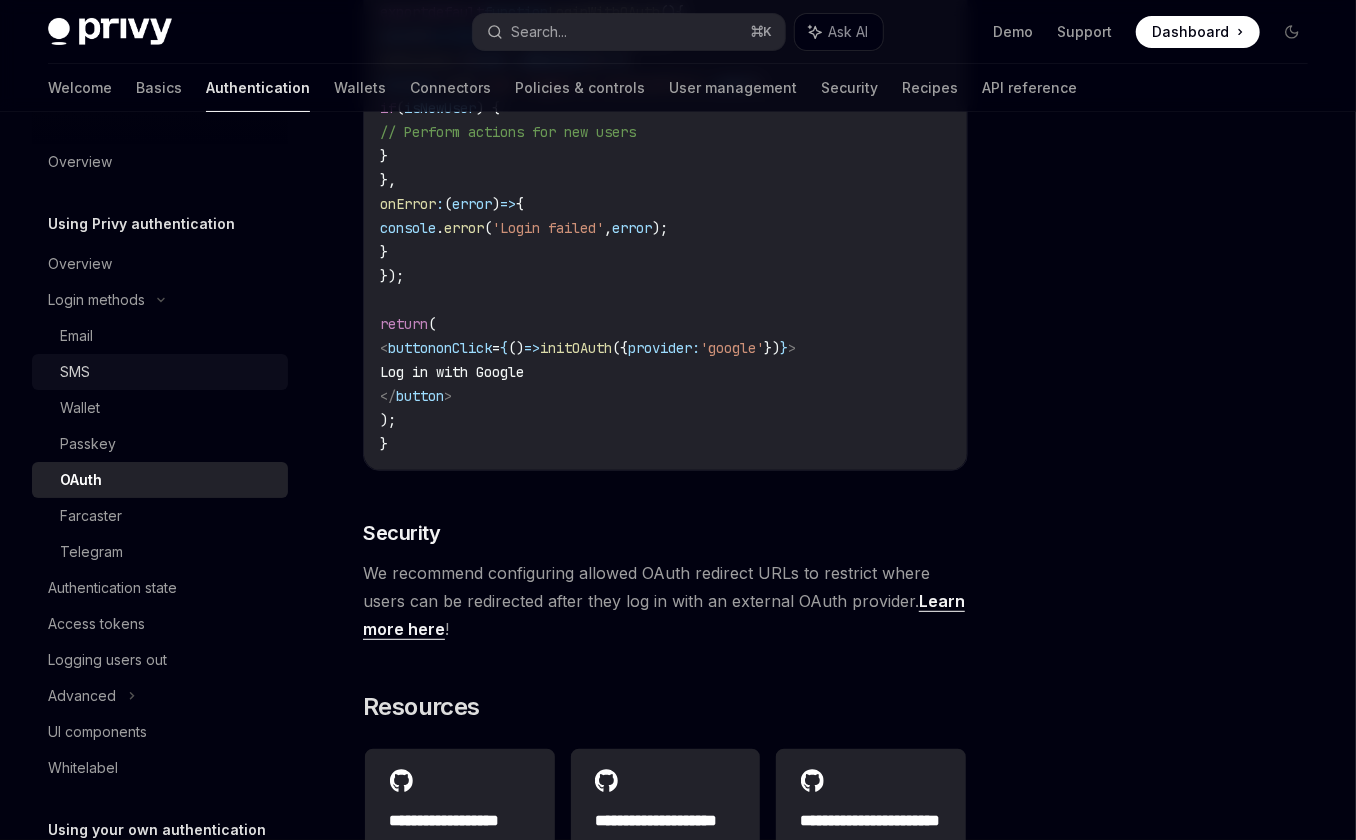 scroll, scrollTop: 3854, scrollLeft: 0, axis: vertical 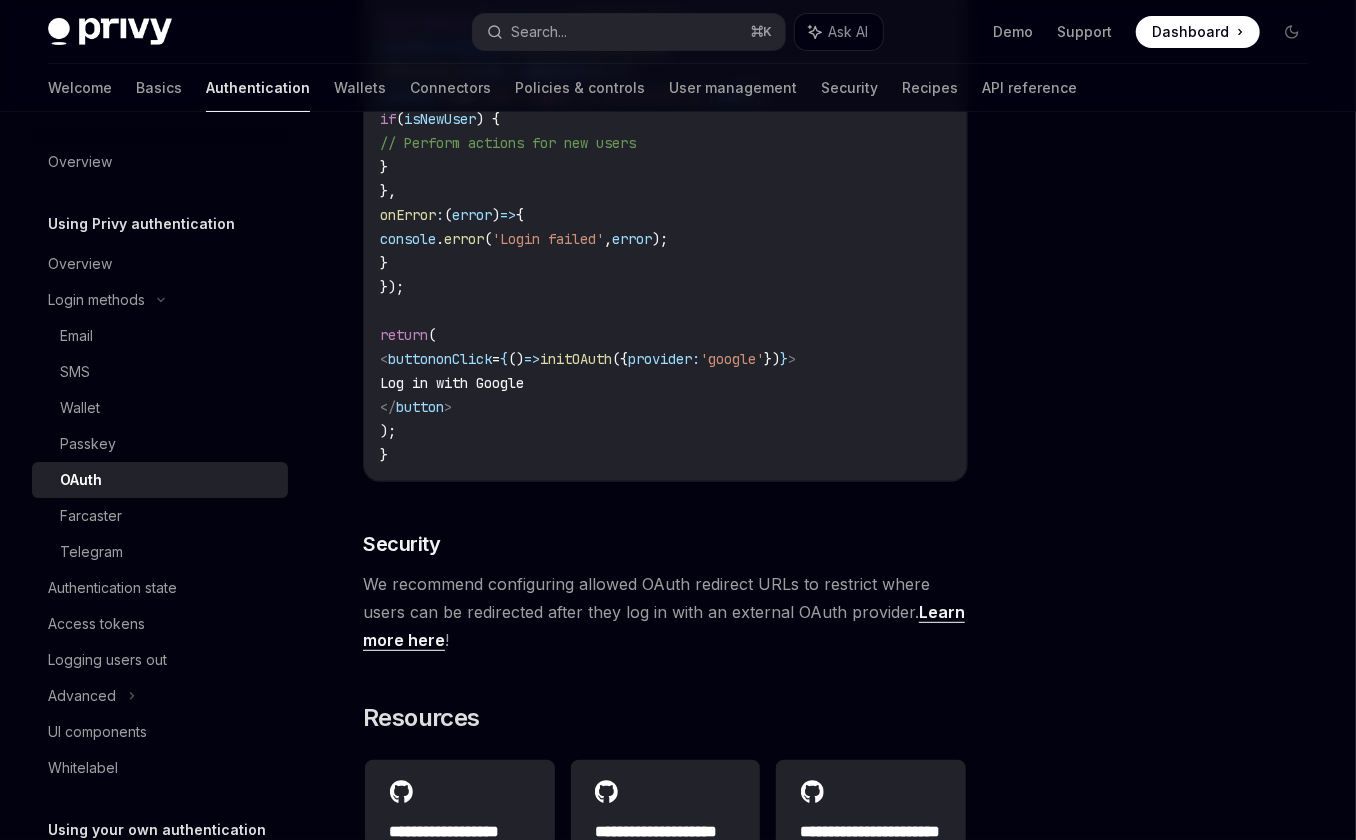 click on "Learn more here" at bounding box center (664, 626) 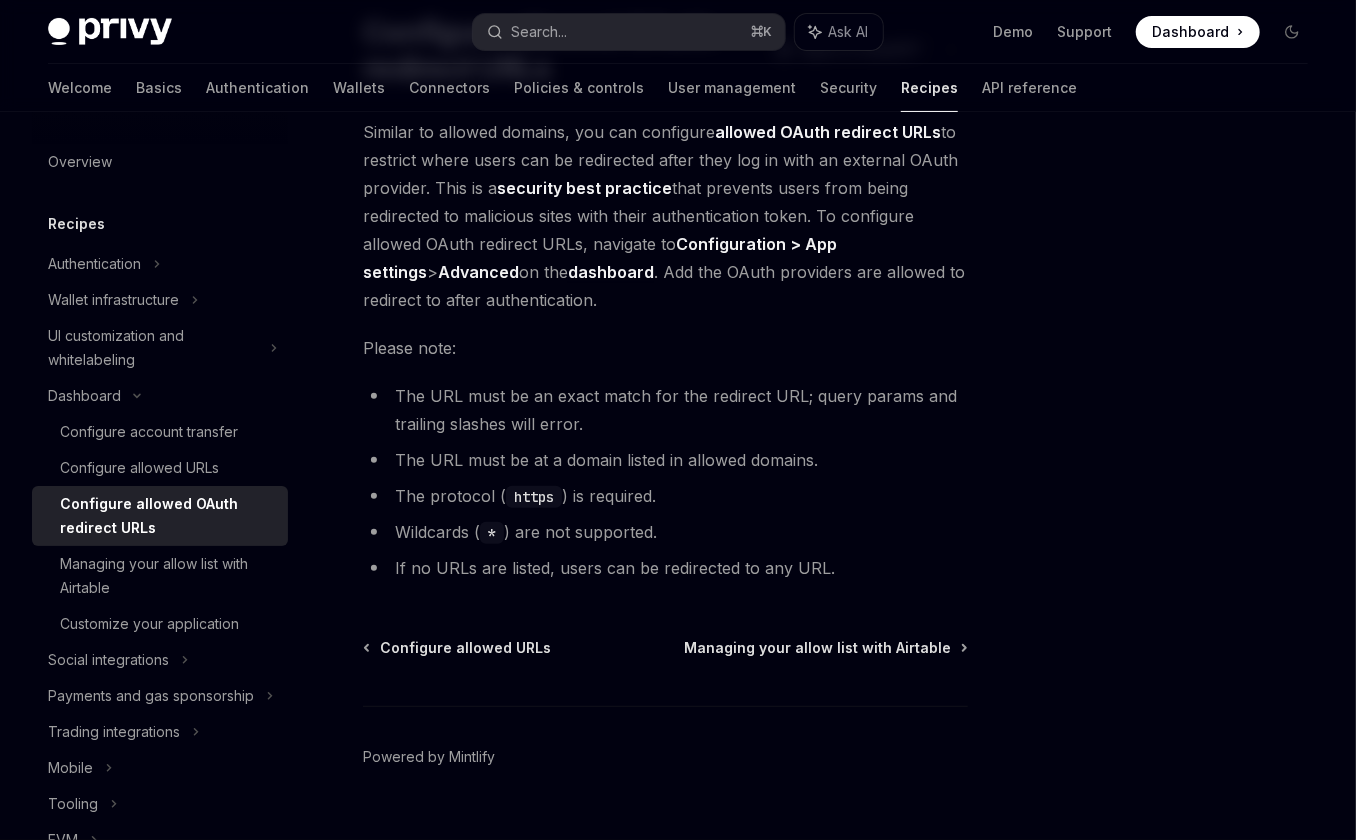 scroll, scrollTop: 0, scrollLeft: 0, axis: both 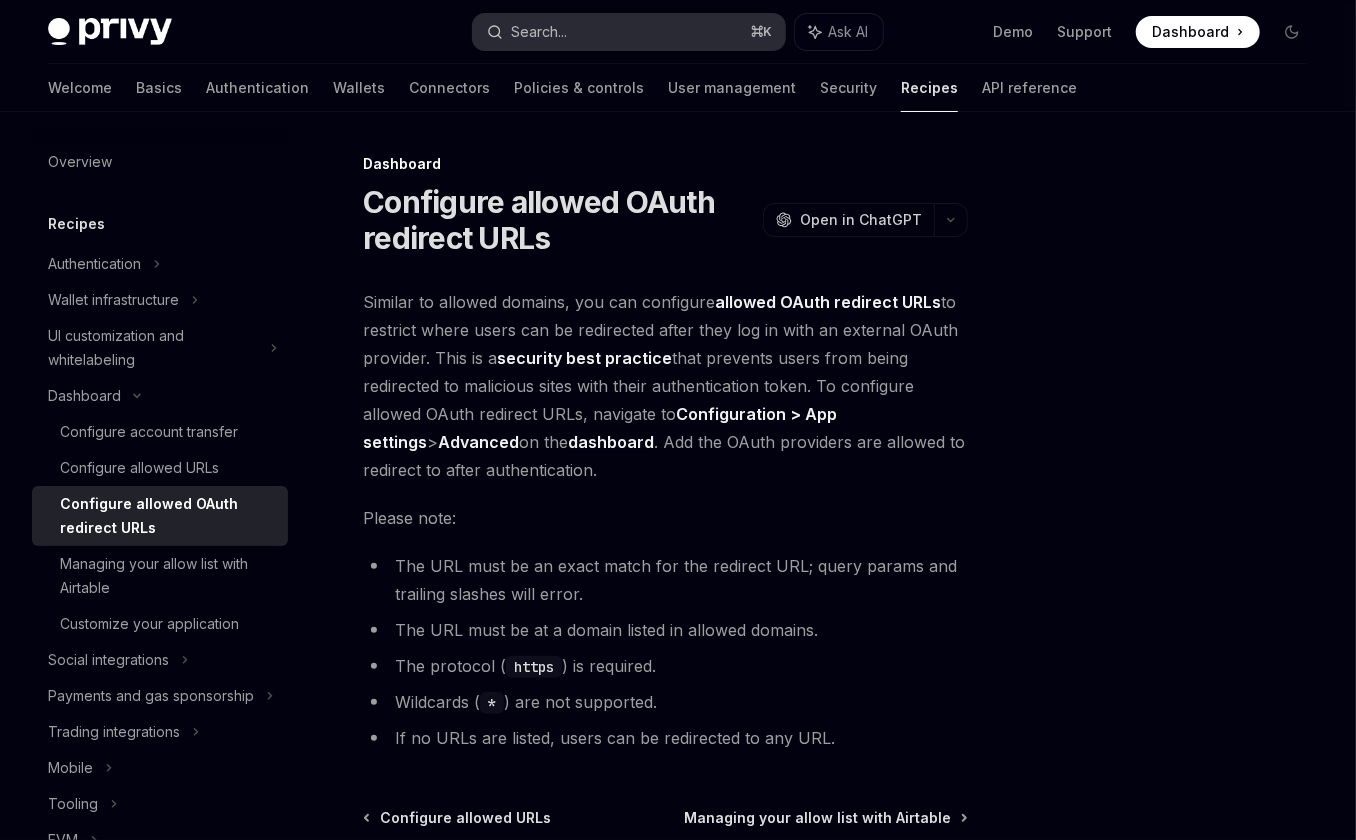 click on "Search... ⌘ K" at bounding box center [628, 32] 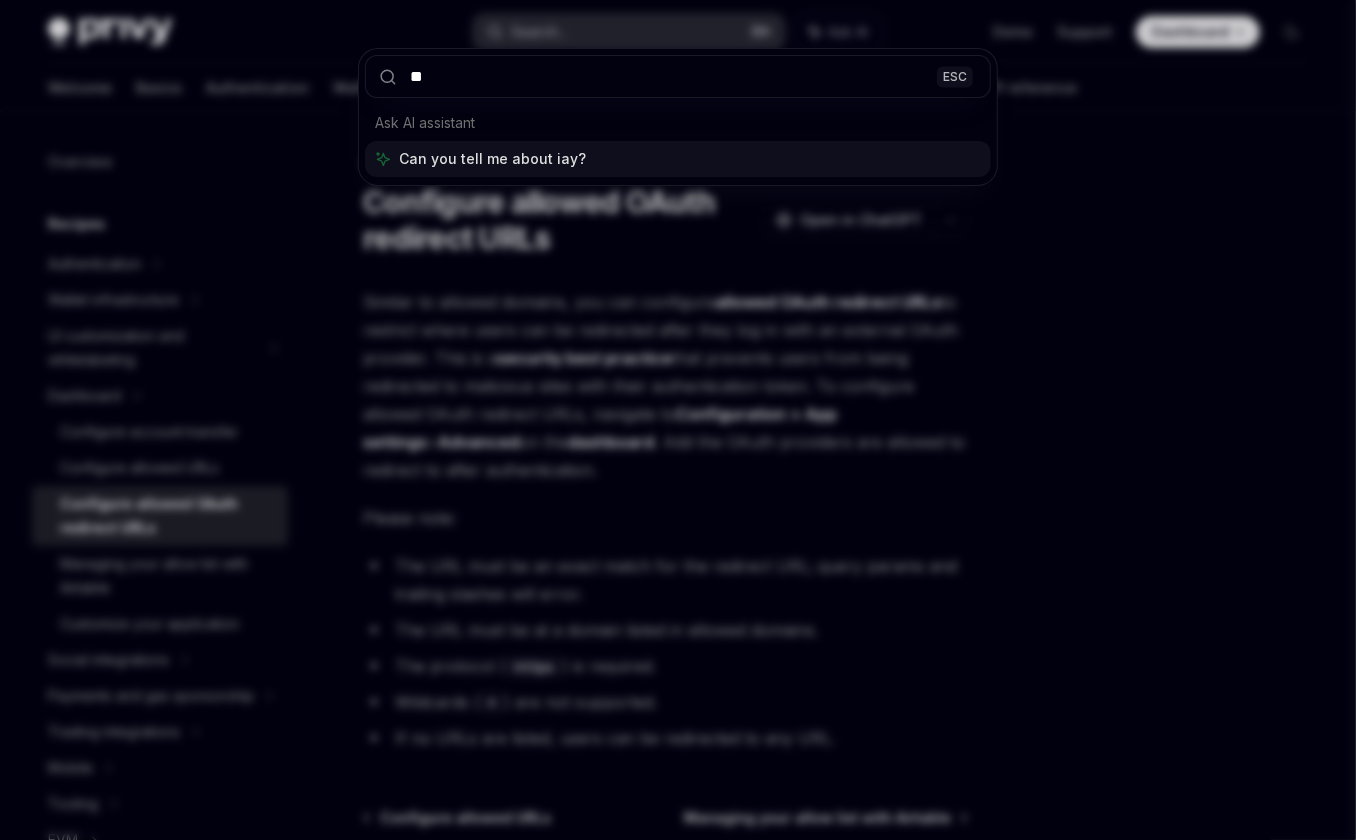 type on "*" 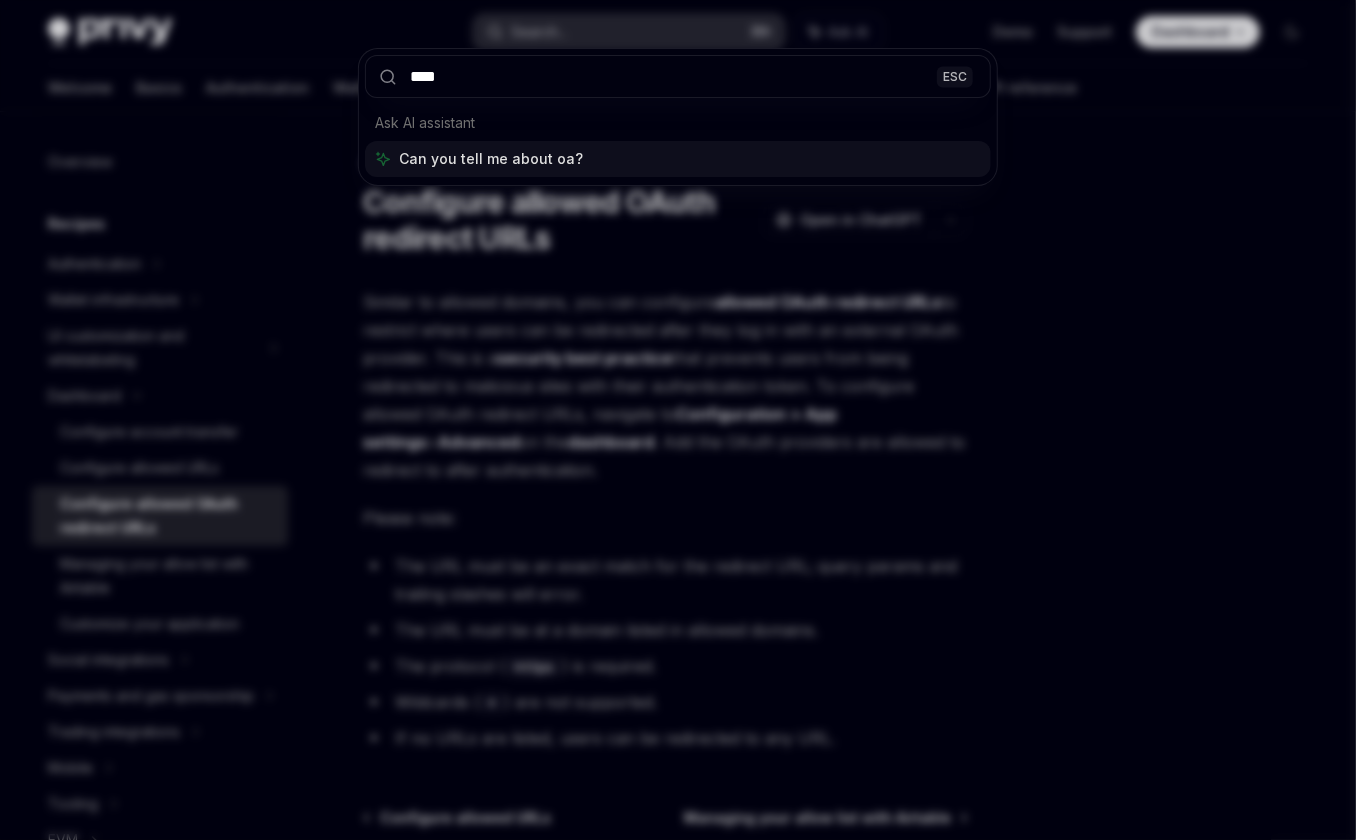 type on "*****" 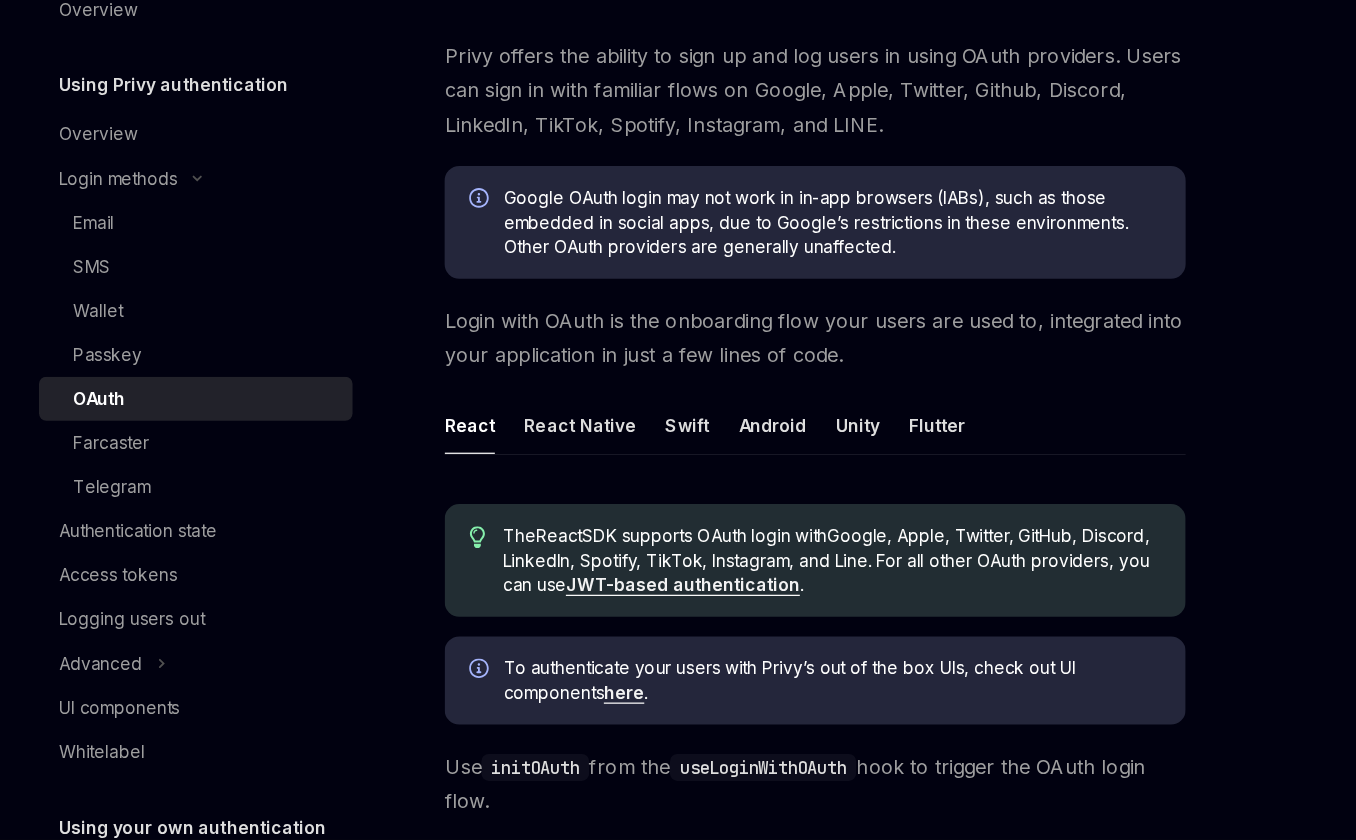 scroll, scrollTop: 70, scrollLeft: 0, axis: vertical 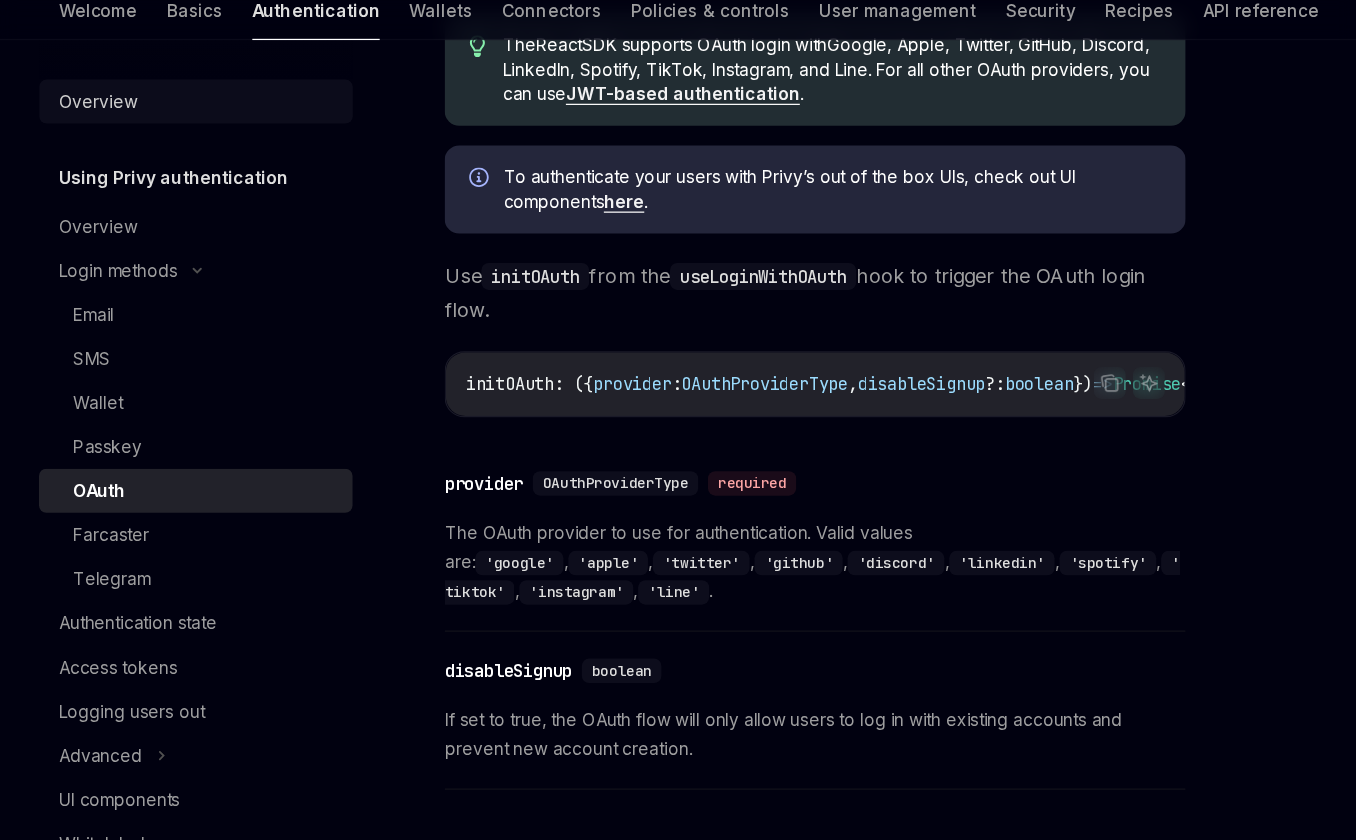 click on "Overview" at bounding box center [162, 162] 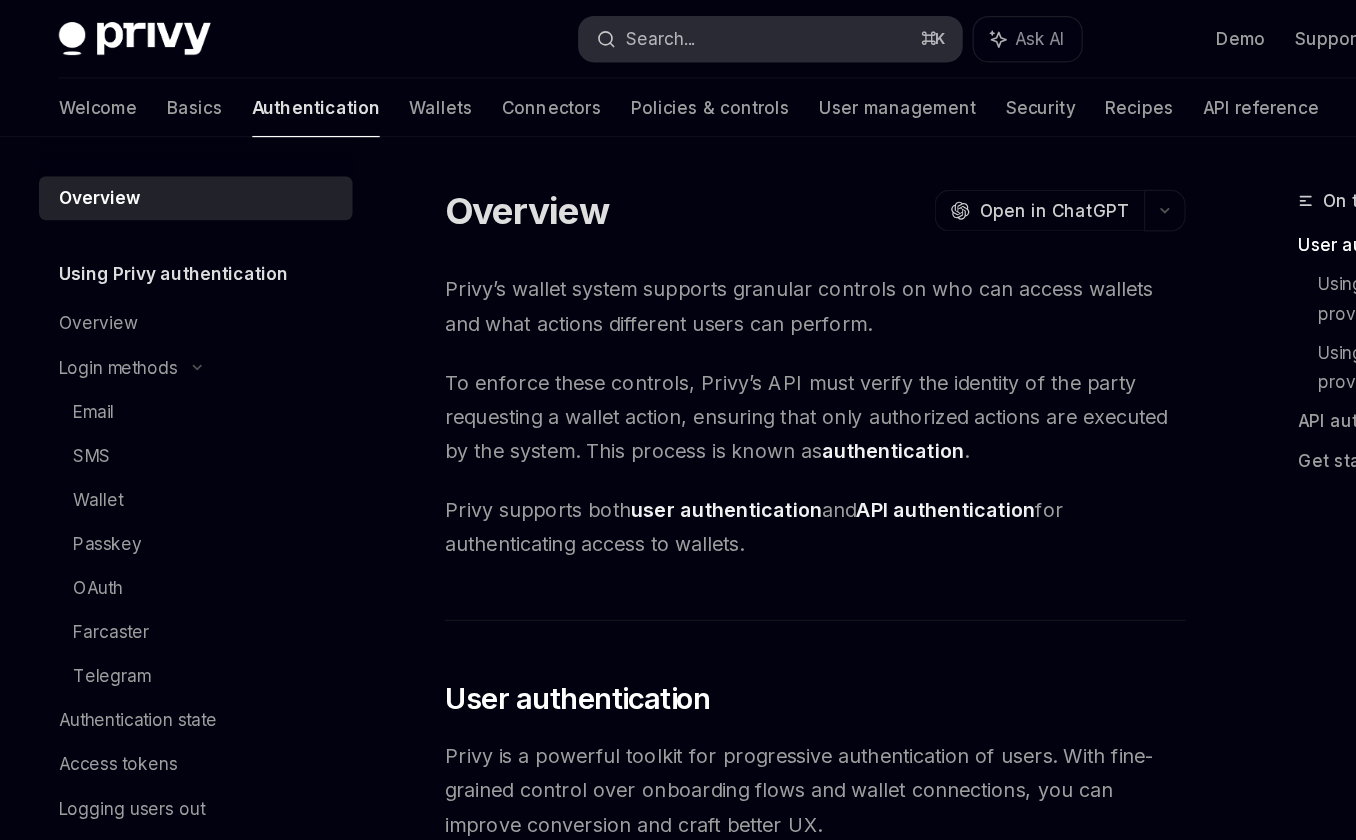 click on "Search... ⌘ K" at bounding box center (628, 32) 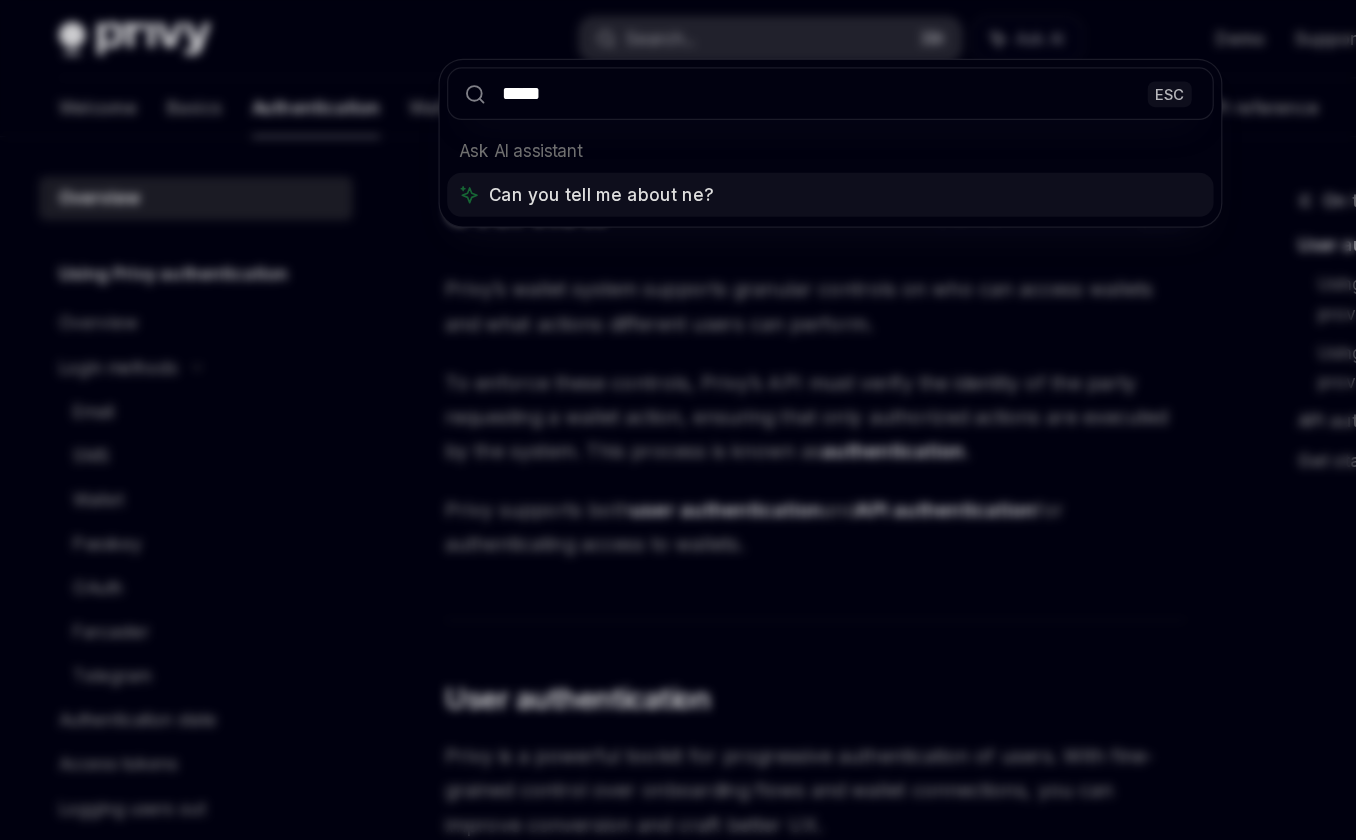 type on "******" 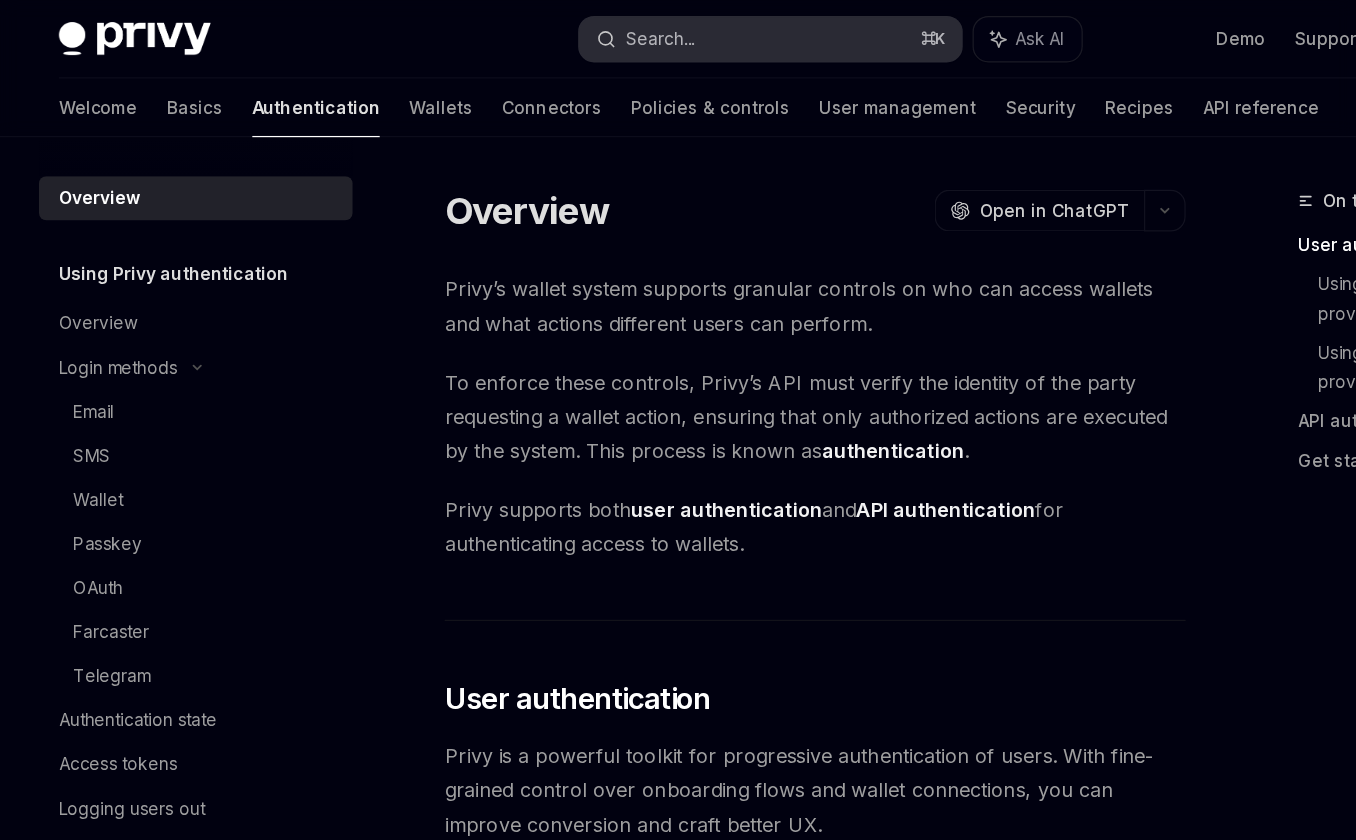 click on "Search..." at bounding box center [539, 32] 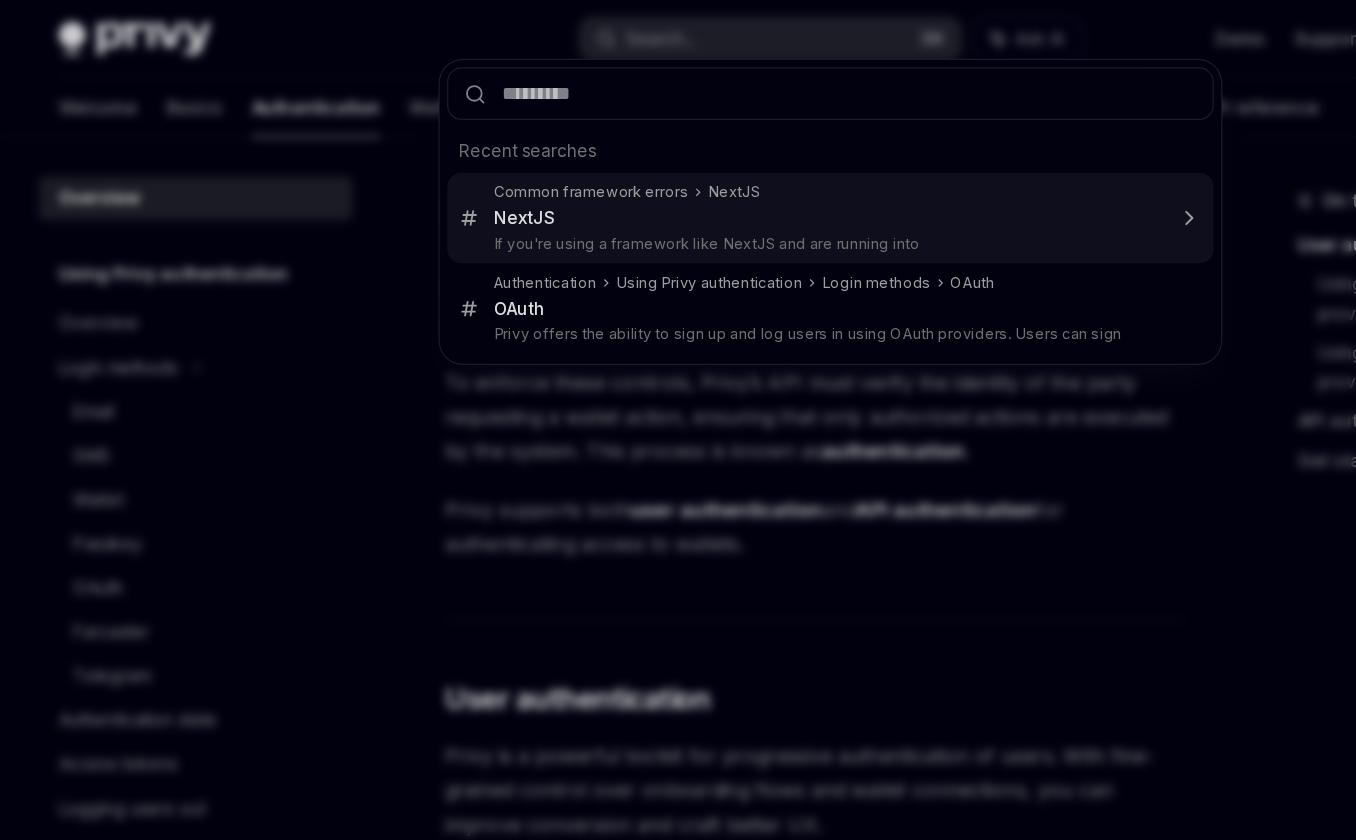 type on "*" 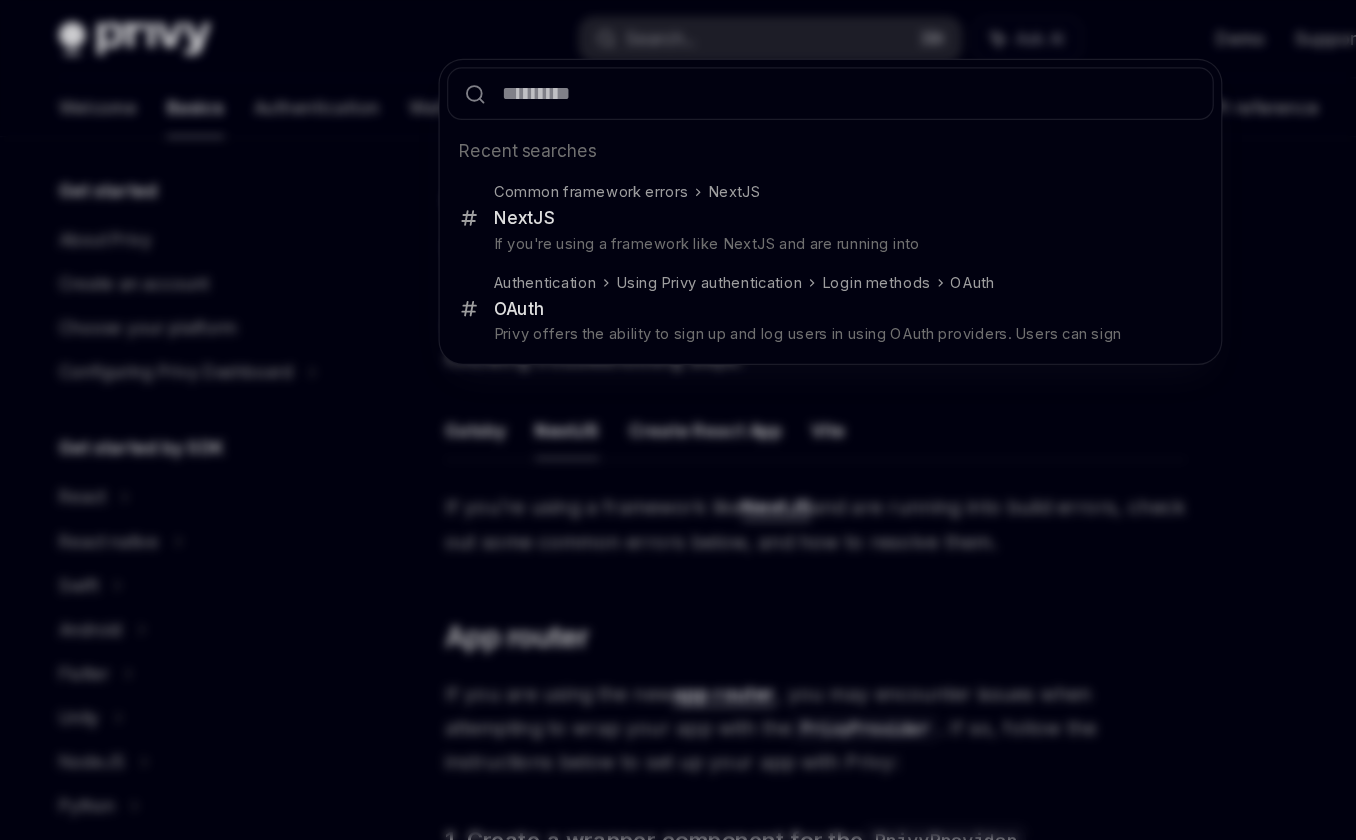 scroll, scrollTop: 172, scrollLeft: 0, axis: vertical 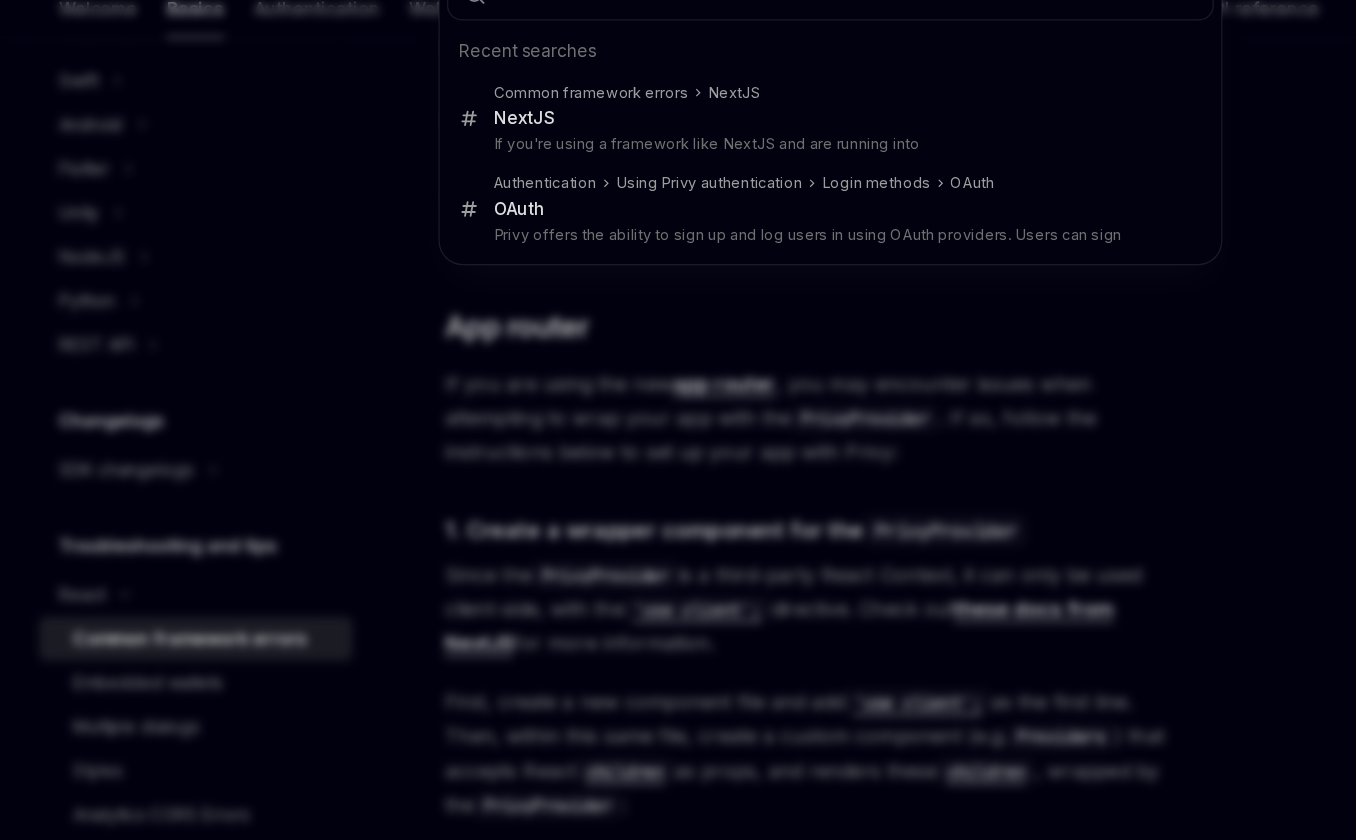 click on "Recent searches Common framework errors NextJS NextJS
If you're using a framework like  NextJS  and are running into  Authentication Using Privy authentication Login methods OAuth OAuth
Privy offers the ability to sign up and log users in using OAuth providers. Users can sign" at bounding box center [678, 420] 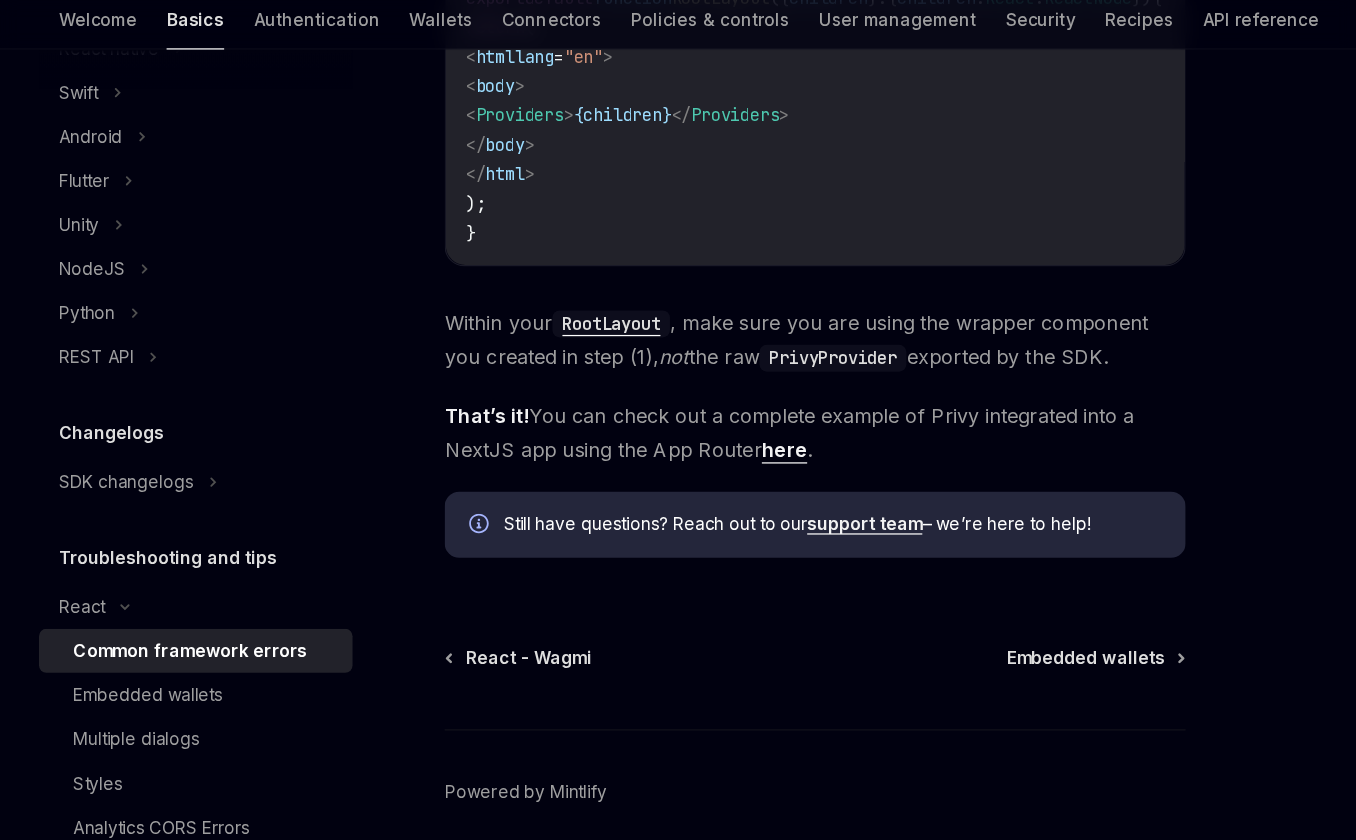 scroll, scrollTop: 1421, scrollLeft: 0, axis: vertical 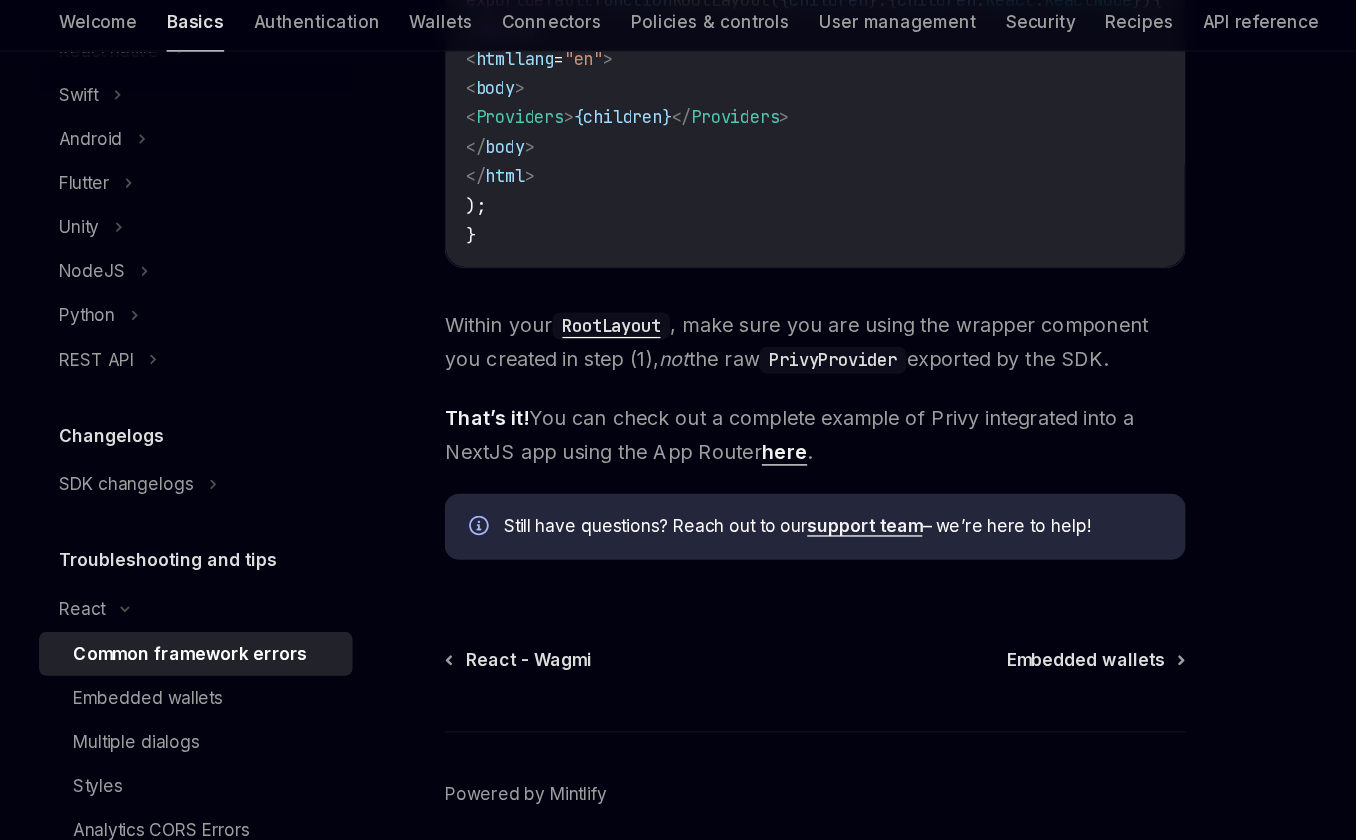 click on "here" at bounding box center (640, 439) 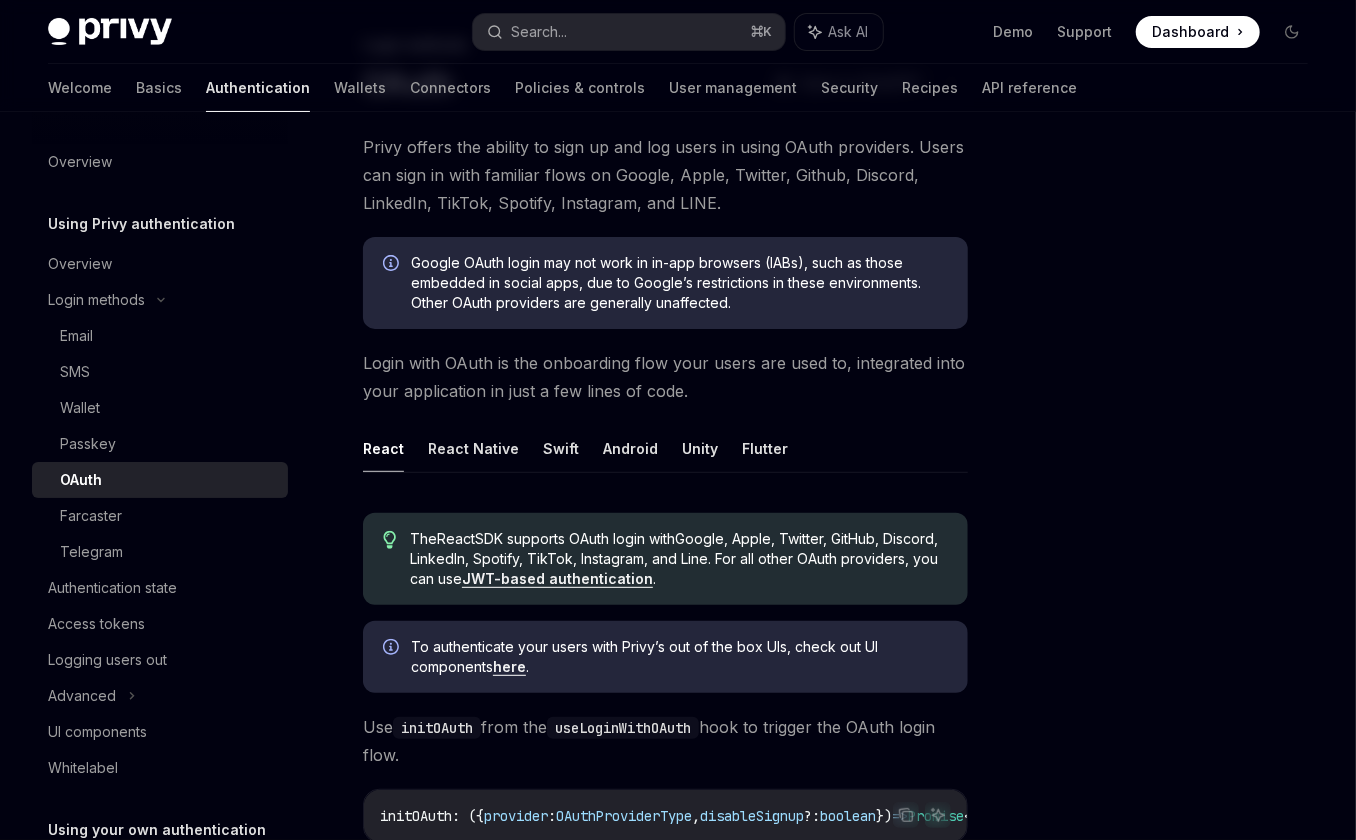 scroll, scrollTop: 0, scrollLeft: 0, axis: both 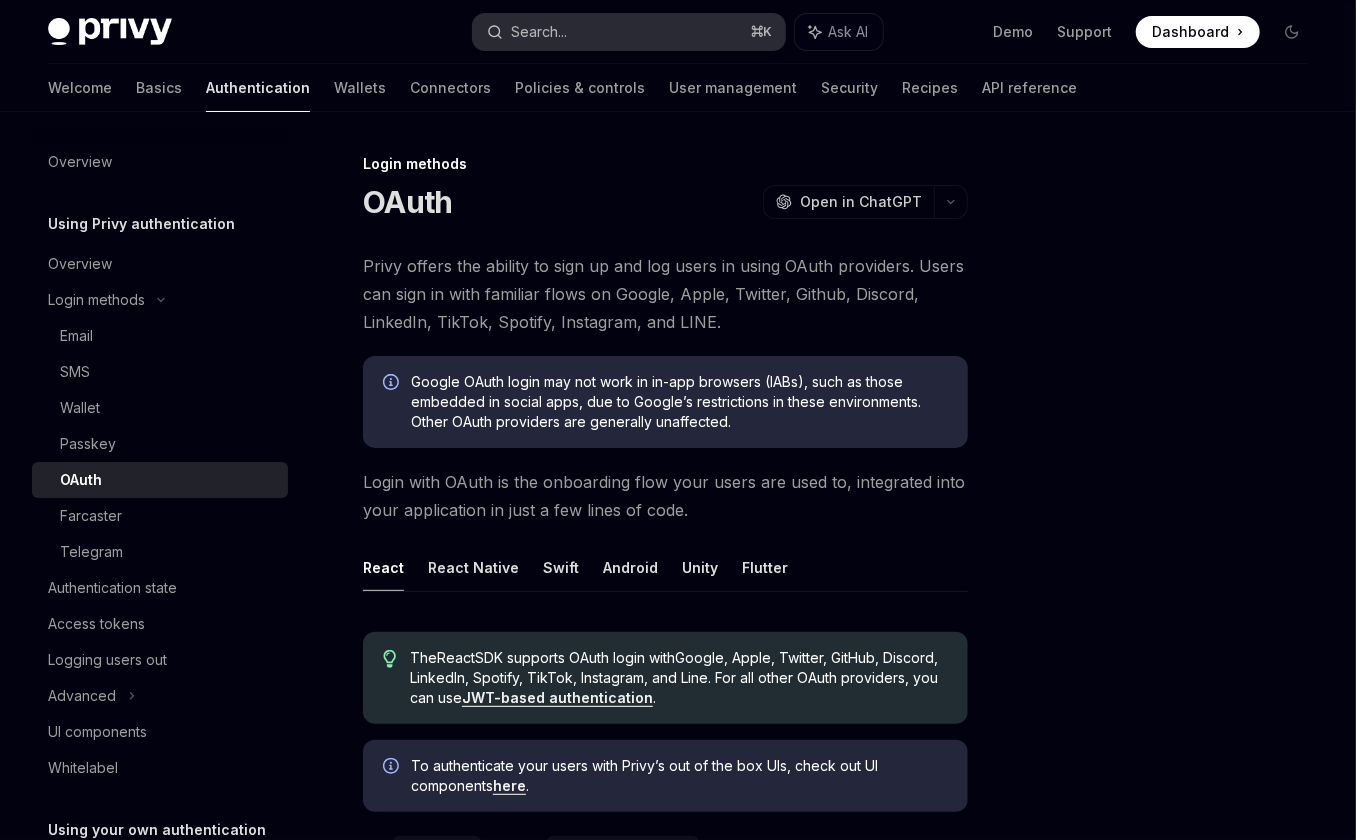 click on "Search... ⌘ K" at bounding box center (628, 32) 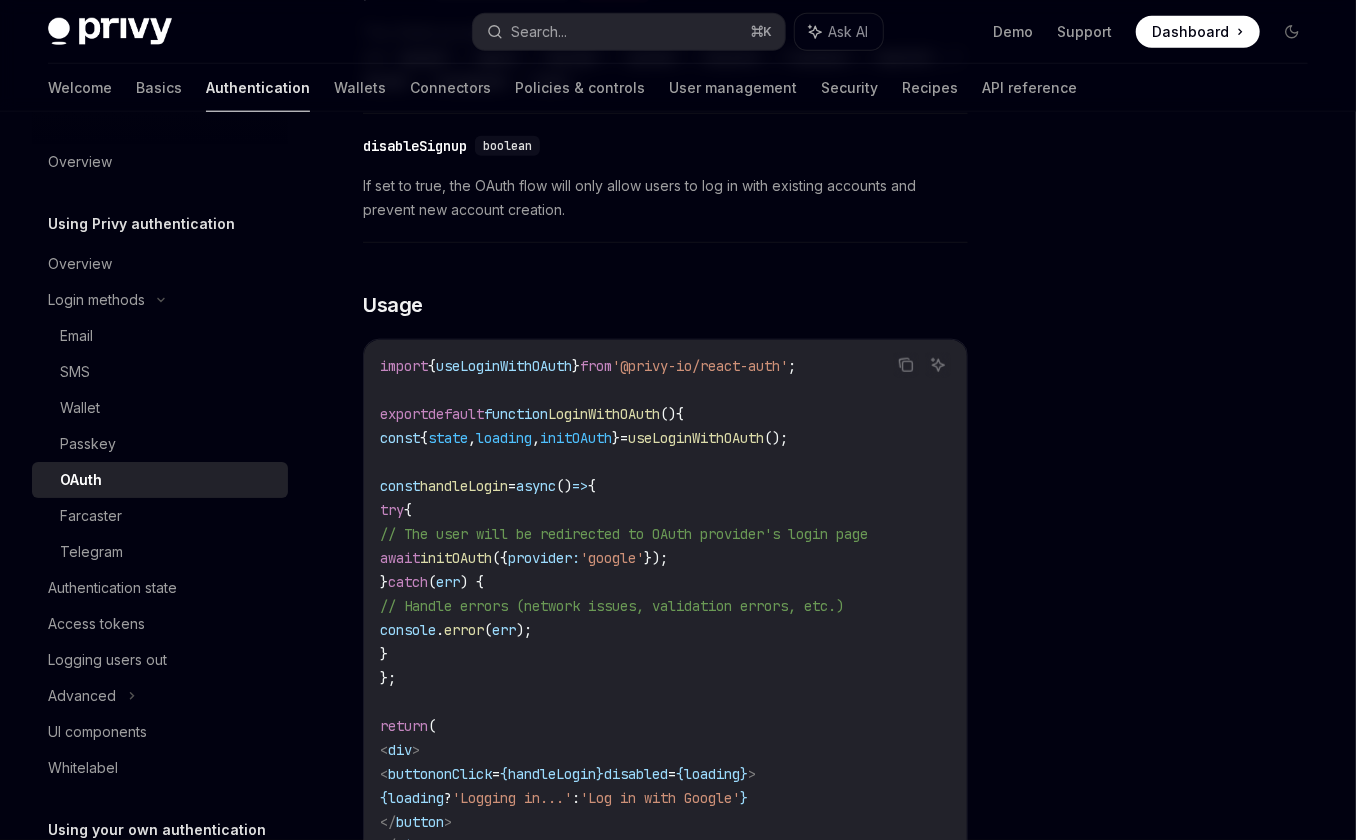 scroll, scrollTop: 1073, scrollLeft: 0, axis: vertical 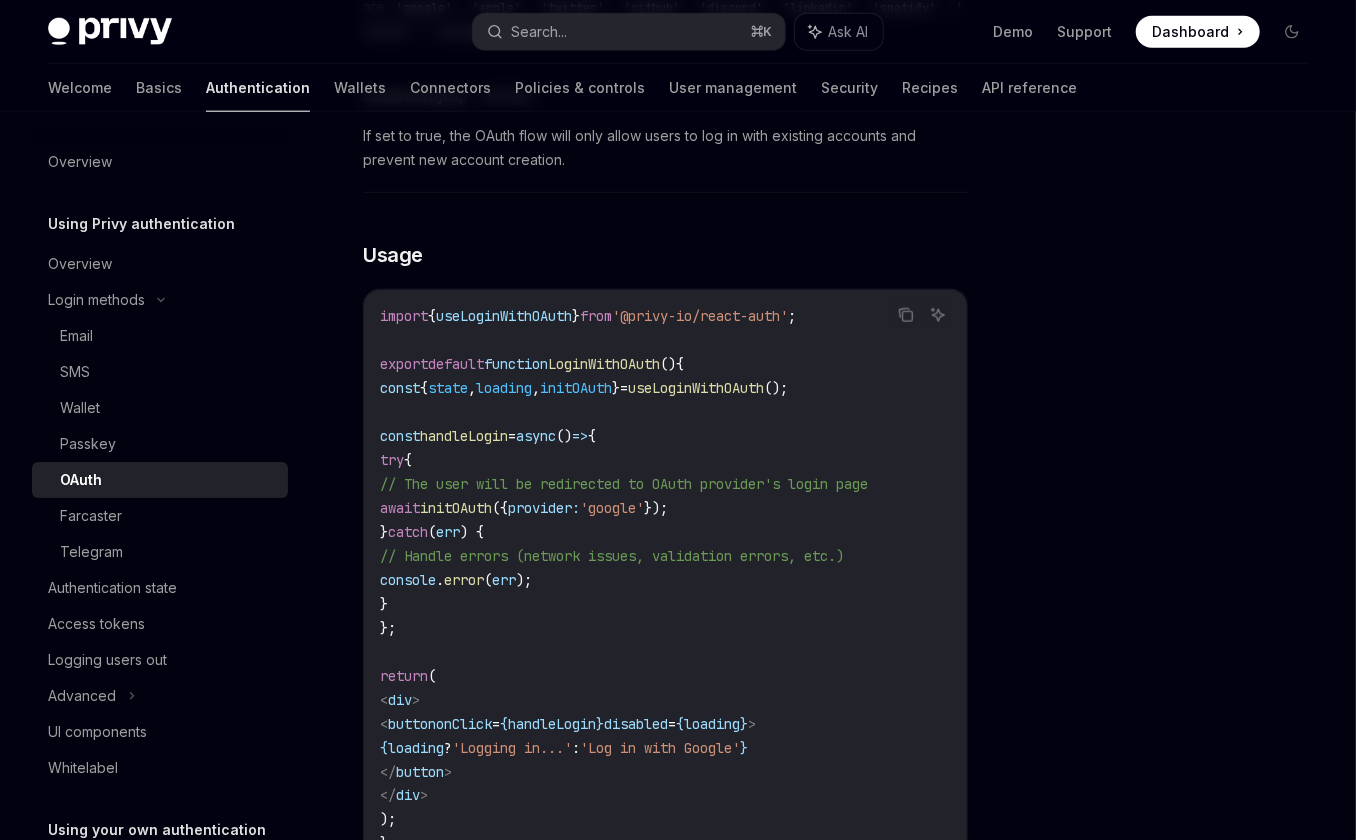 click on "handleLogin" at bounding box center [464, 436] 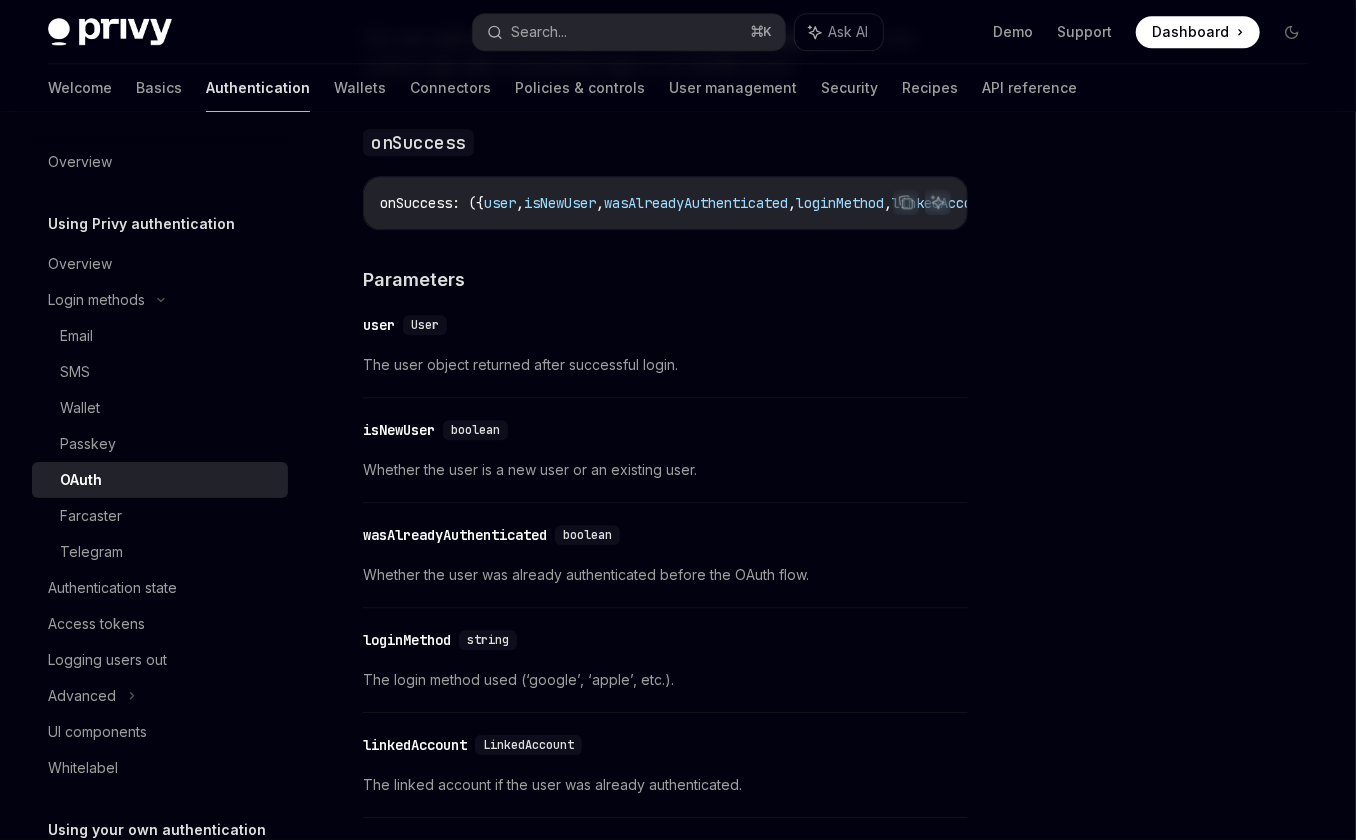 scroll, scrollTop: 2555, scrollLeft: 0, axis: vertical 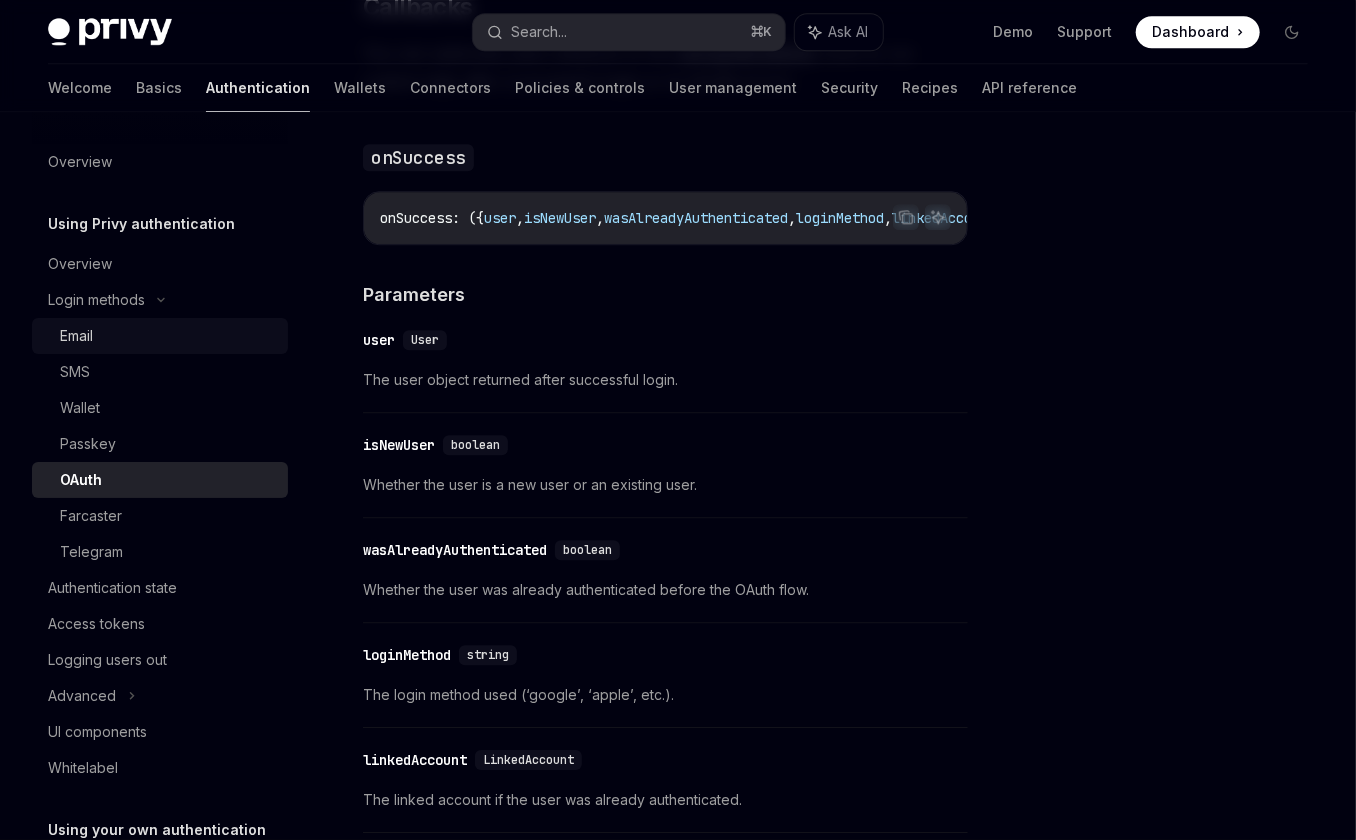 click on "Email" at bounding box center (168, 336) 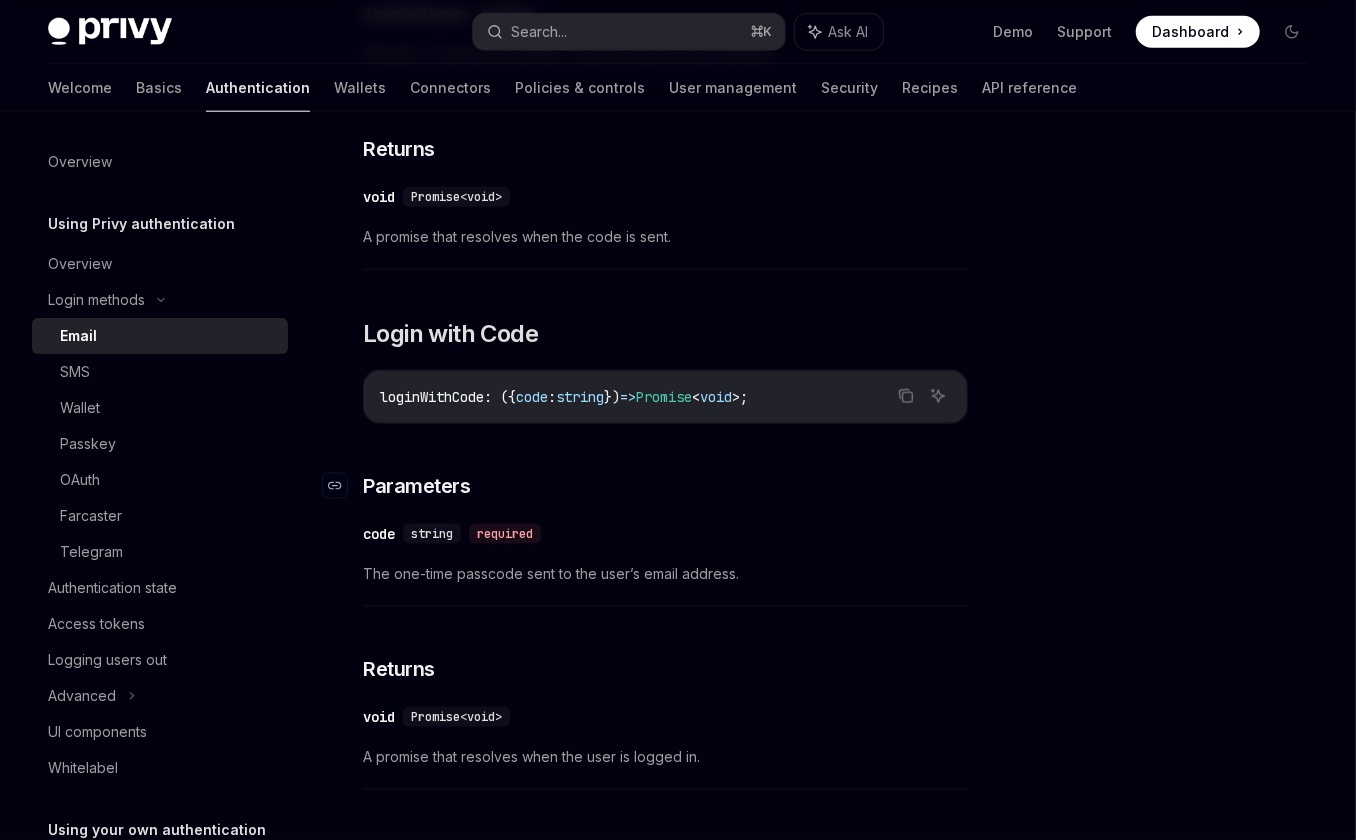 scroll, scrollTop: 1058, scrollLeft: 0, axis: vertical 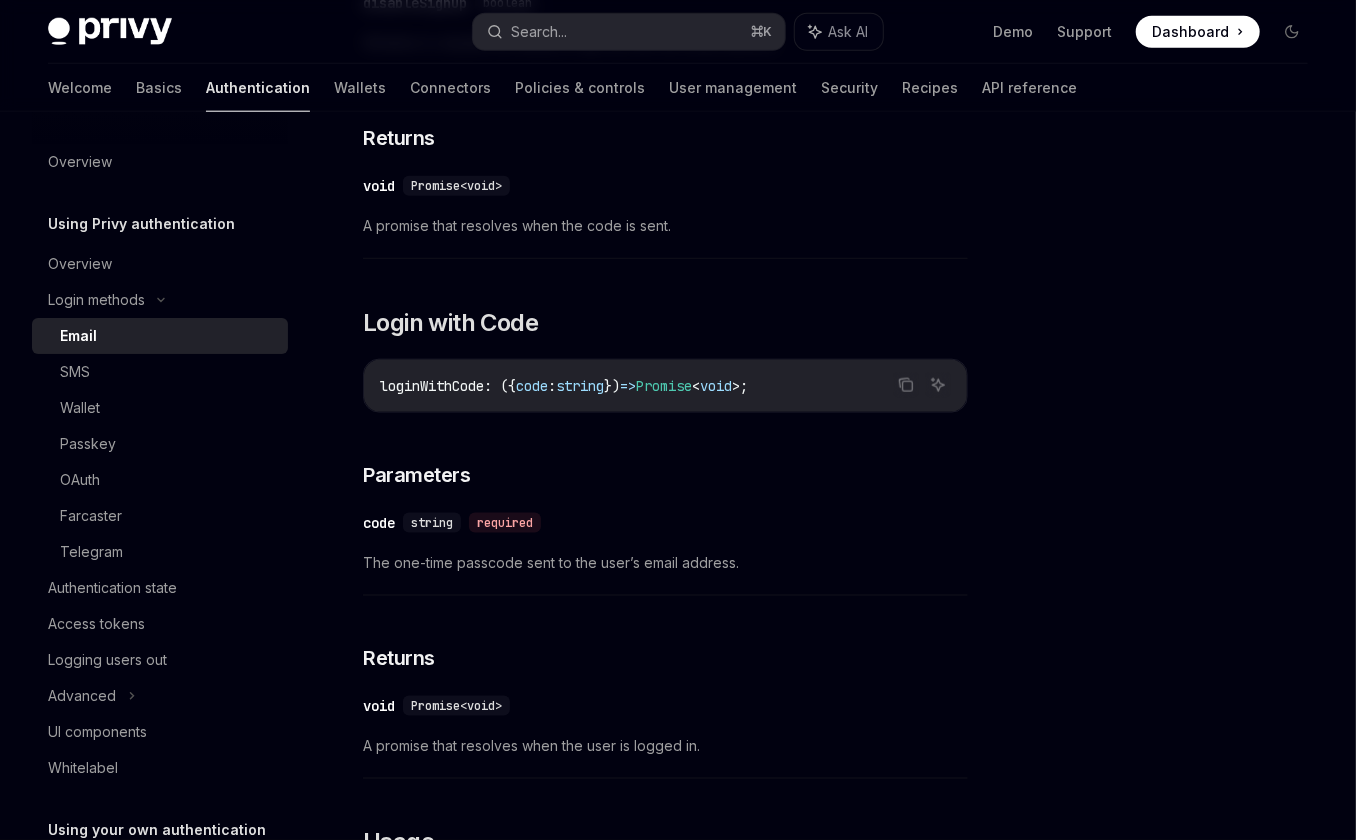 click on "loginWithCode : ({  code :  string  })  =>  Promise < void > ;" at bounding box center (665, 386) 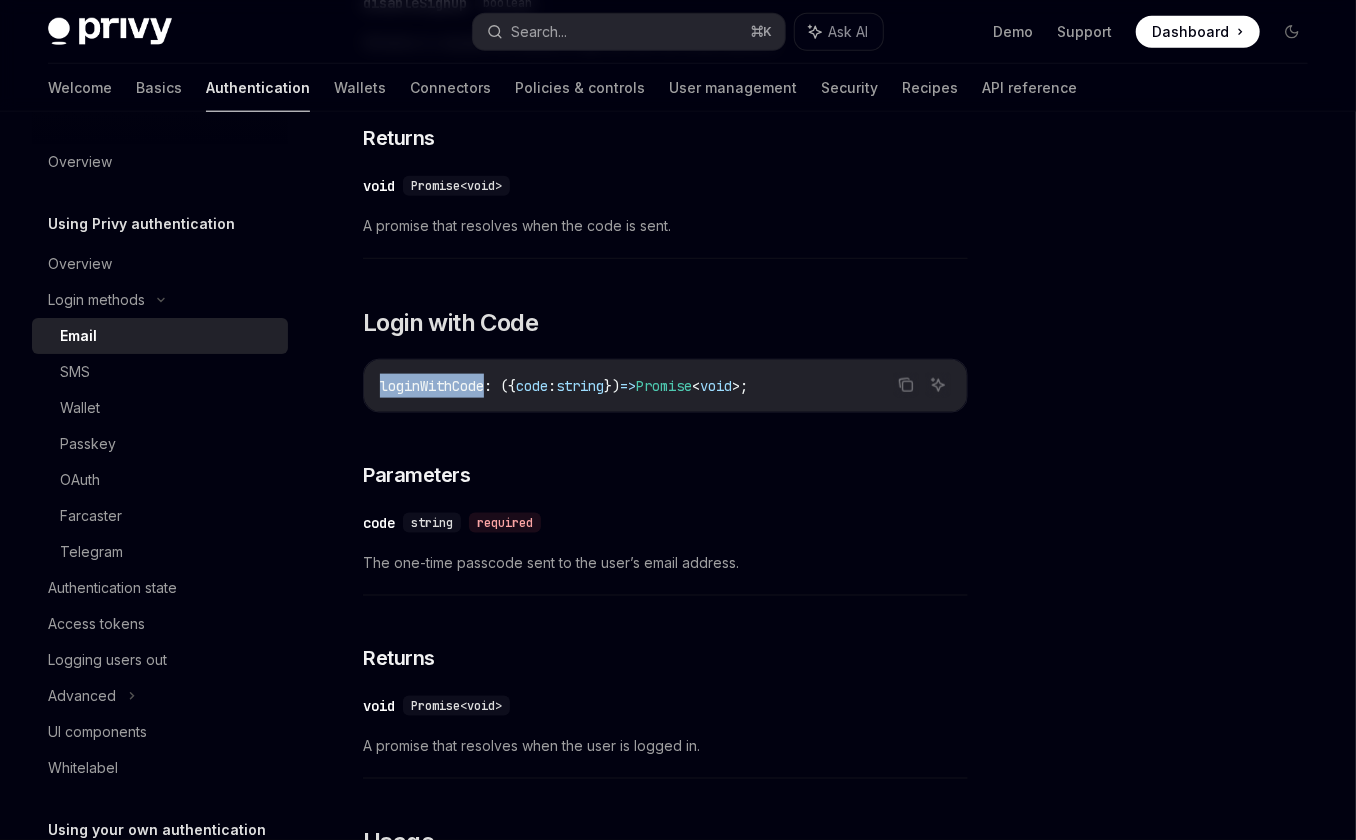 click on "loginWithCode : ({  code :  string  })  =>  Promise < void > ;" at bounding box center (665, 386) 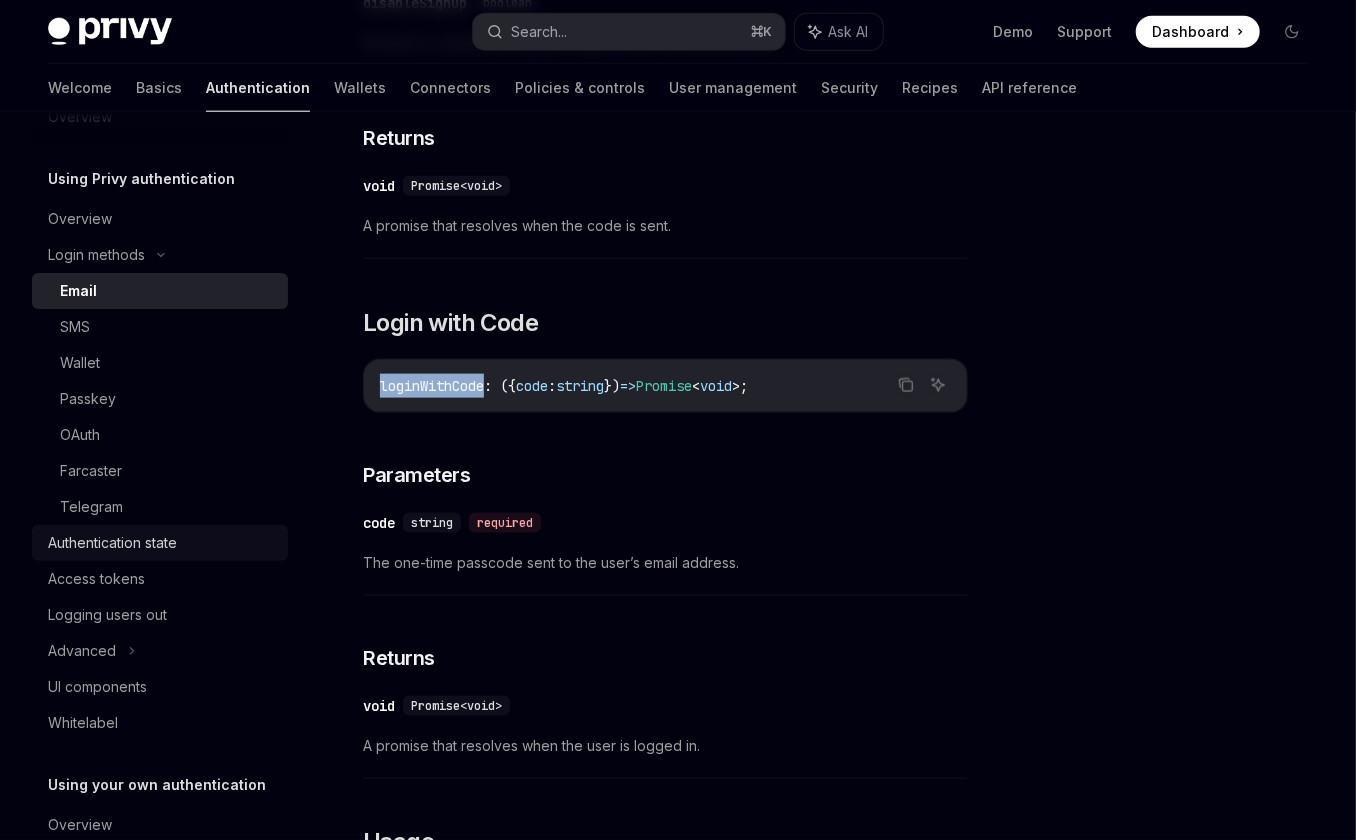 scroll, scrollTop: 73, scrollLeft: 0, axis: vertical 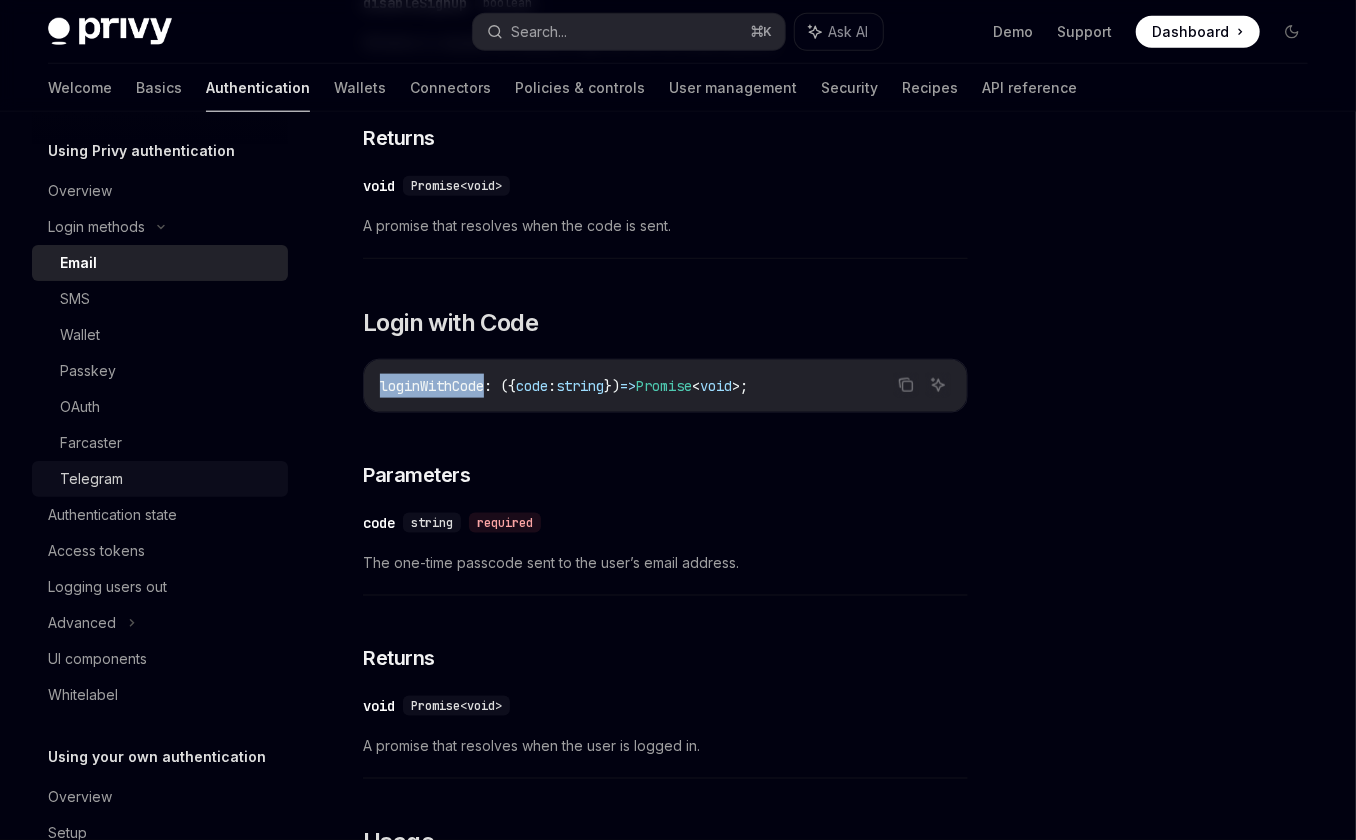 click on "Telegram" at bounding box center [168, 479] 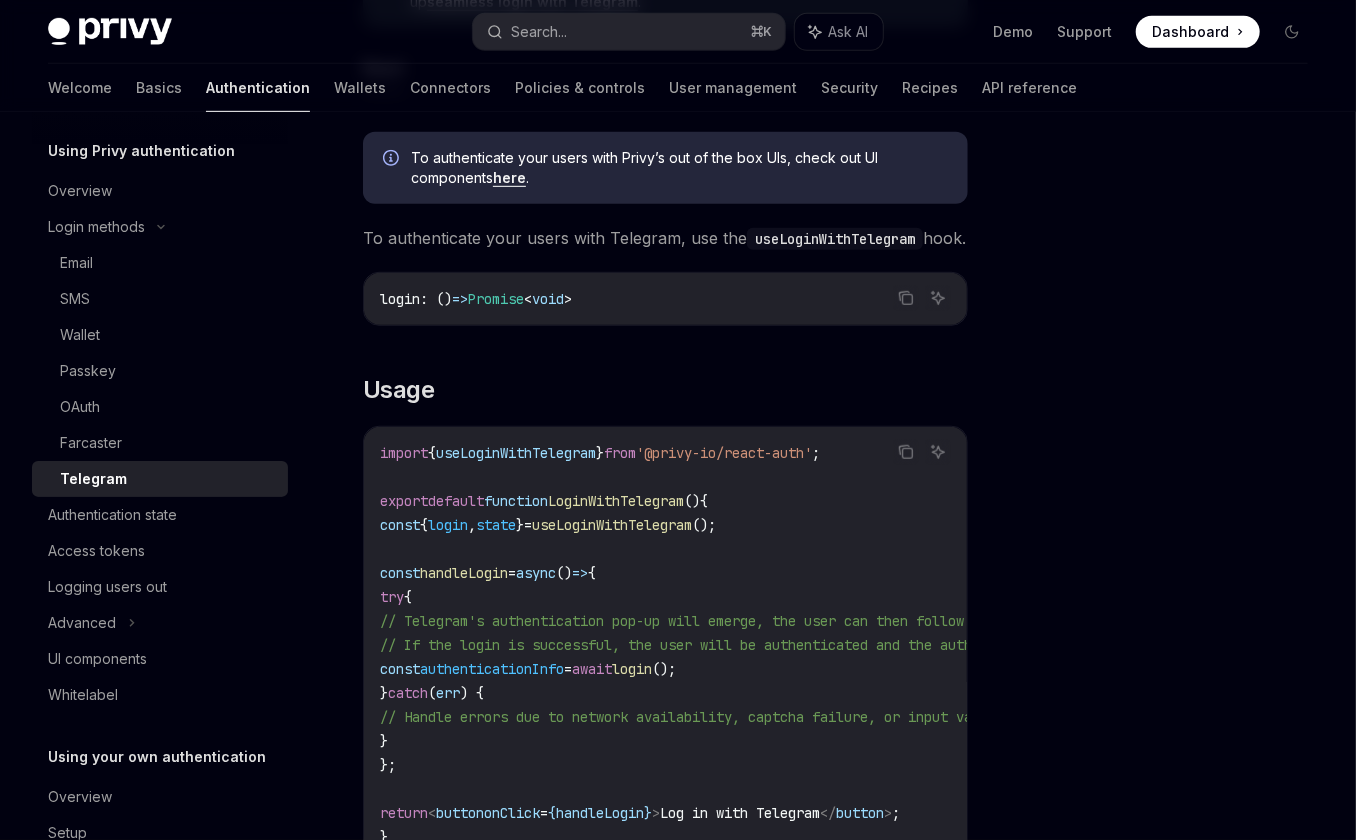 scroll, scrollTop: 503, scrollLeft: 0, axis: vertical 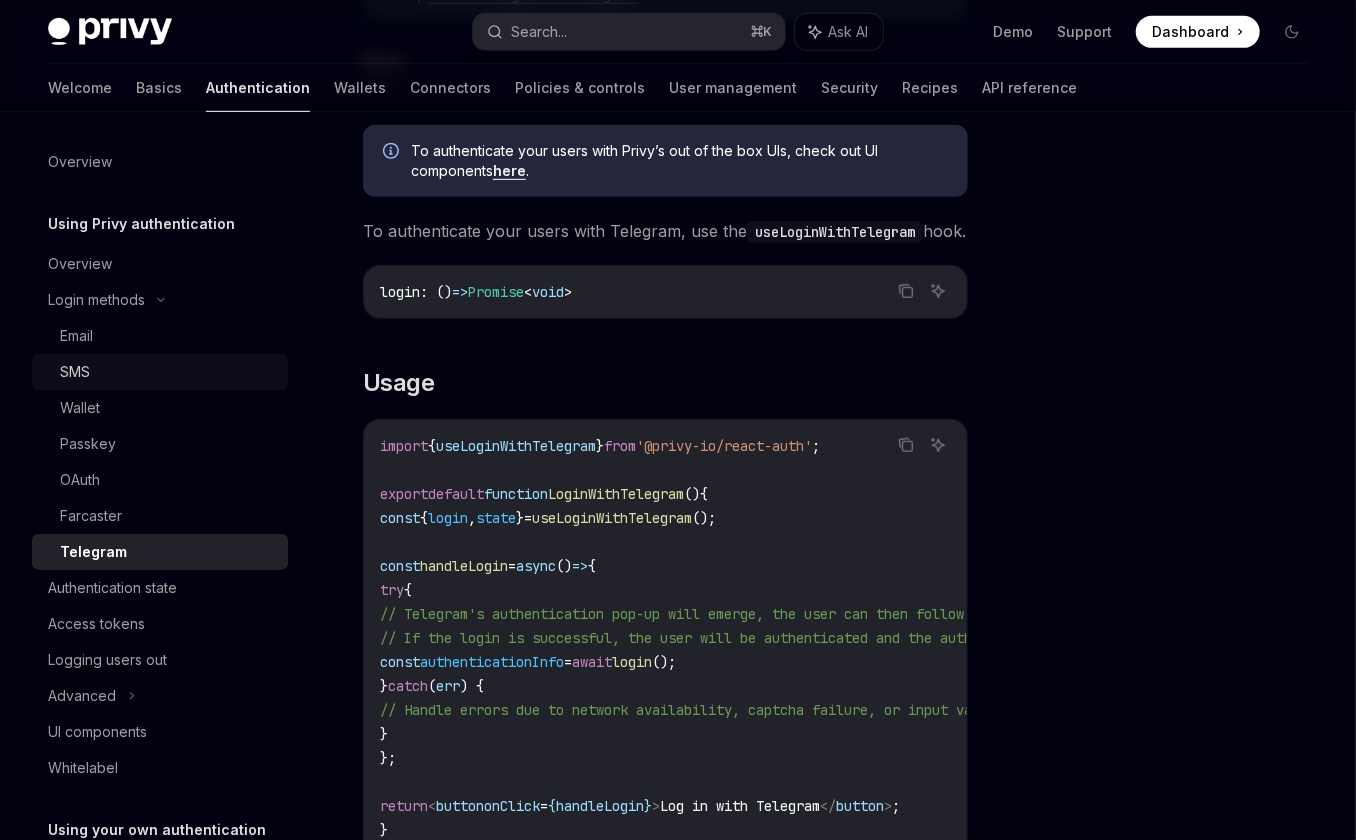 click on "SMS" at bounding box center [168, 372] 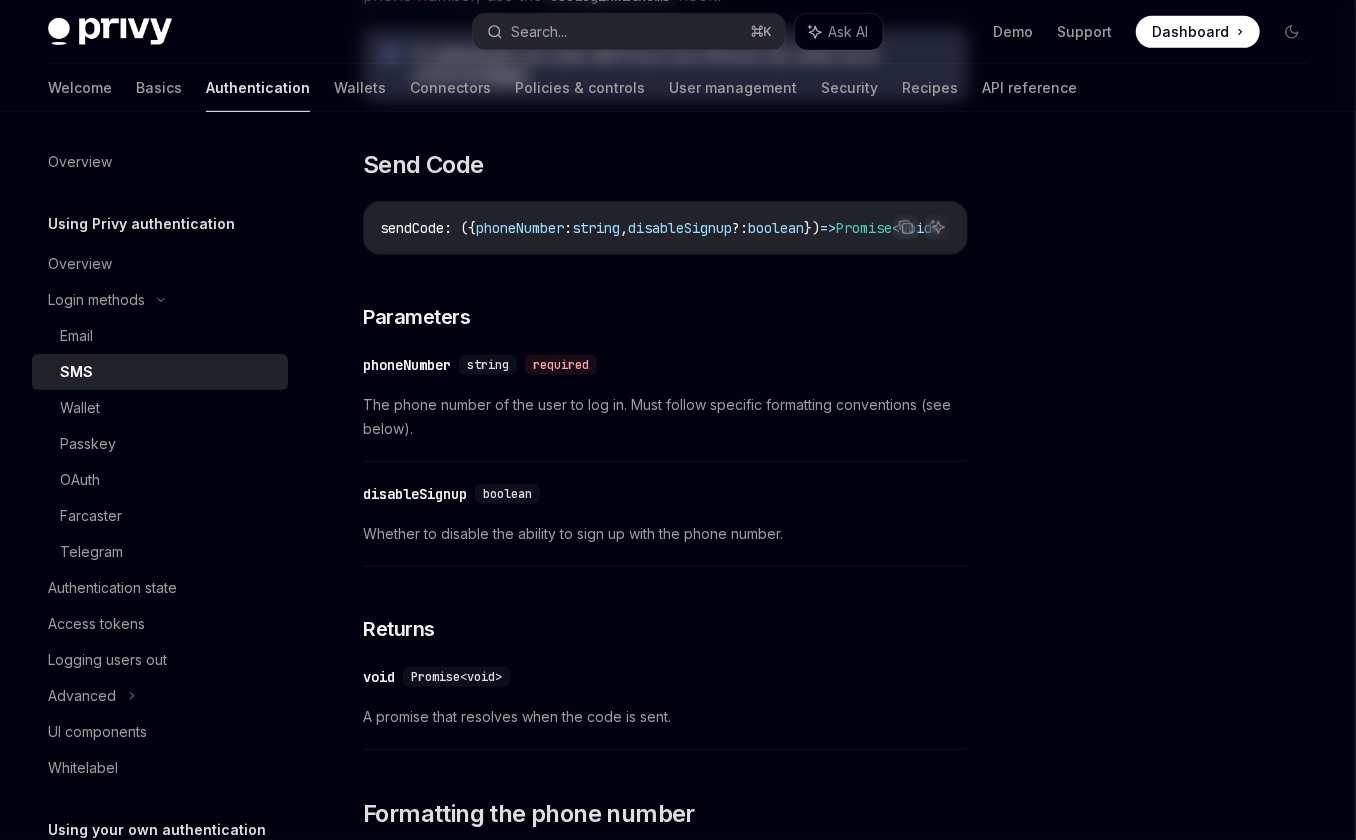scroll, scrollTop: 0, scrollLeft: 0, axis: both 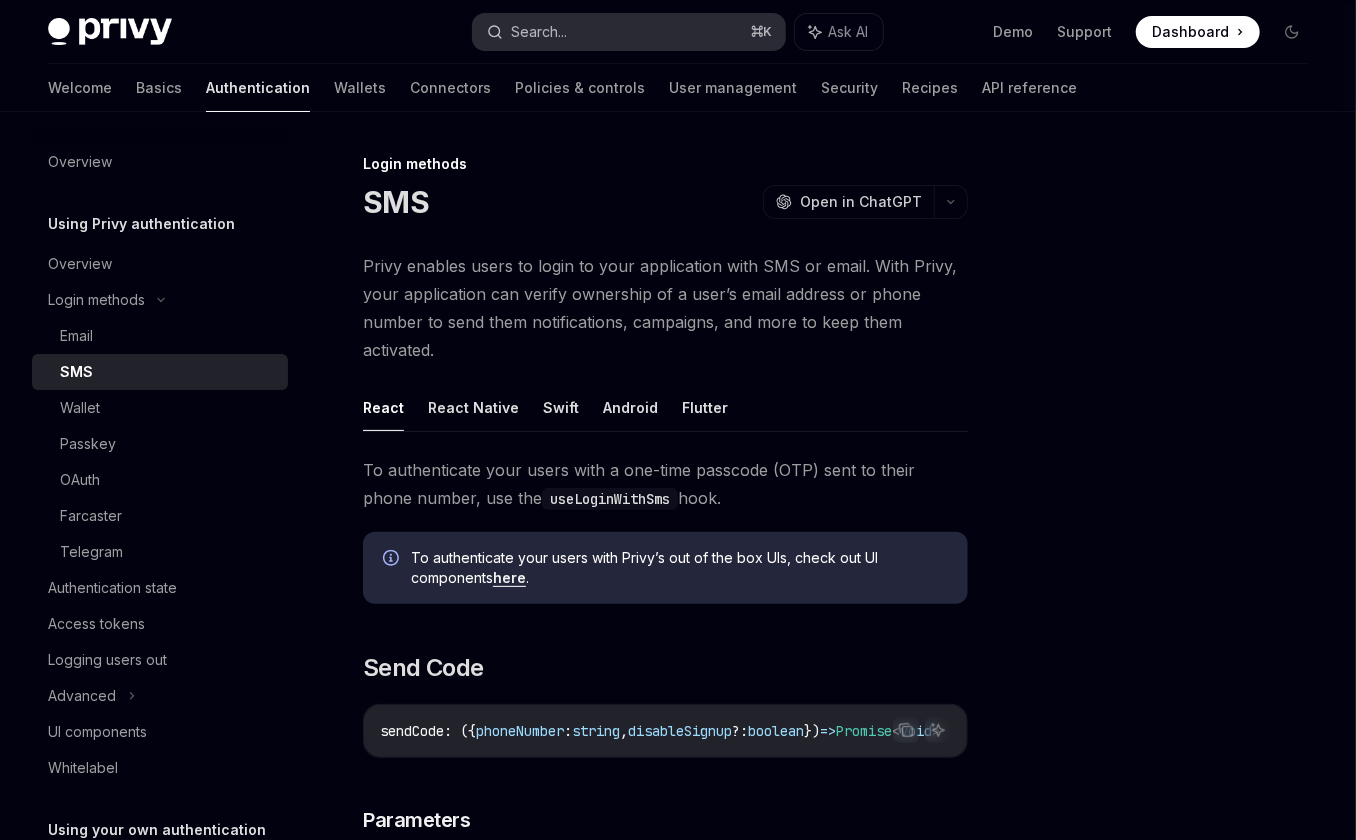 click on "Search... ⌘ K" at bounding box center (628, 32) 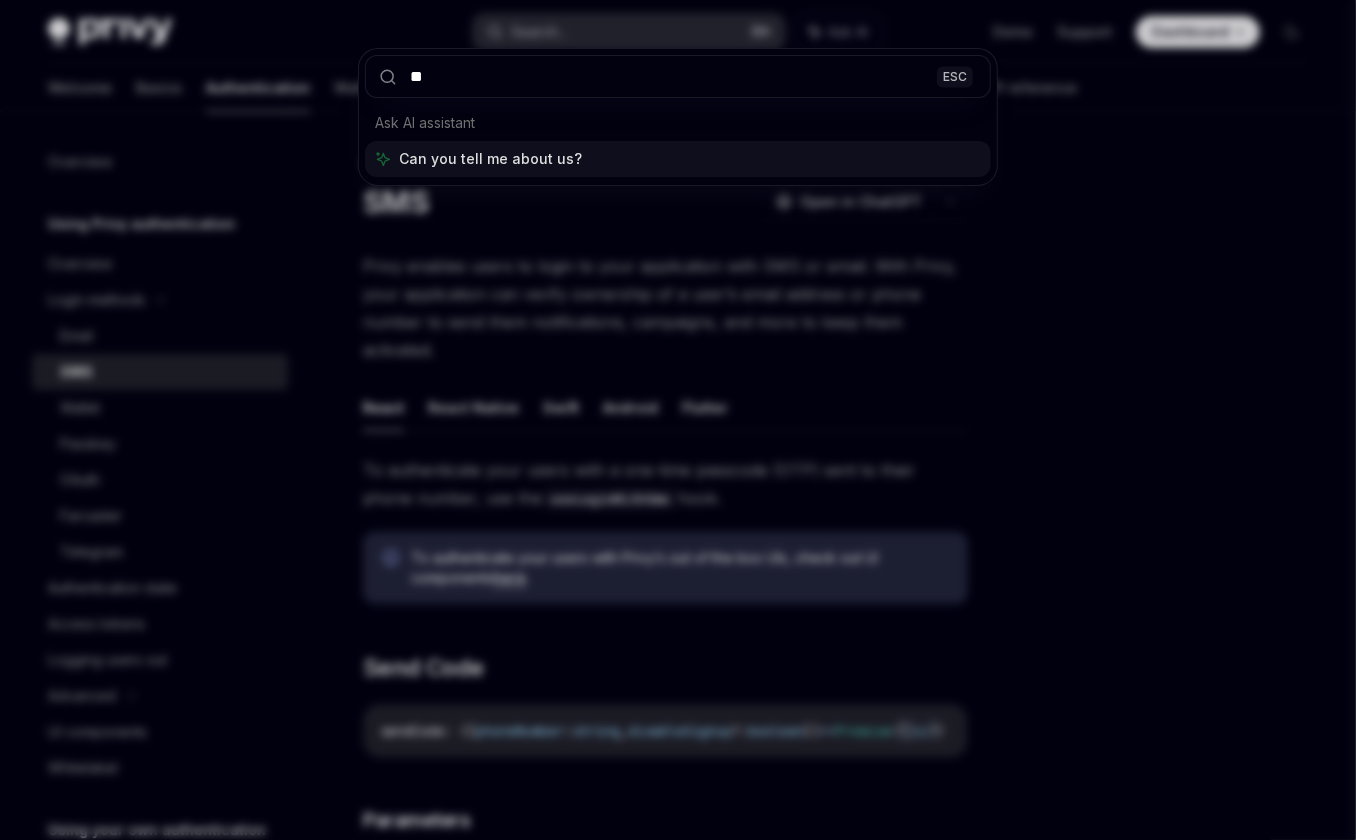 type on "***" 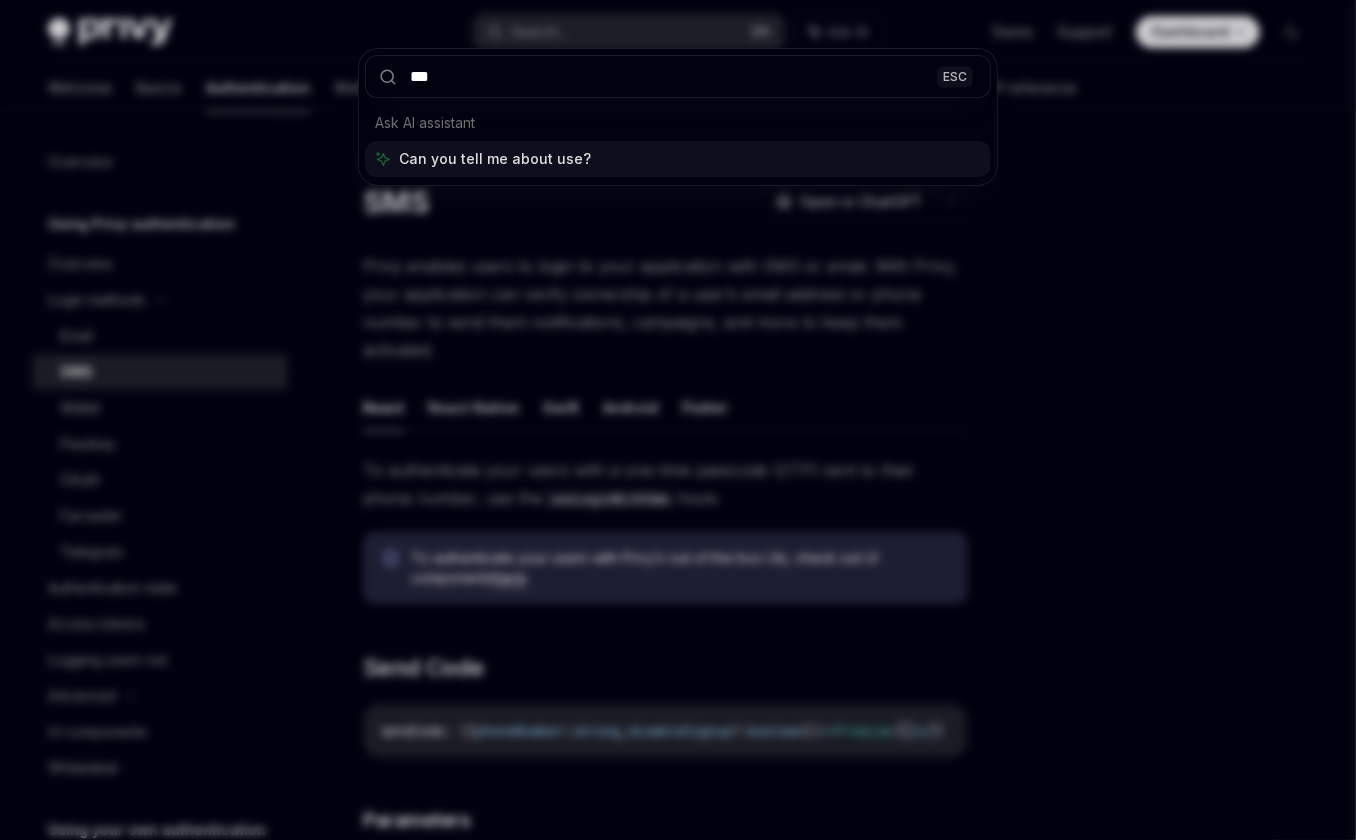 type 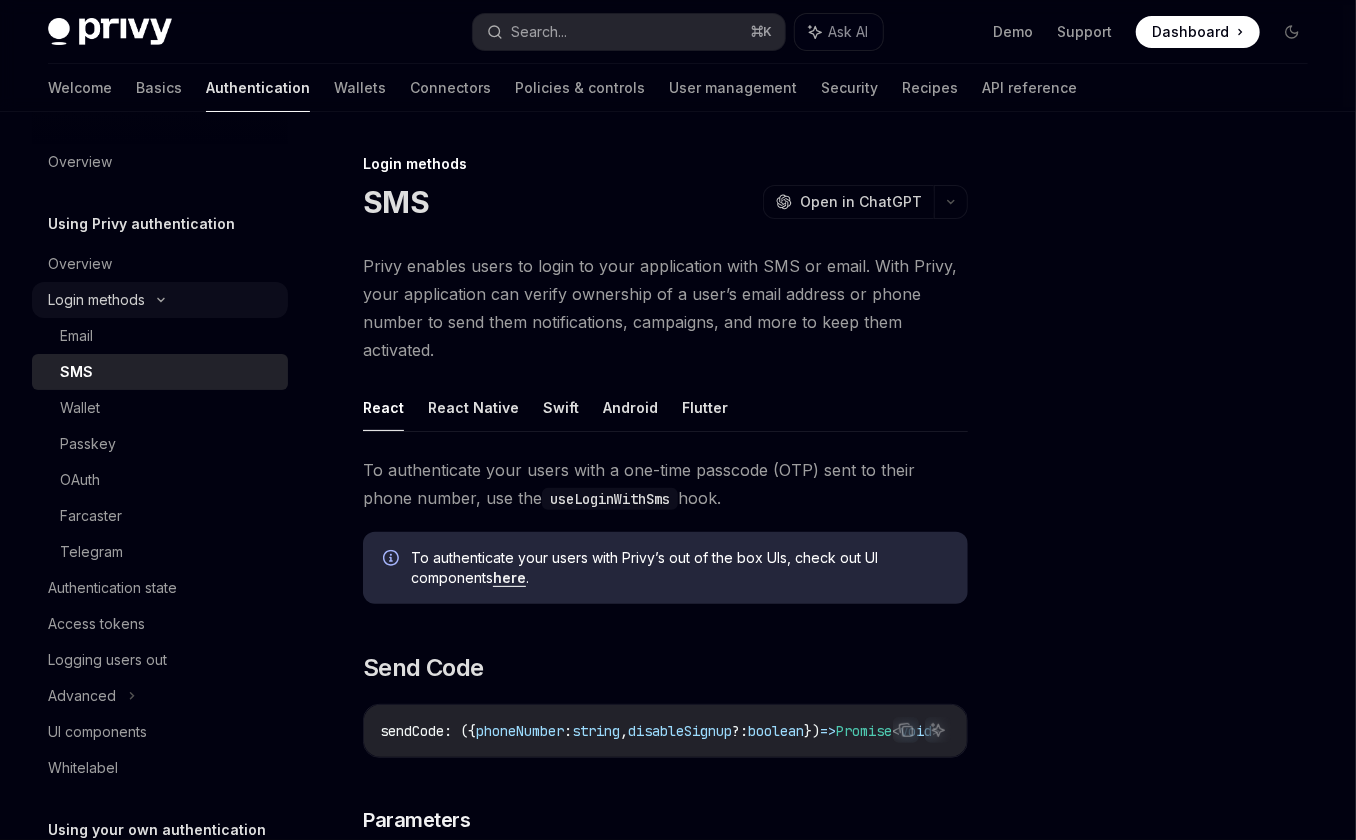 click on "Login methods" at bounding box center (96, 300) 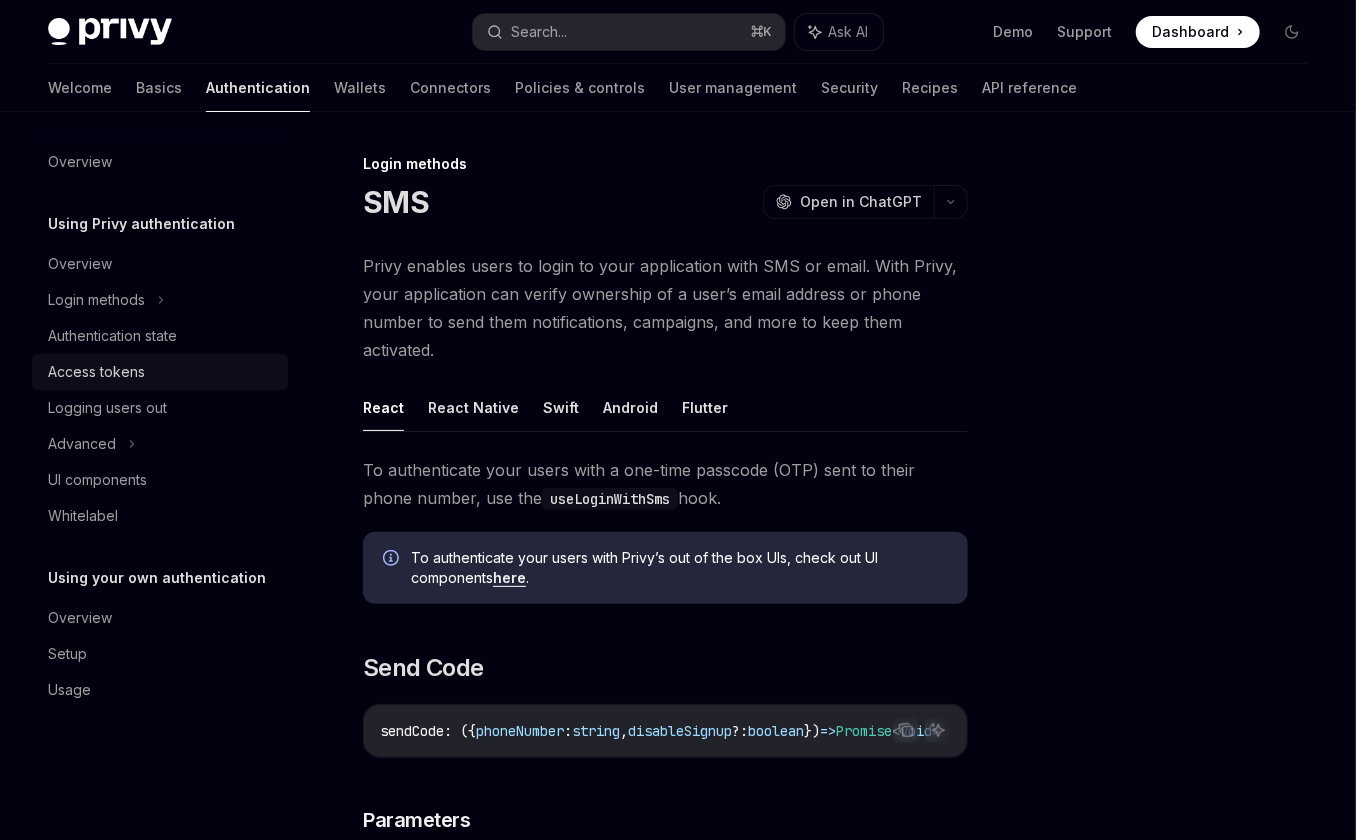 click on "Access tokens" at bounding box center [96, 372] 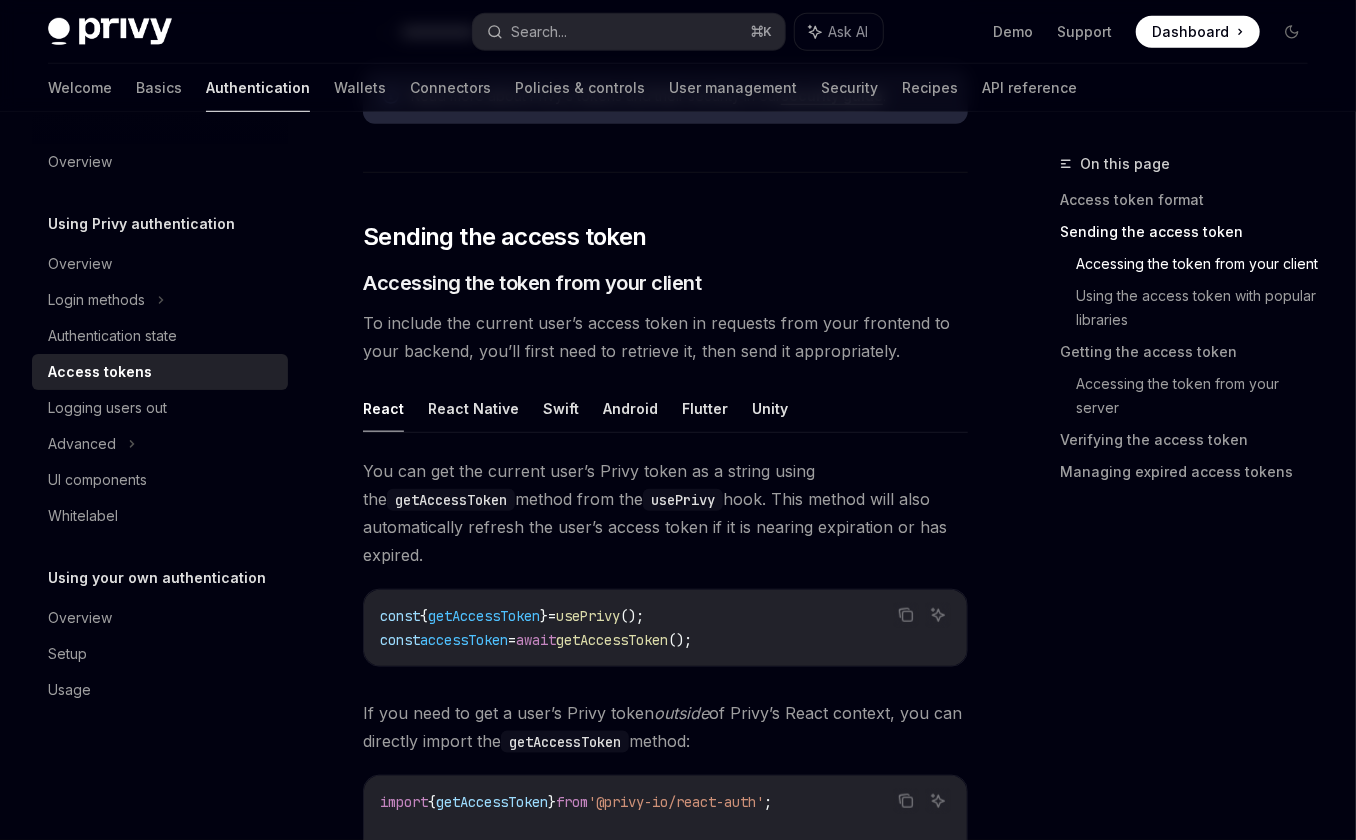 scroll, scrollTop: 882, scrollLeft: 0, axis: vertical 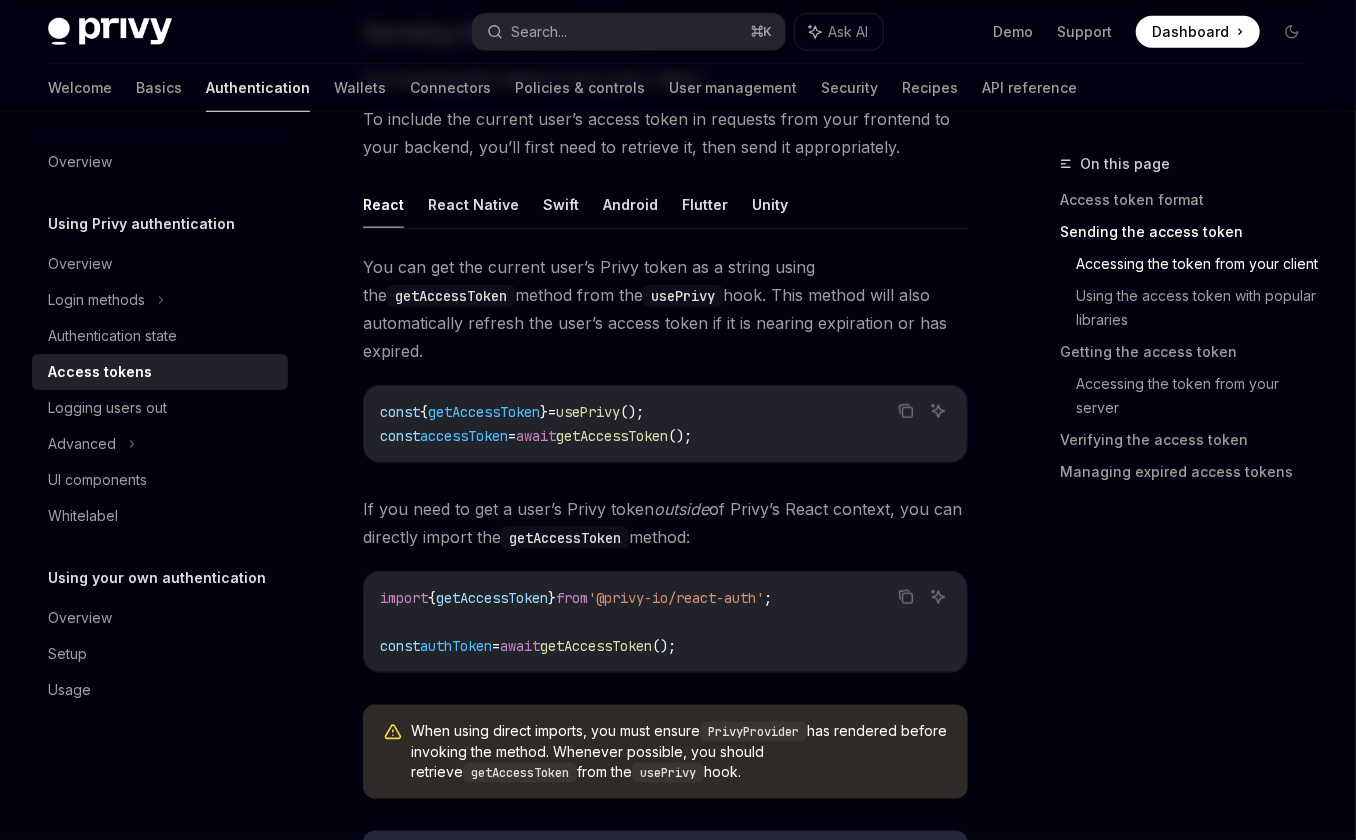 click on "const  {  getAccessToken  }  =  usePrivy ();
const  accessToken  =  await  getAccessToken ();" at bounding box center [665, 424] 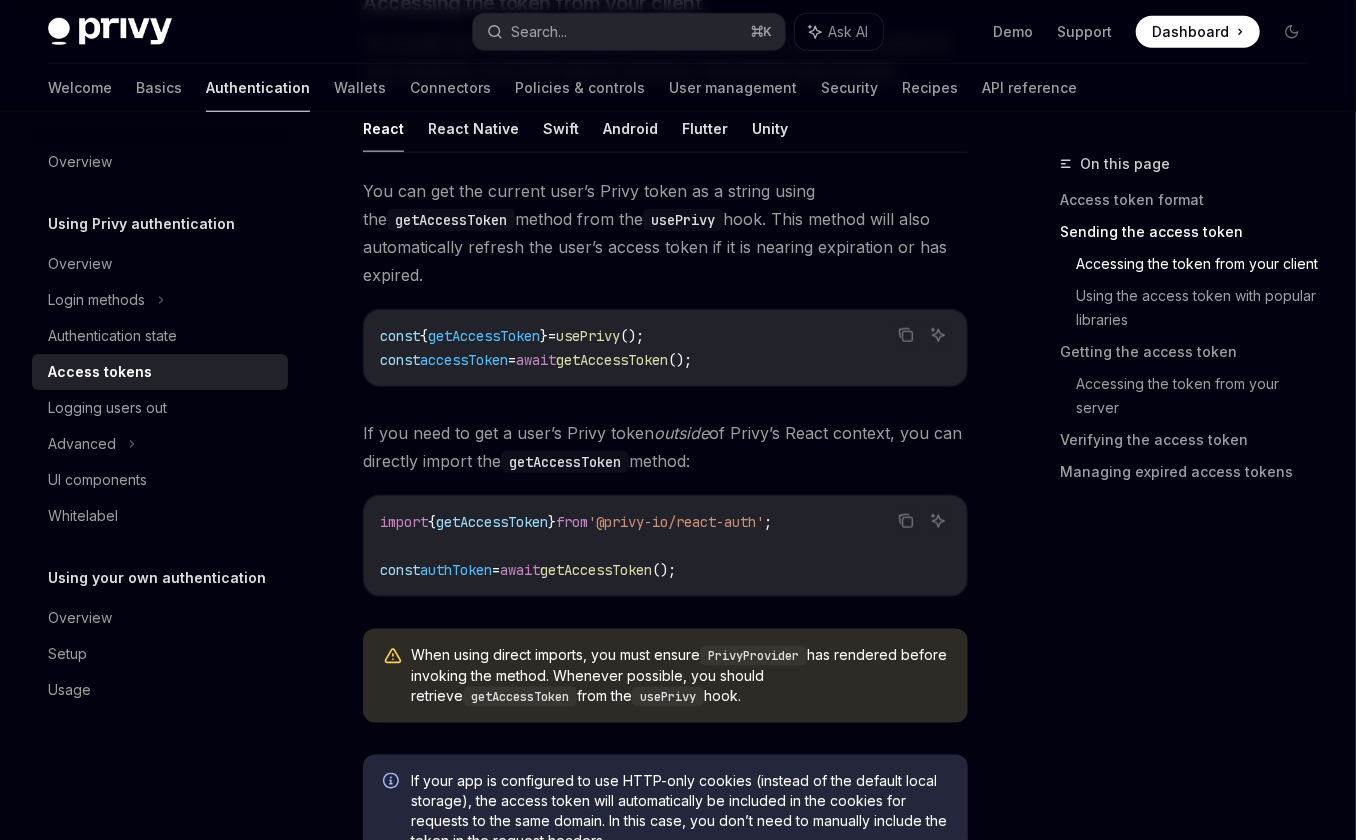 scroll, scrollTop: 1028, scrollLeft: 0, axis: vertical 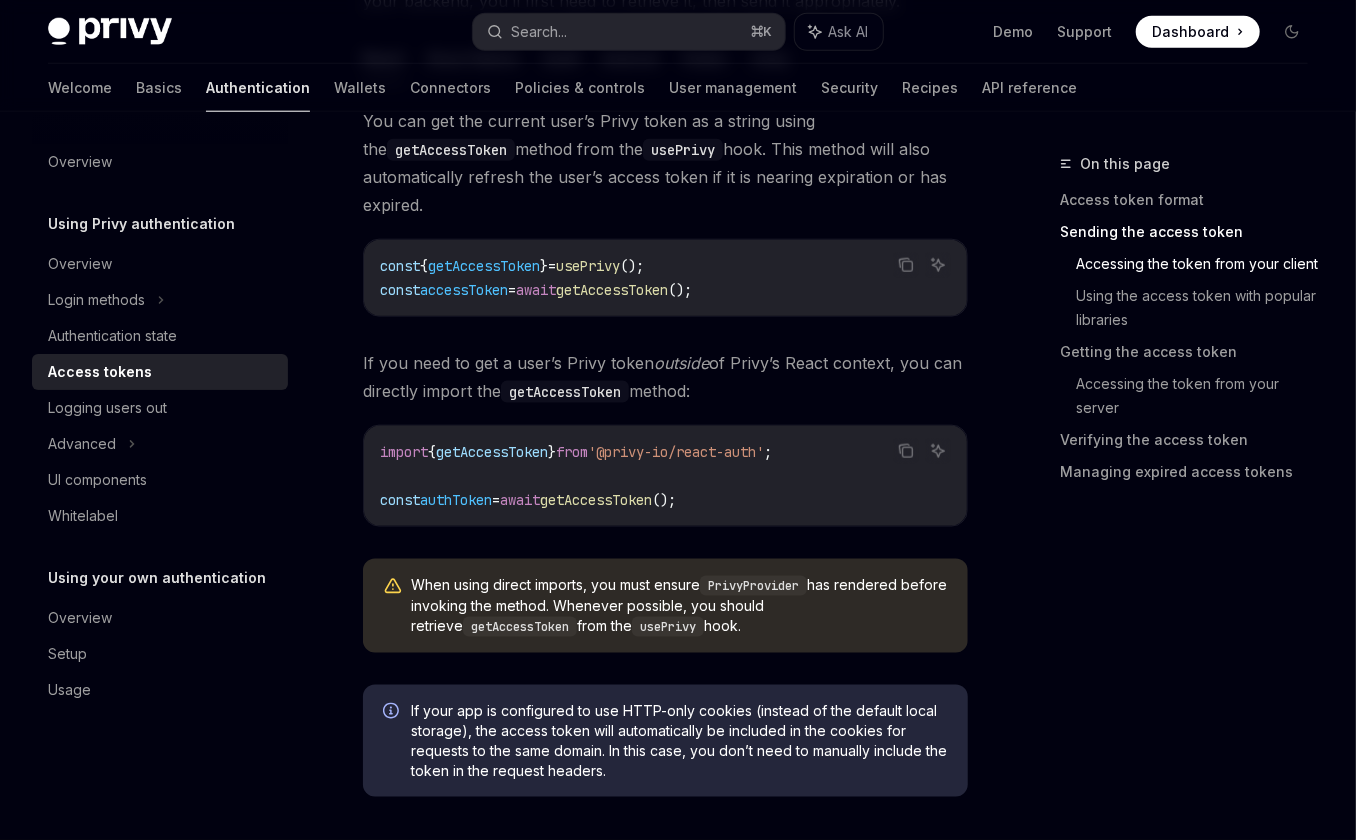 click on "authToken" at bounding box center [456, 500] 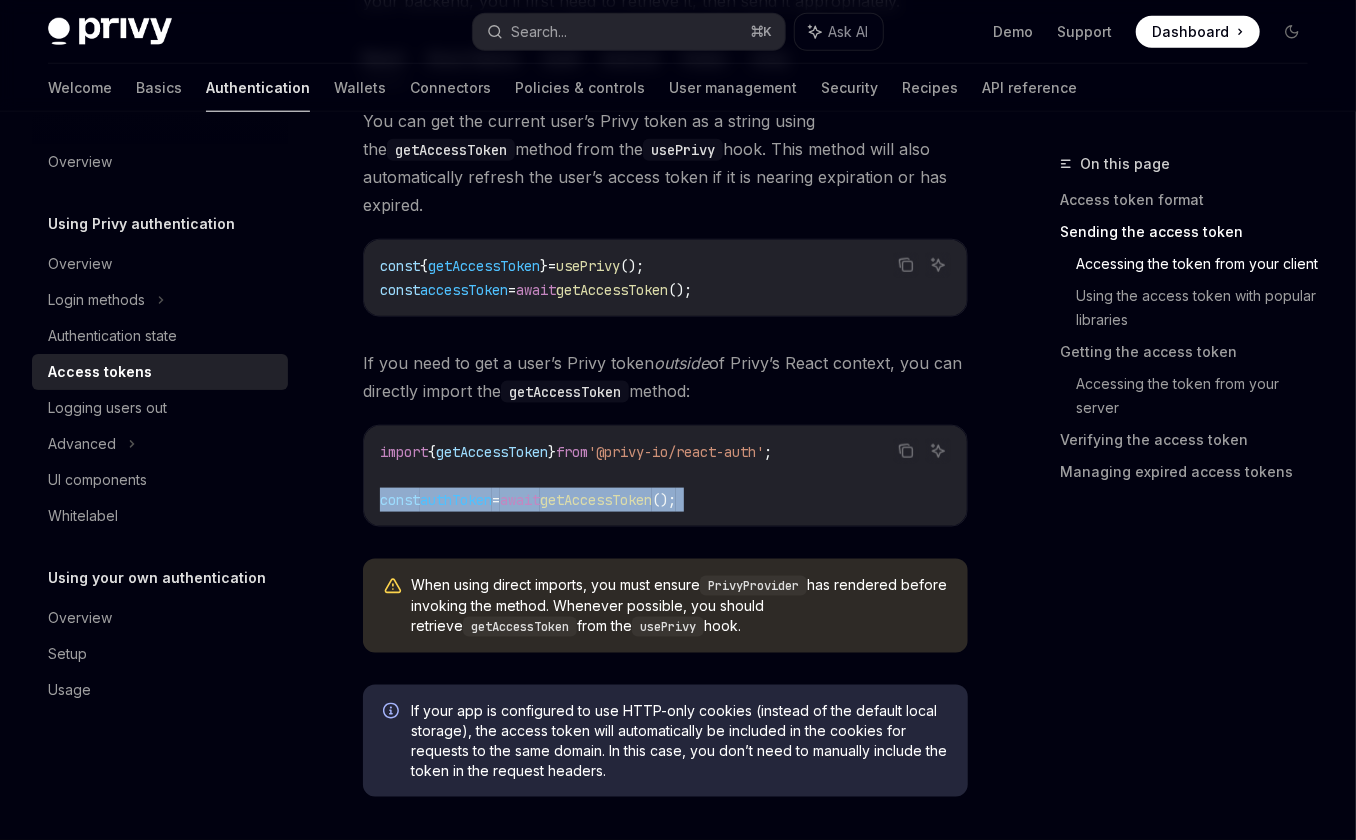click on "getAccessToken" at bounding box center (596, 500) 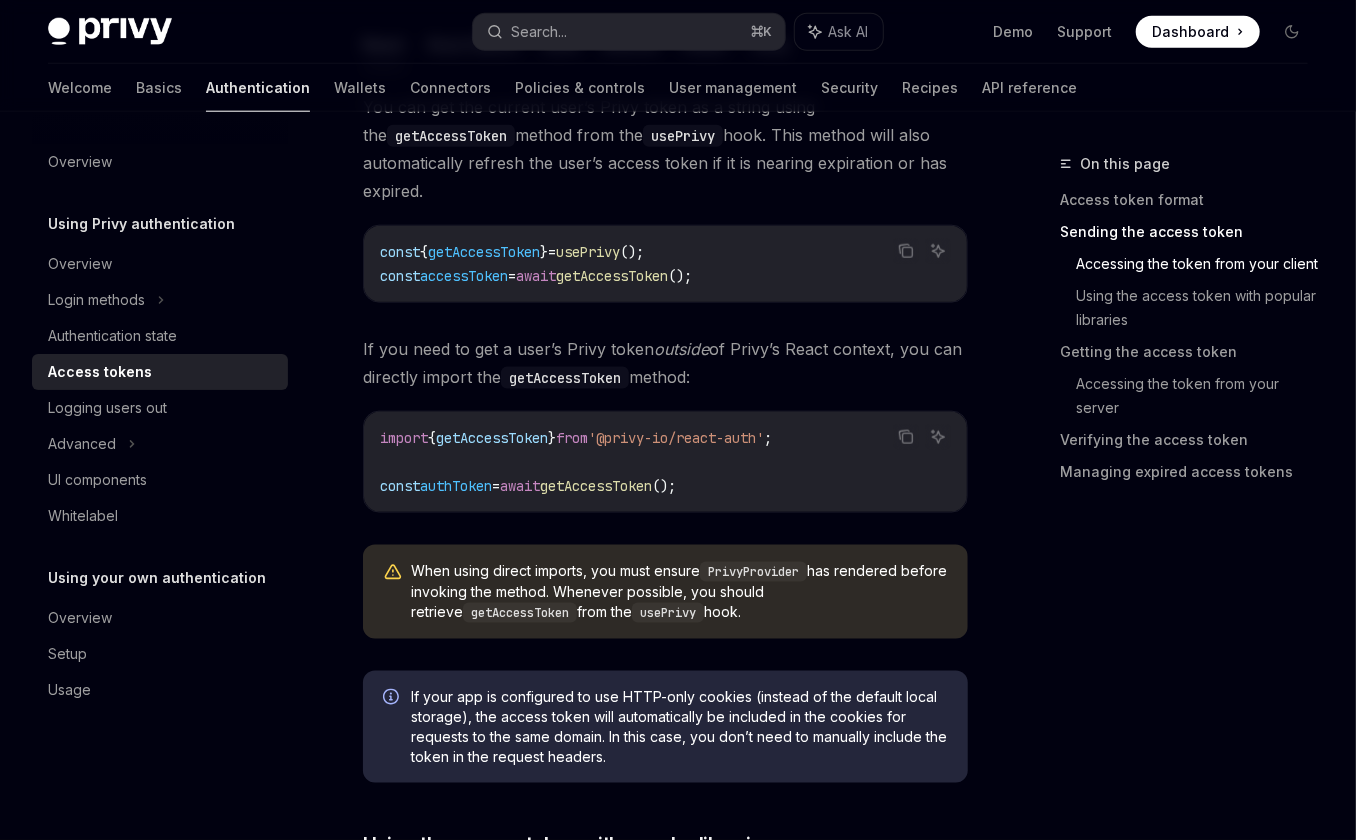 scroll, scrollTop: 1048, scrollLeft: 0, axis: vertical 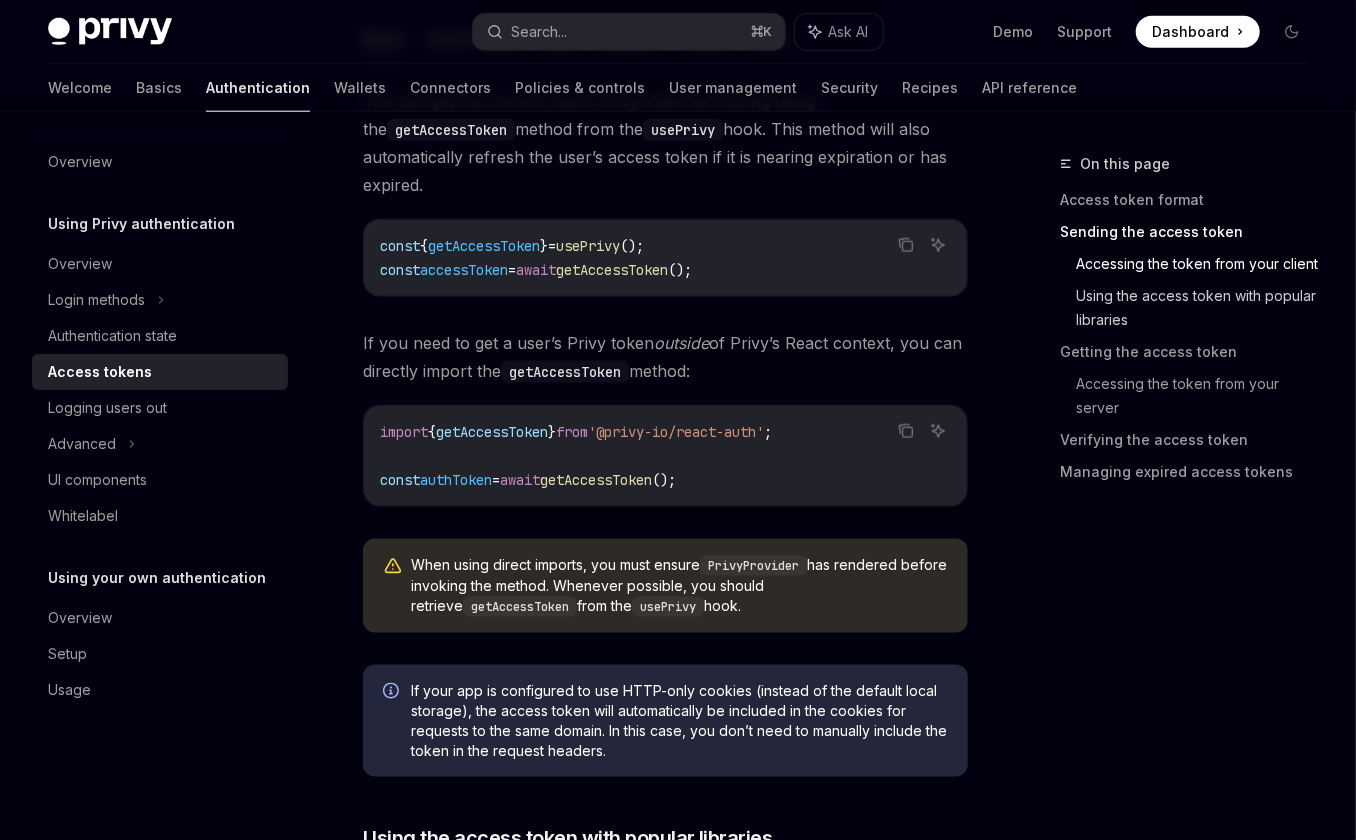 click on "Using the access token with popular libraries" at bounding box center [1200, 308] 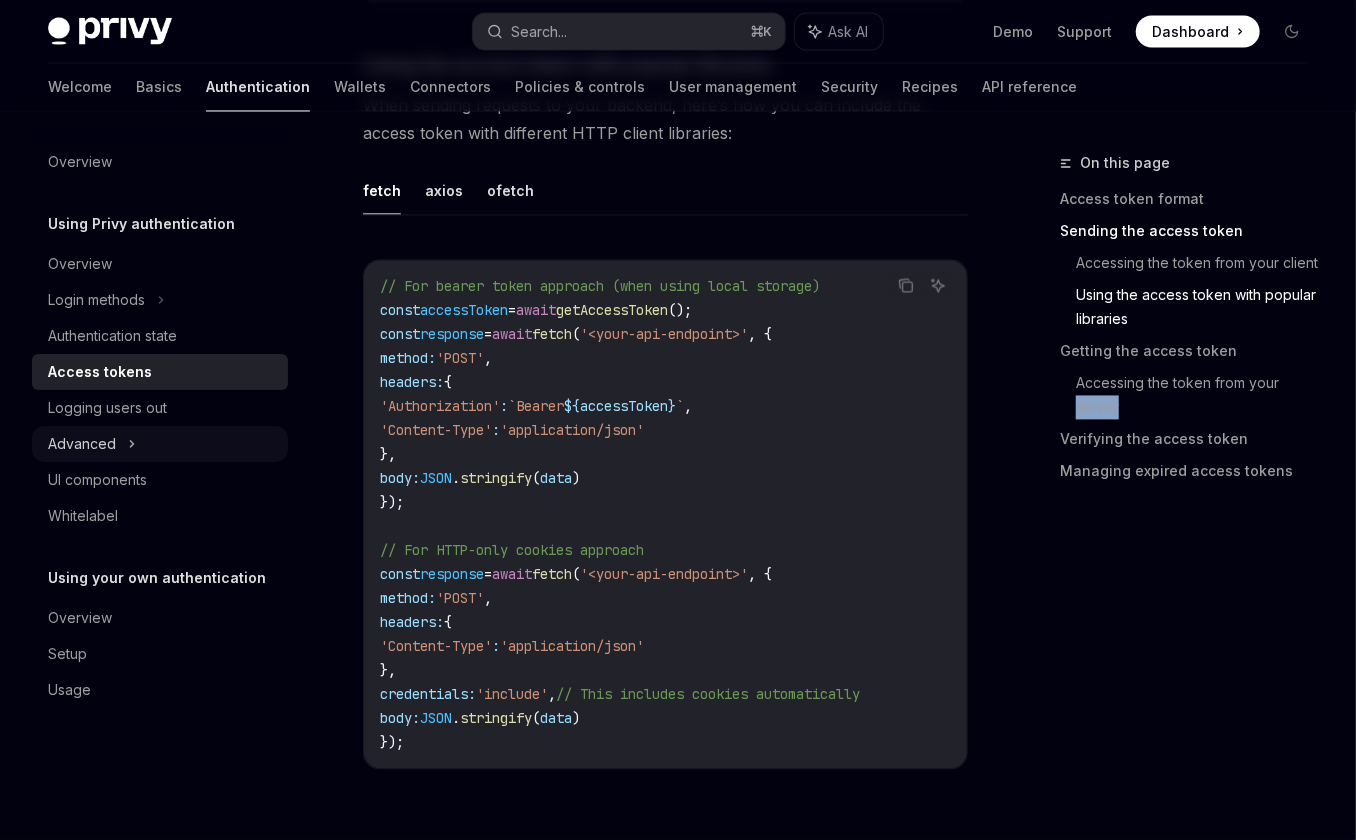 scroll, scrollTop: 1833, scrollLeft: 0, axis: vertical 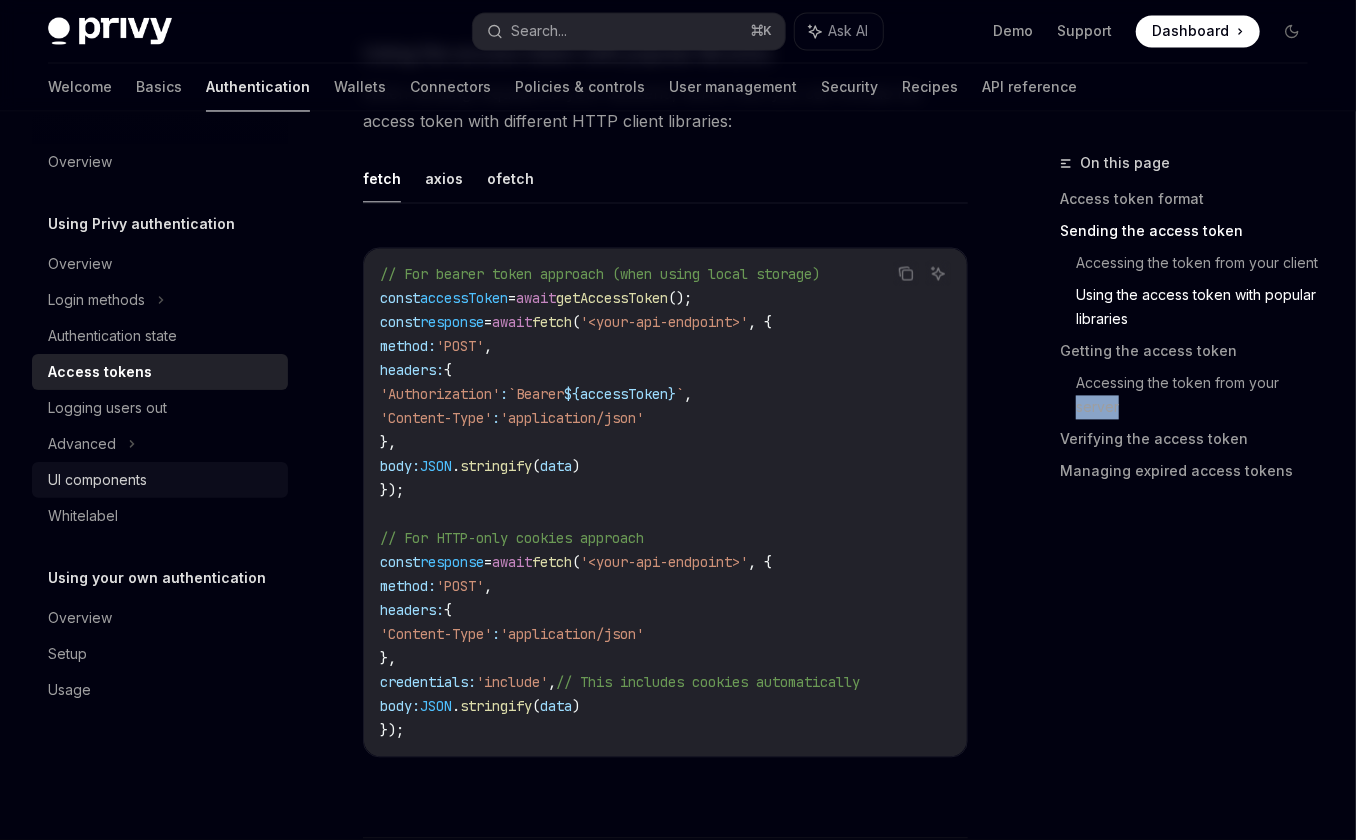click on "UI components" at bounding box center (160, 480) 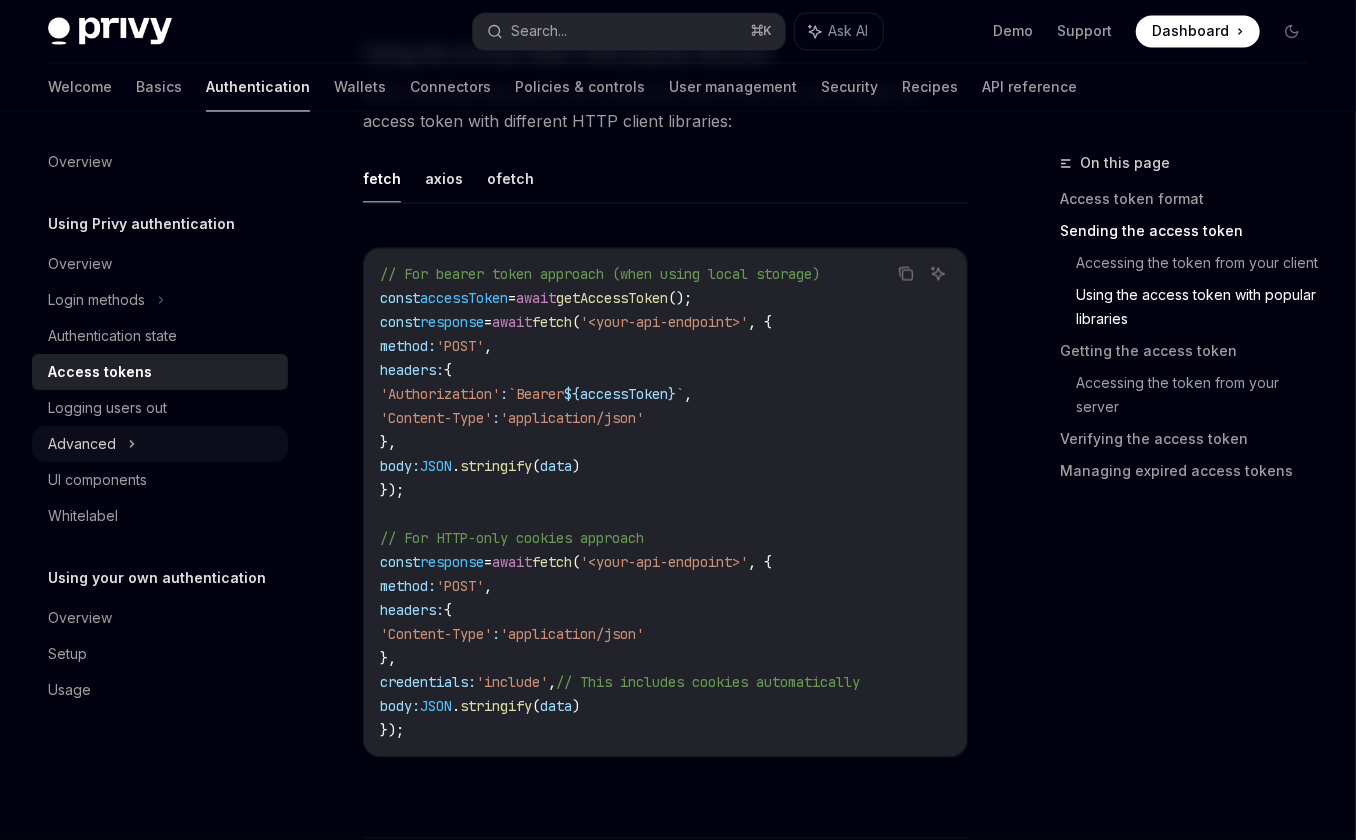 scroll, scrollTop: 0, scrollLeft: 0, axis: both 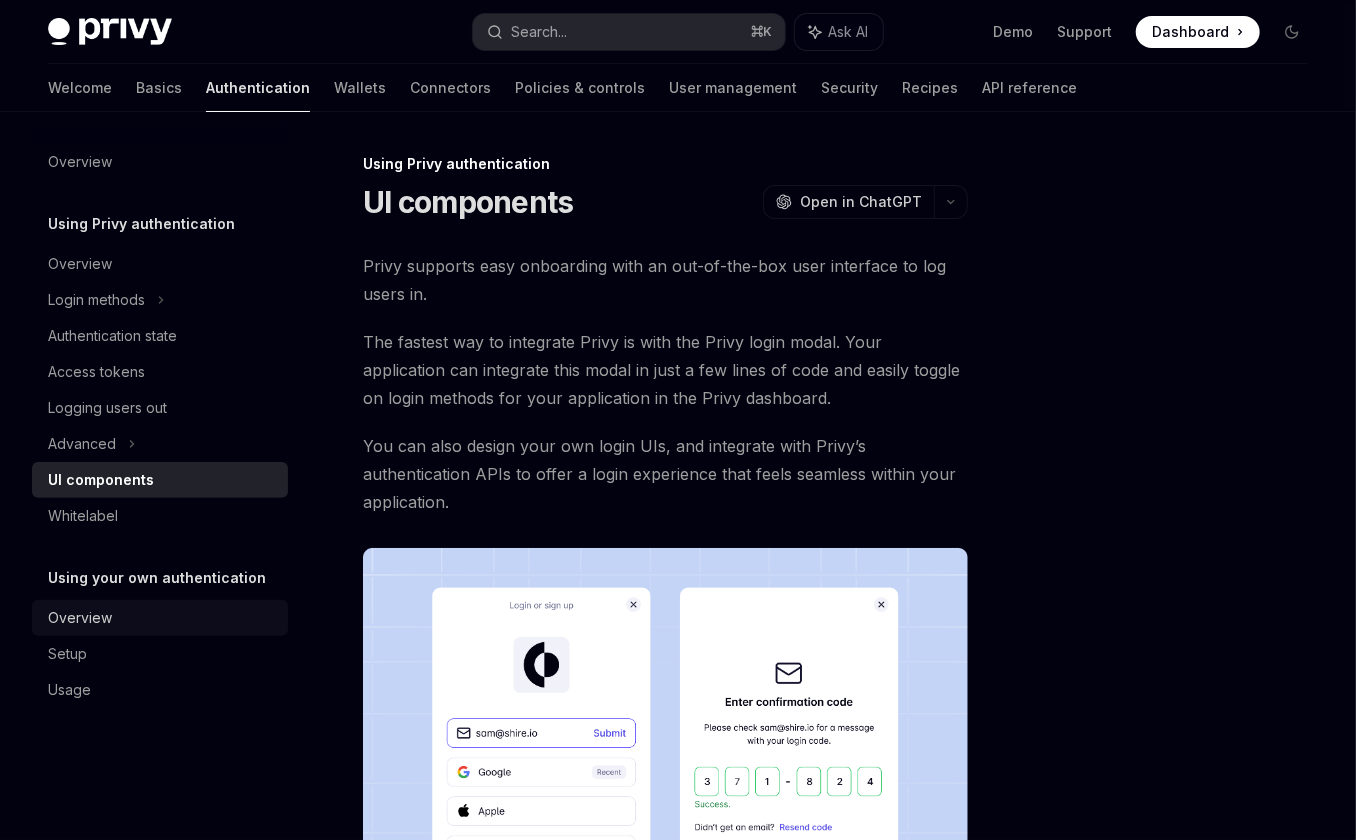 click on "Overview" at bounding box center (162, 618) 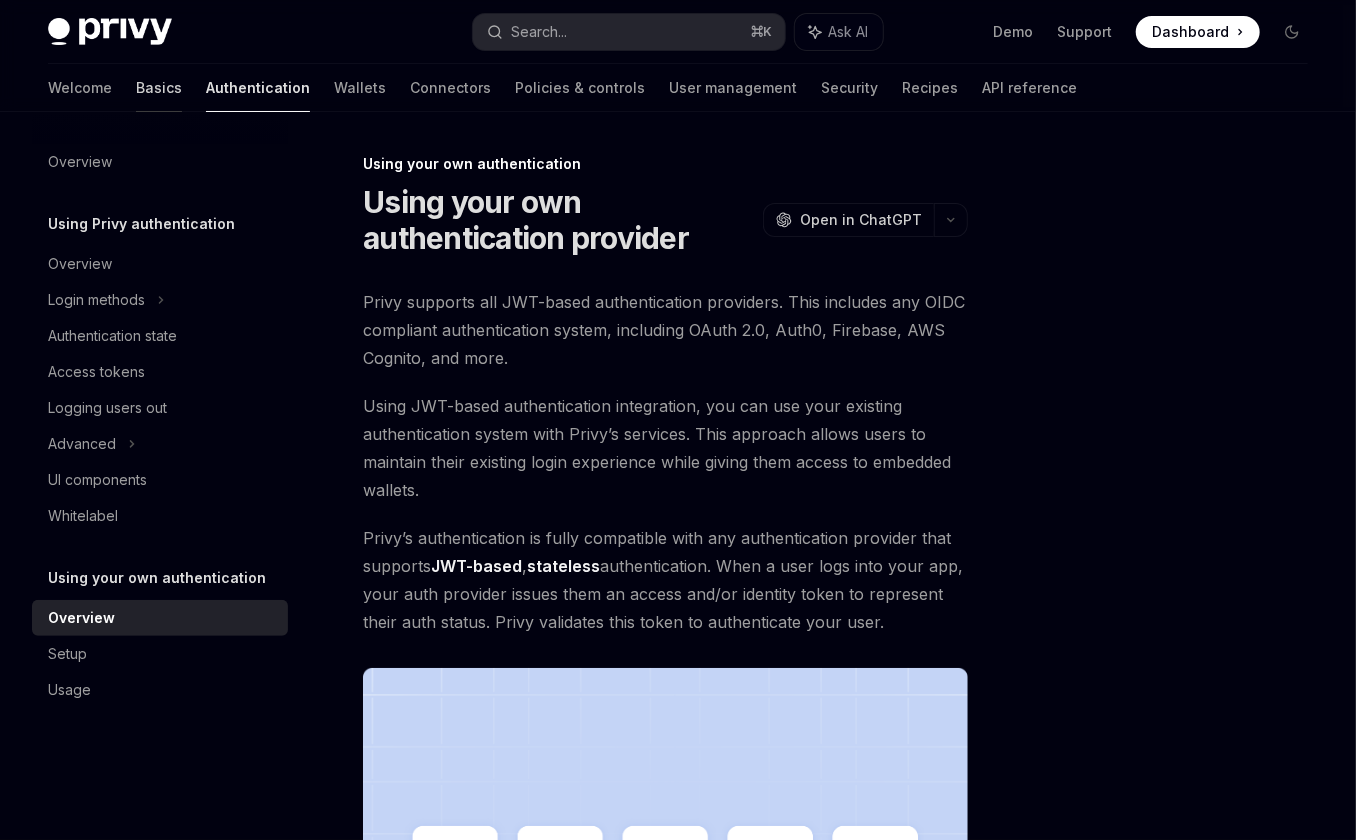 click on "Basics" at bounding box center [159, 88] 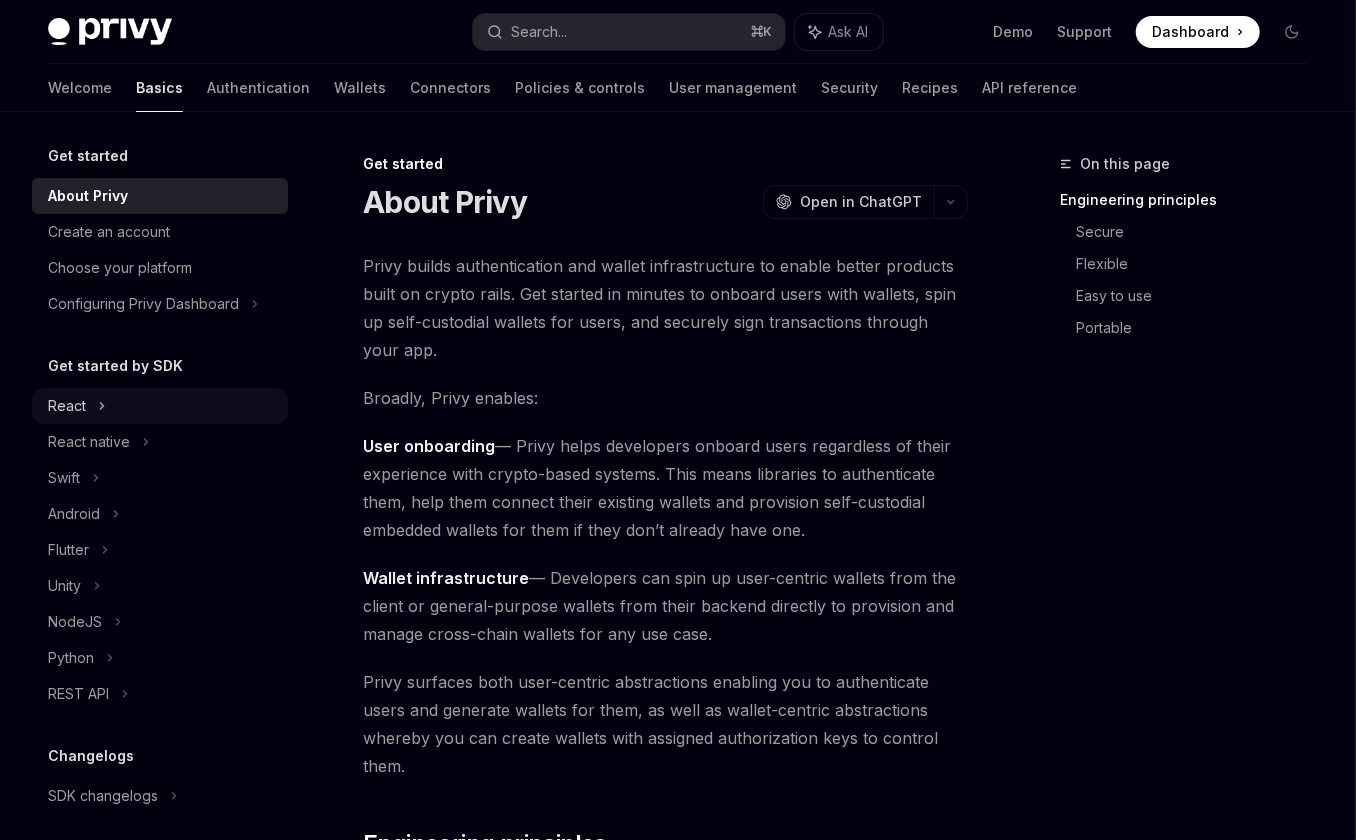 click on "React" at bounding box center (160, 406) 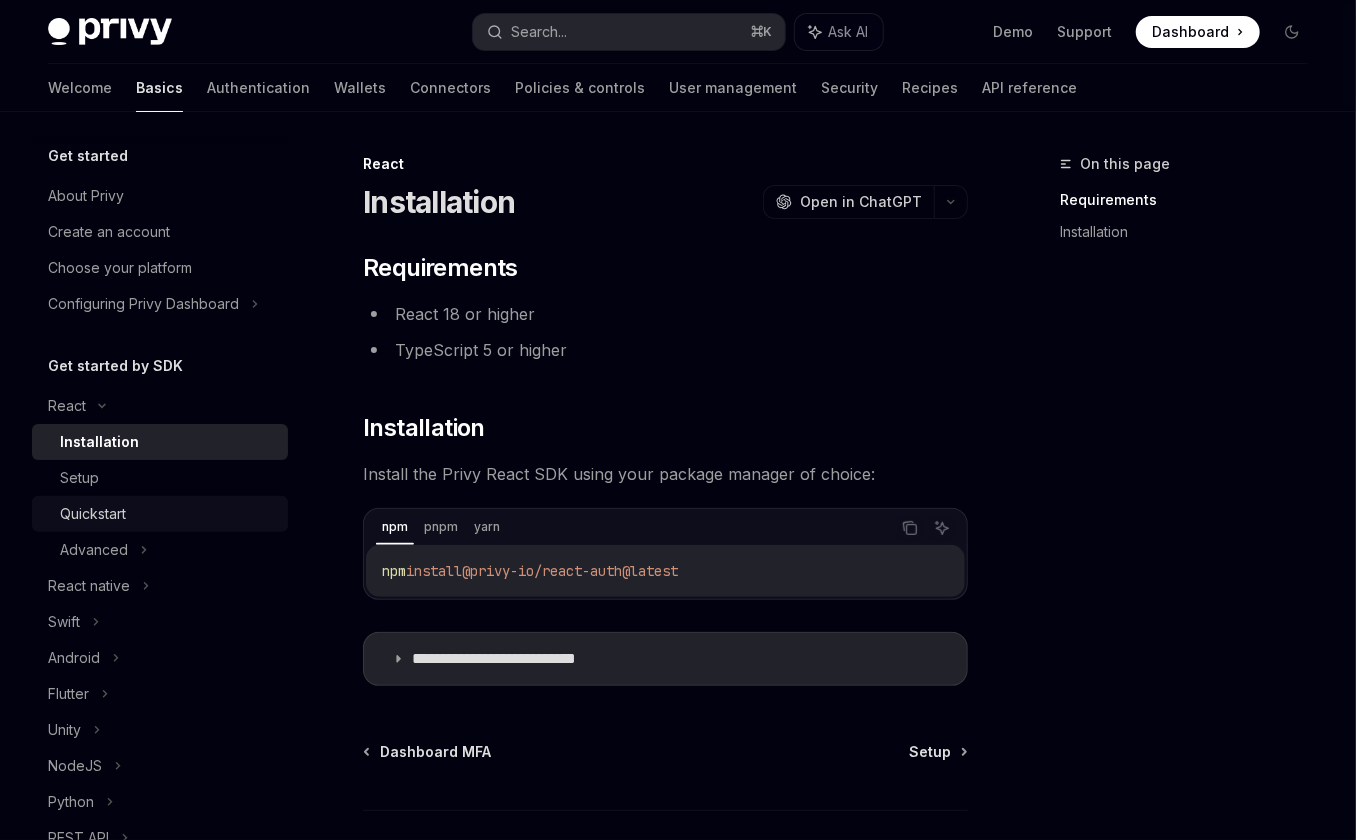 click on "Quickstart" at bounding box center (93, 514) 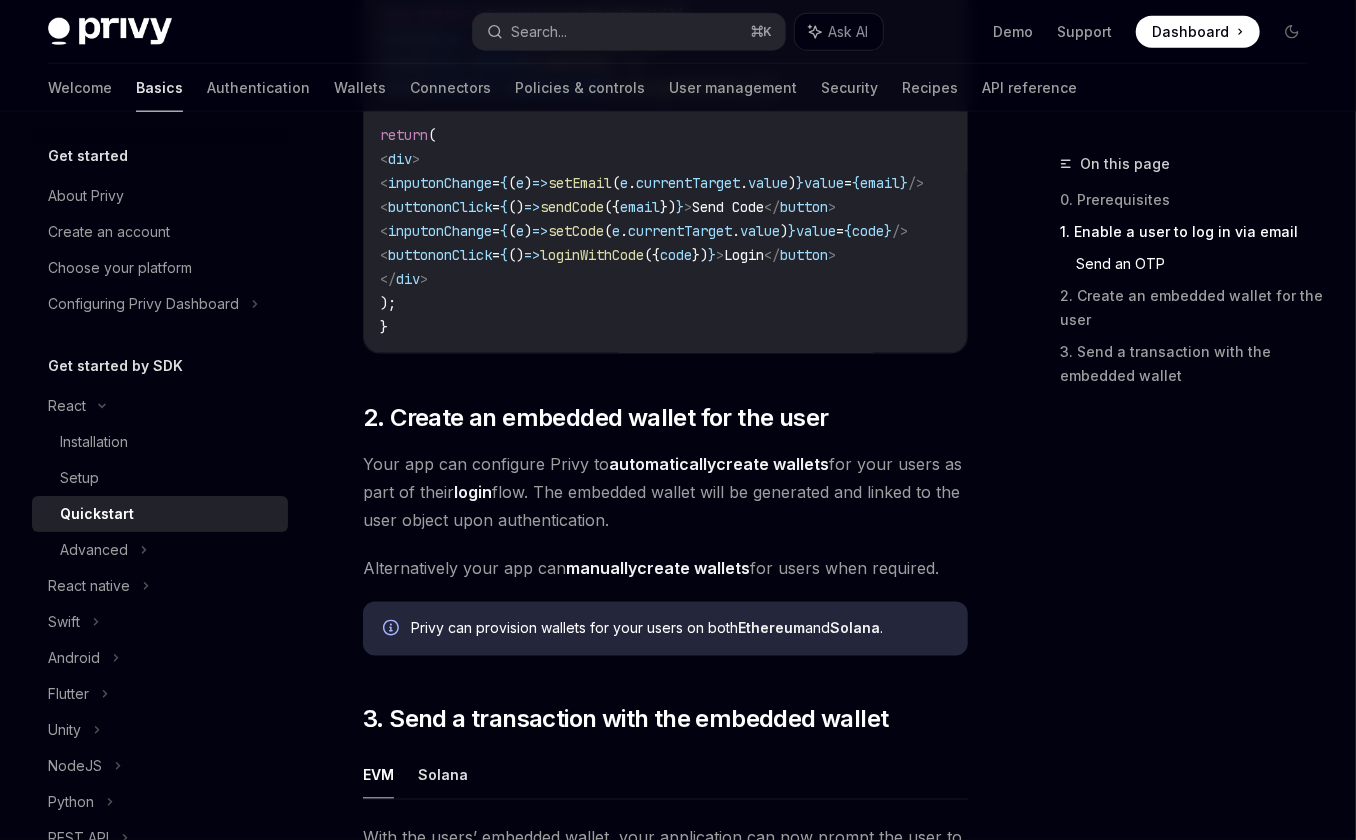 scroll, scrollTop: 1204, scrollLeft: 0, axis: vertical 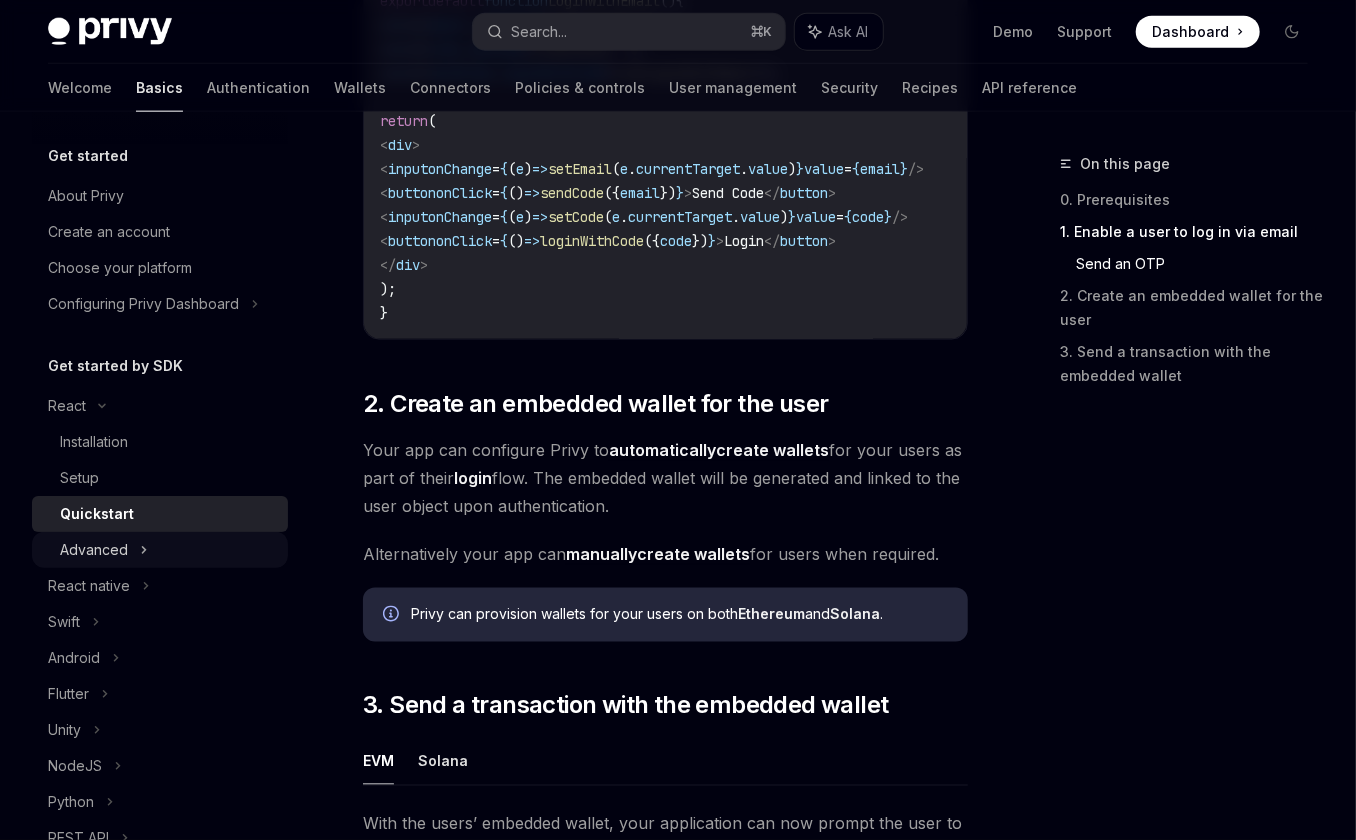click on "Advanced" at bounding box center [160, 550] 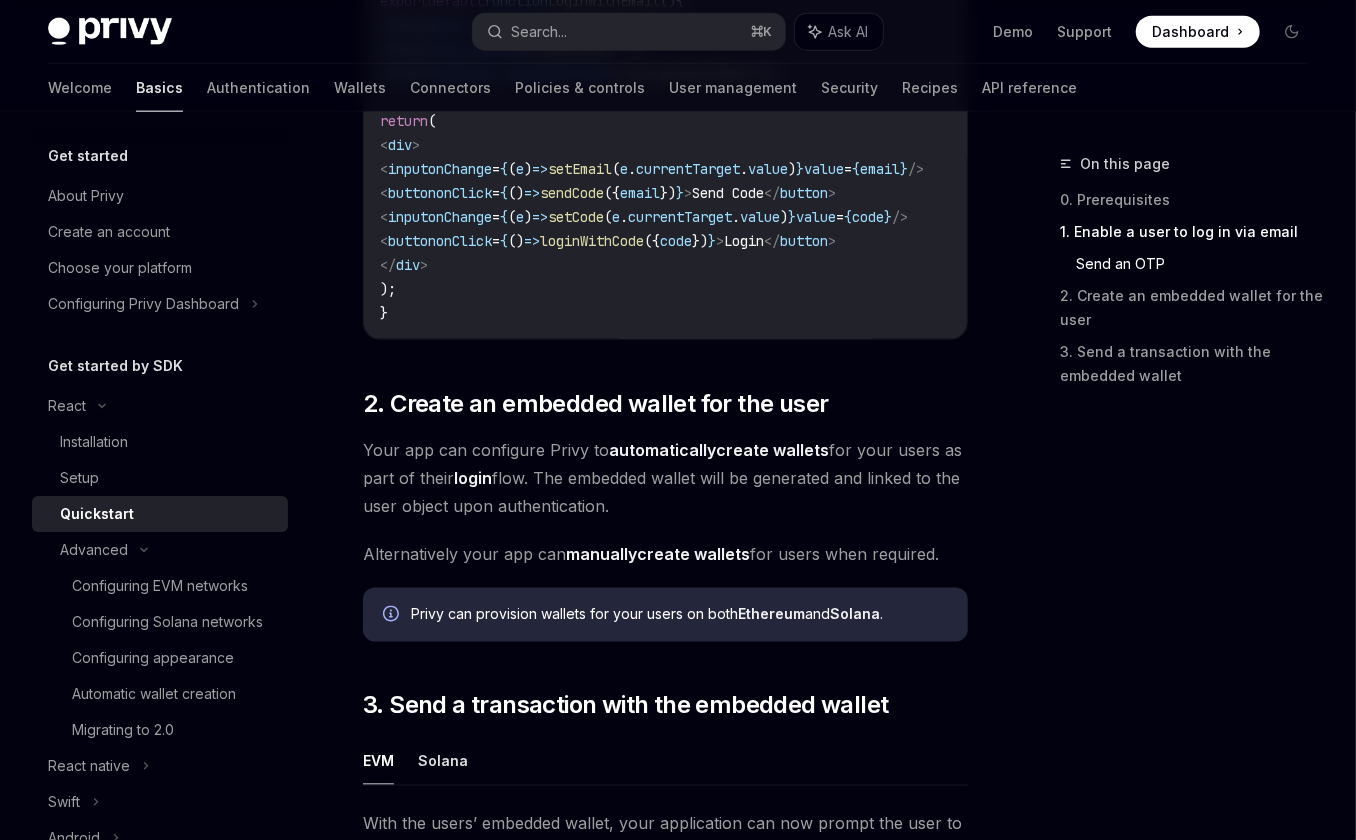 scroll, scrollTop: 0, scrollLeft: 0, axis: both 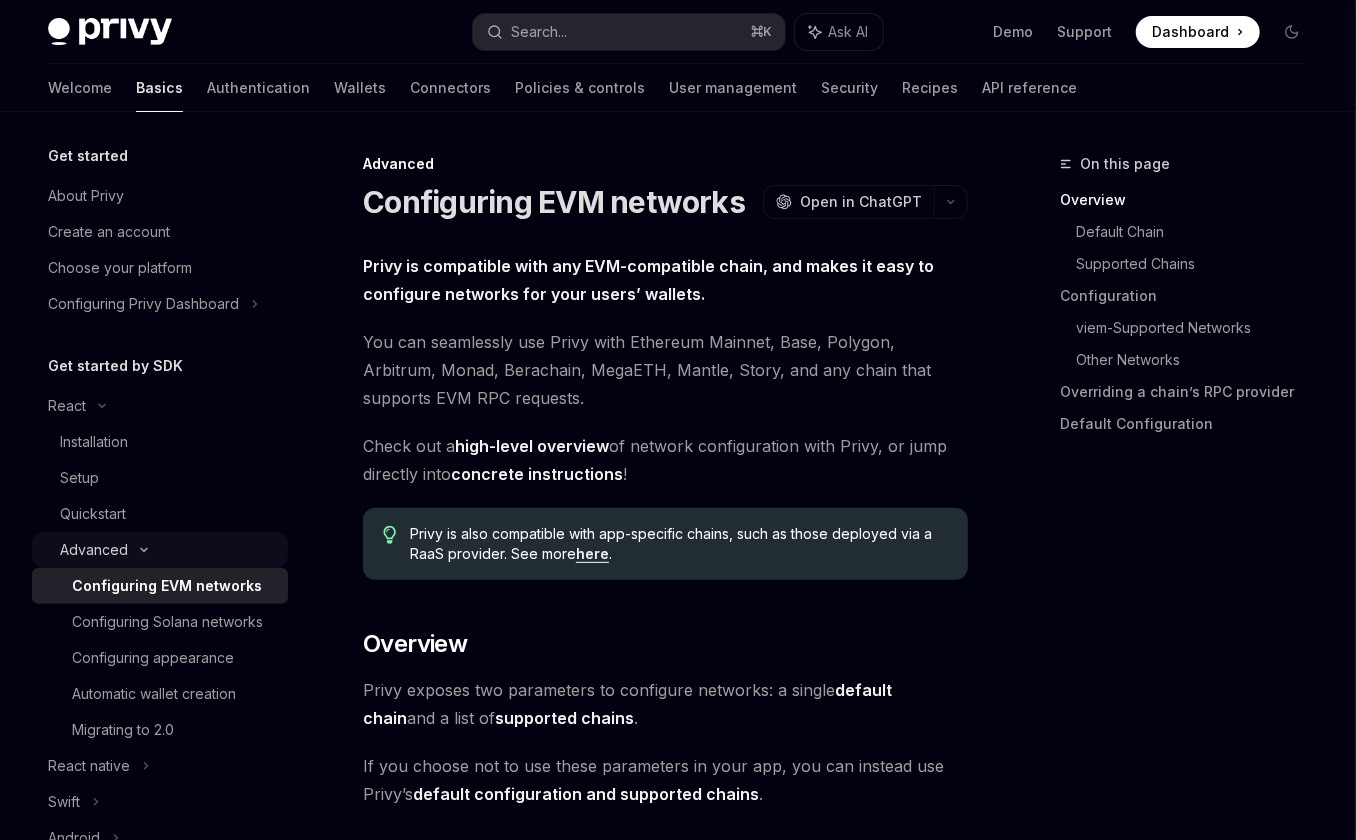 click on "Advanced" at bounding box center [160, 550] 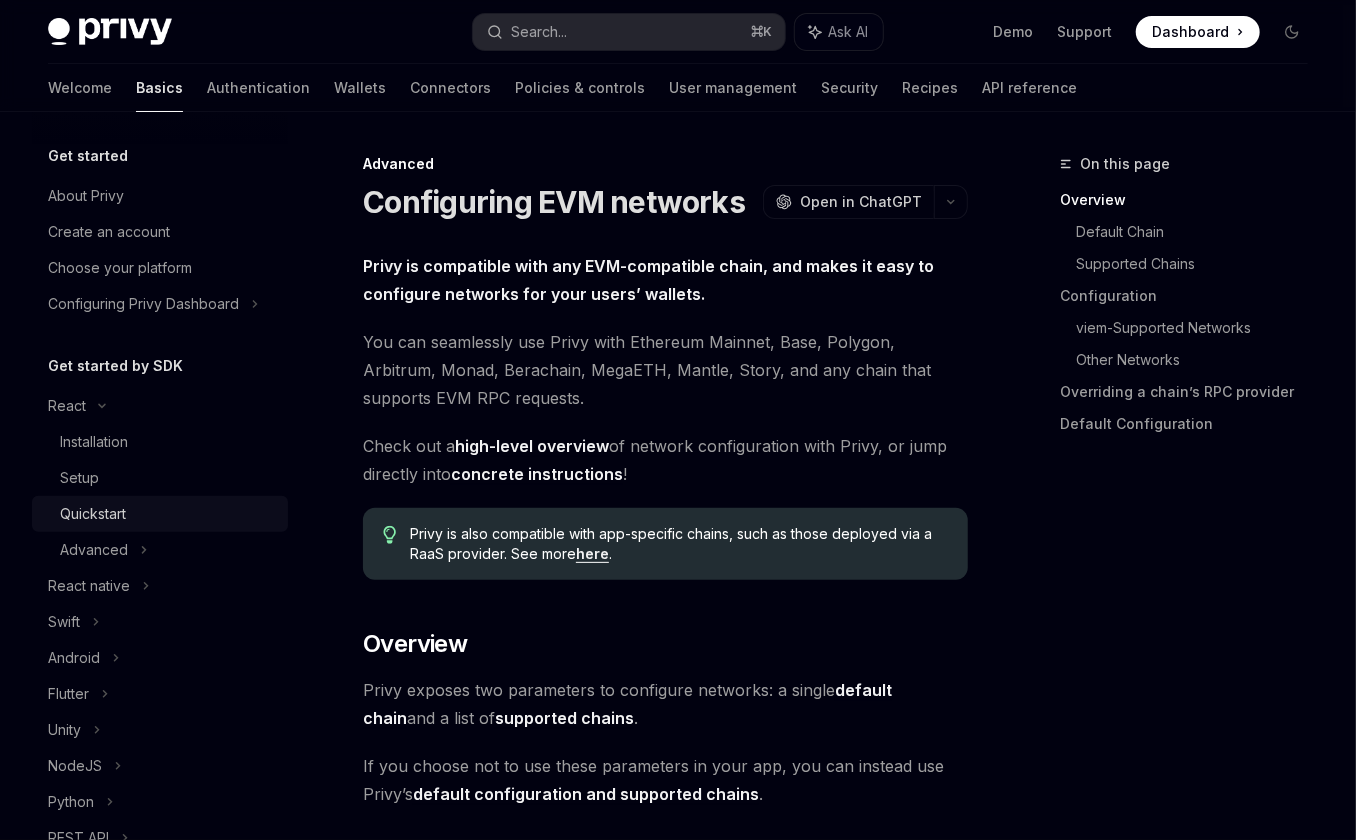 click on "Quickstart" at bounding box center (168, 514) 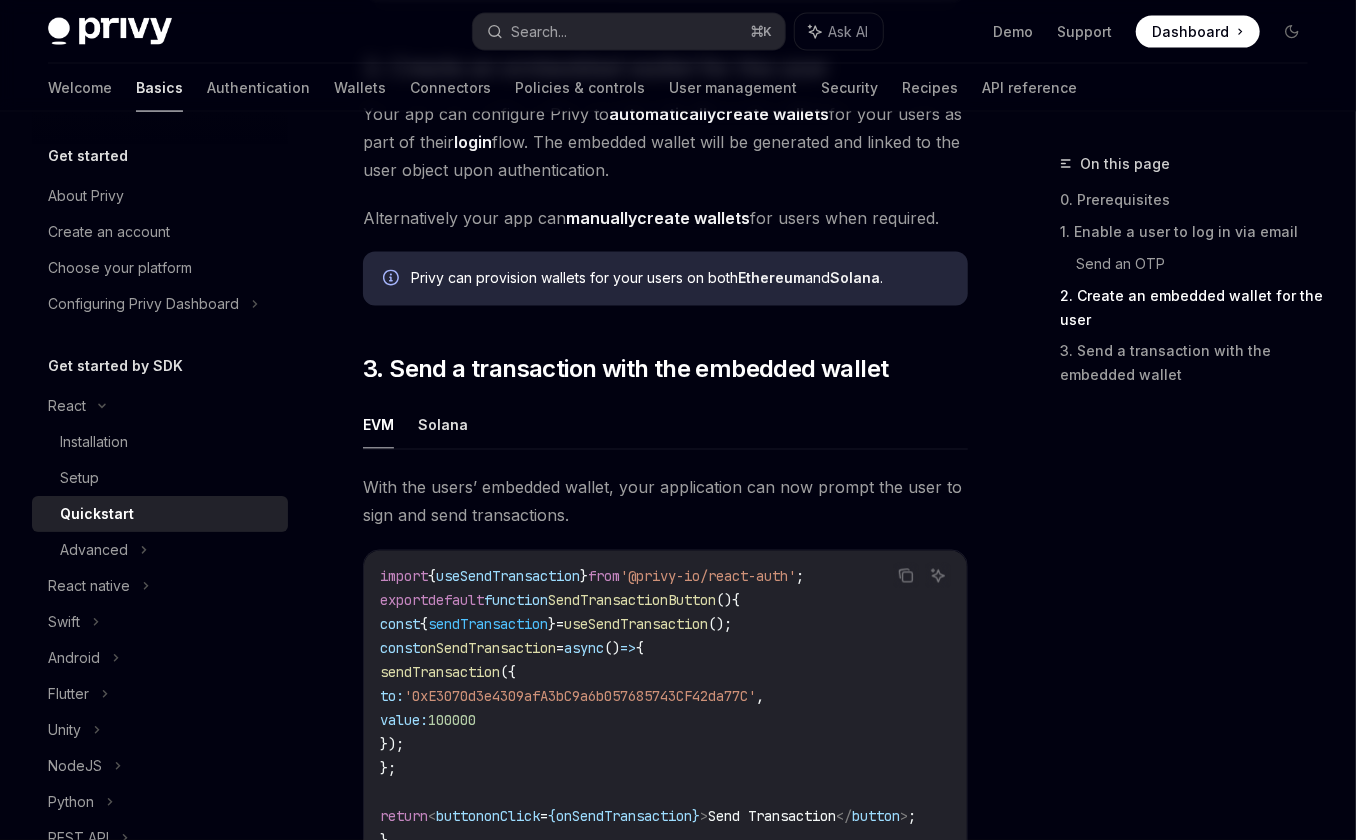 scroll, scrollTop: 1563, scrollLeft: 0, axis: vertical 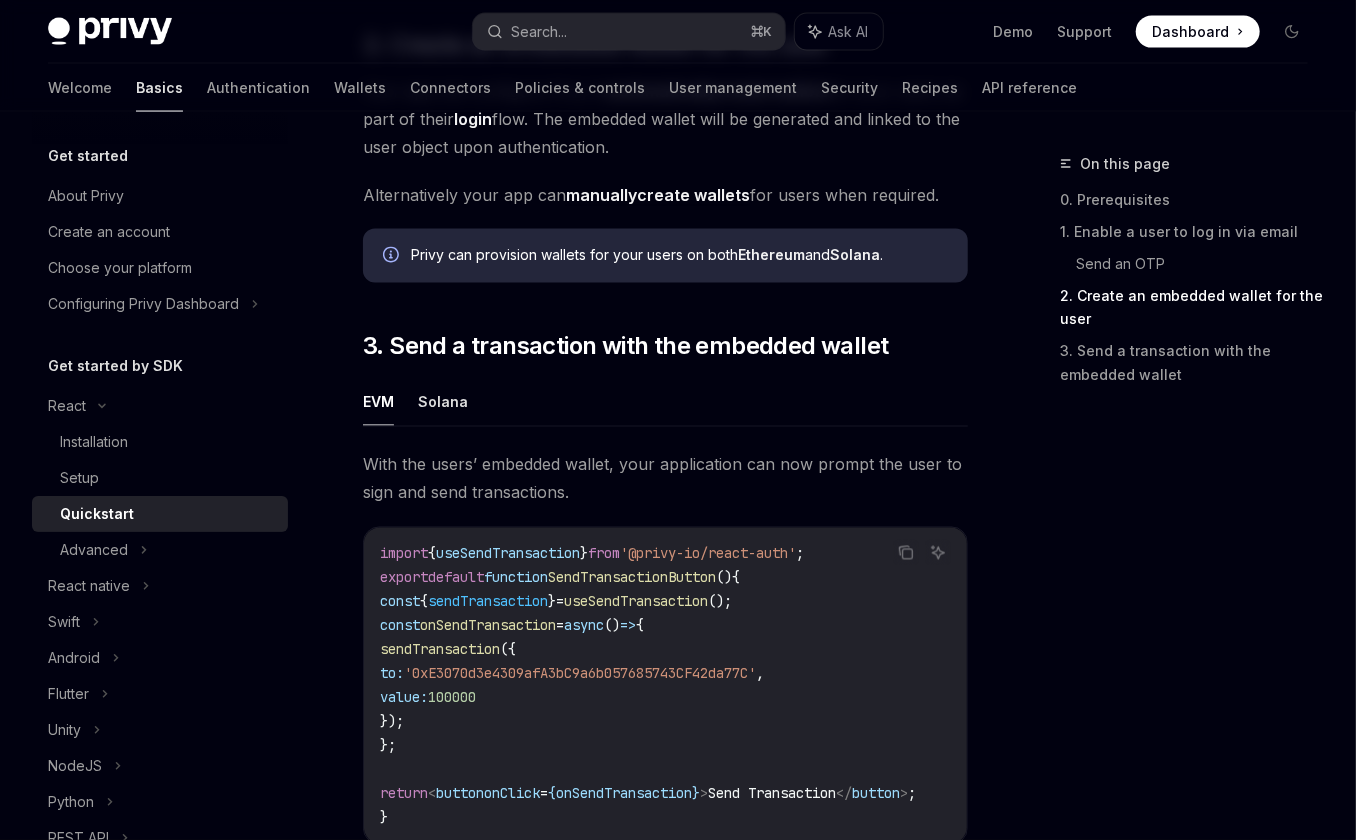 click on "SendTransactionButton" at bounding box center (632, 578) 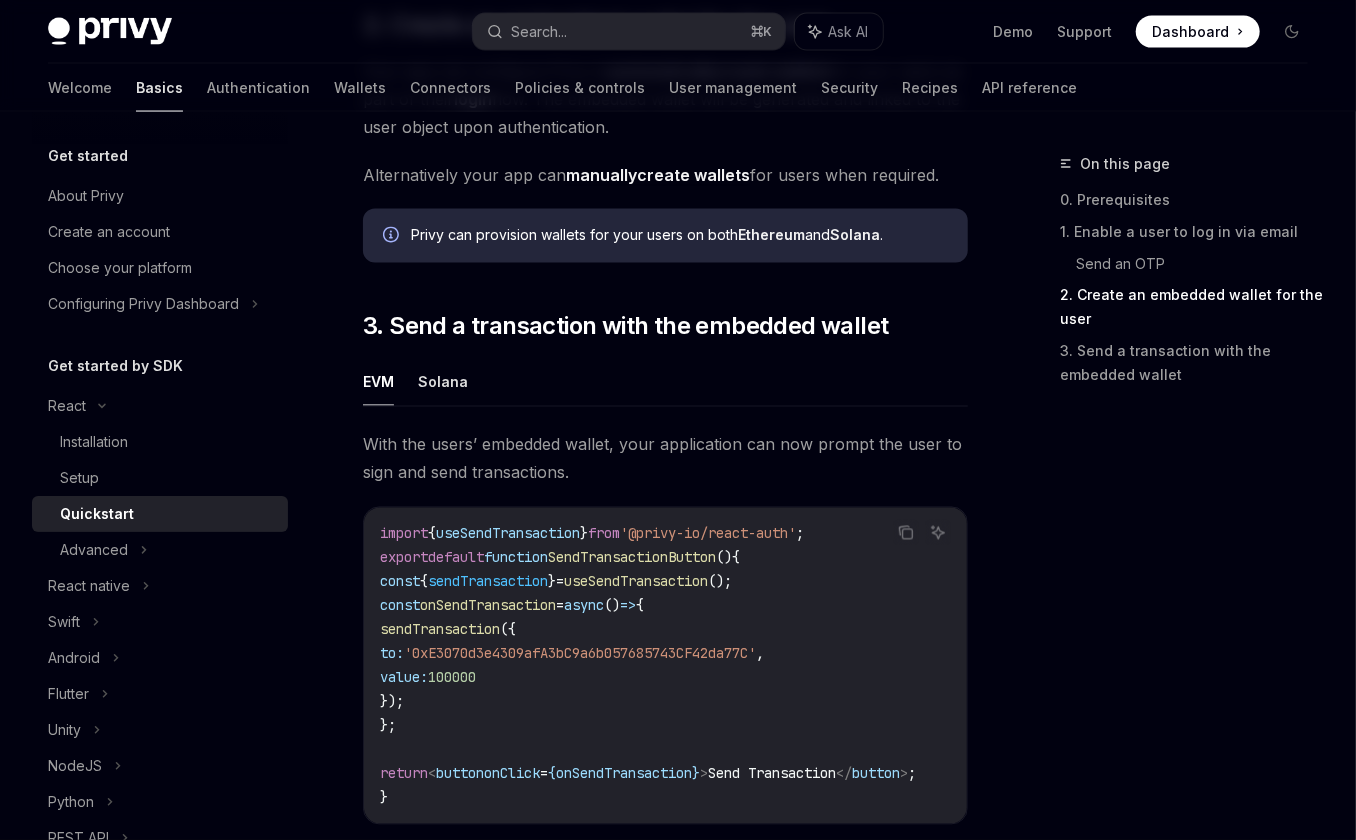 scroll, scrollTop: 1589, scrollLeft: 0, axis: vertical 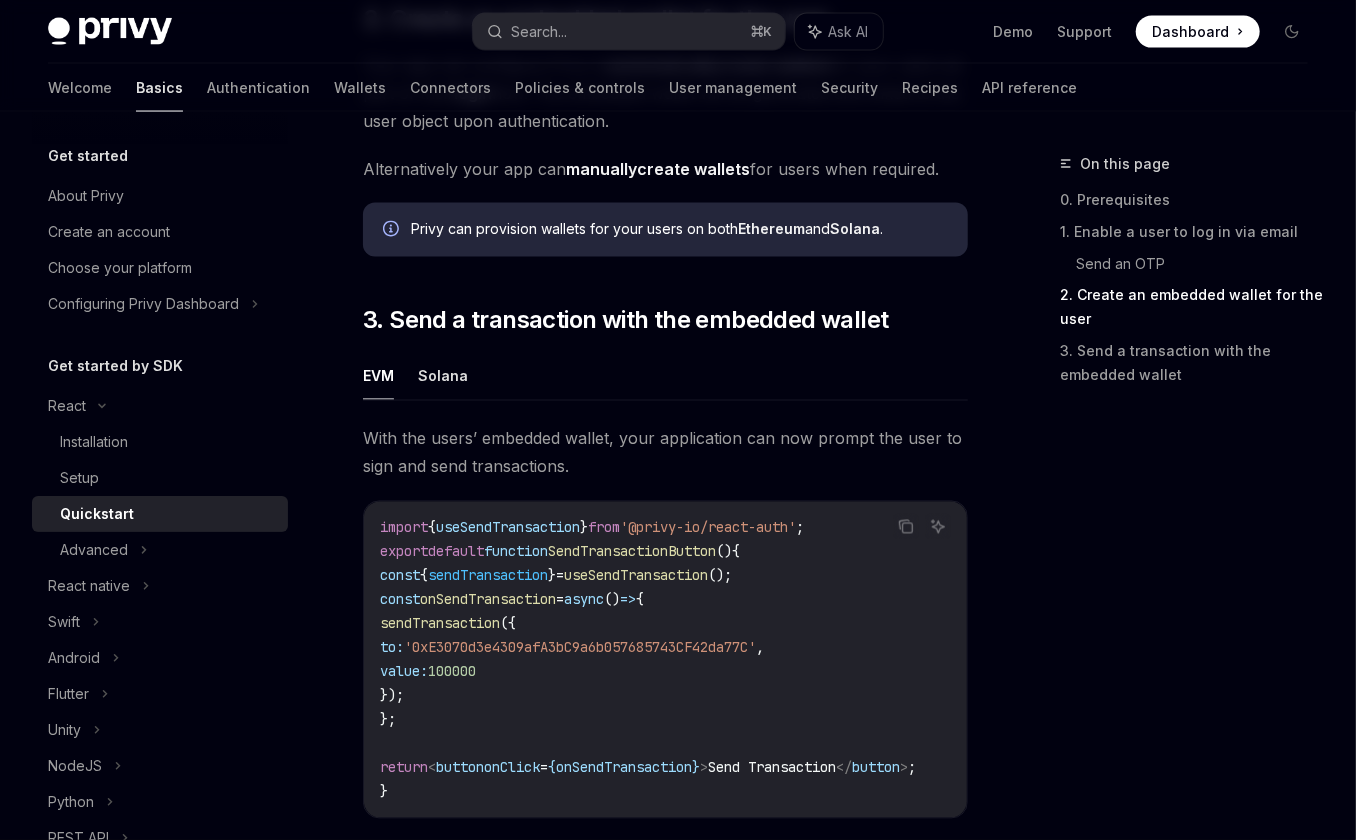 click on "SendTransactionButton" at bounding box center [632, 552] 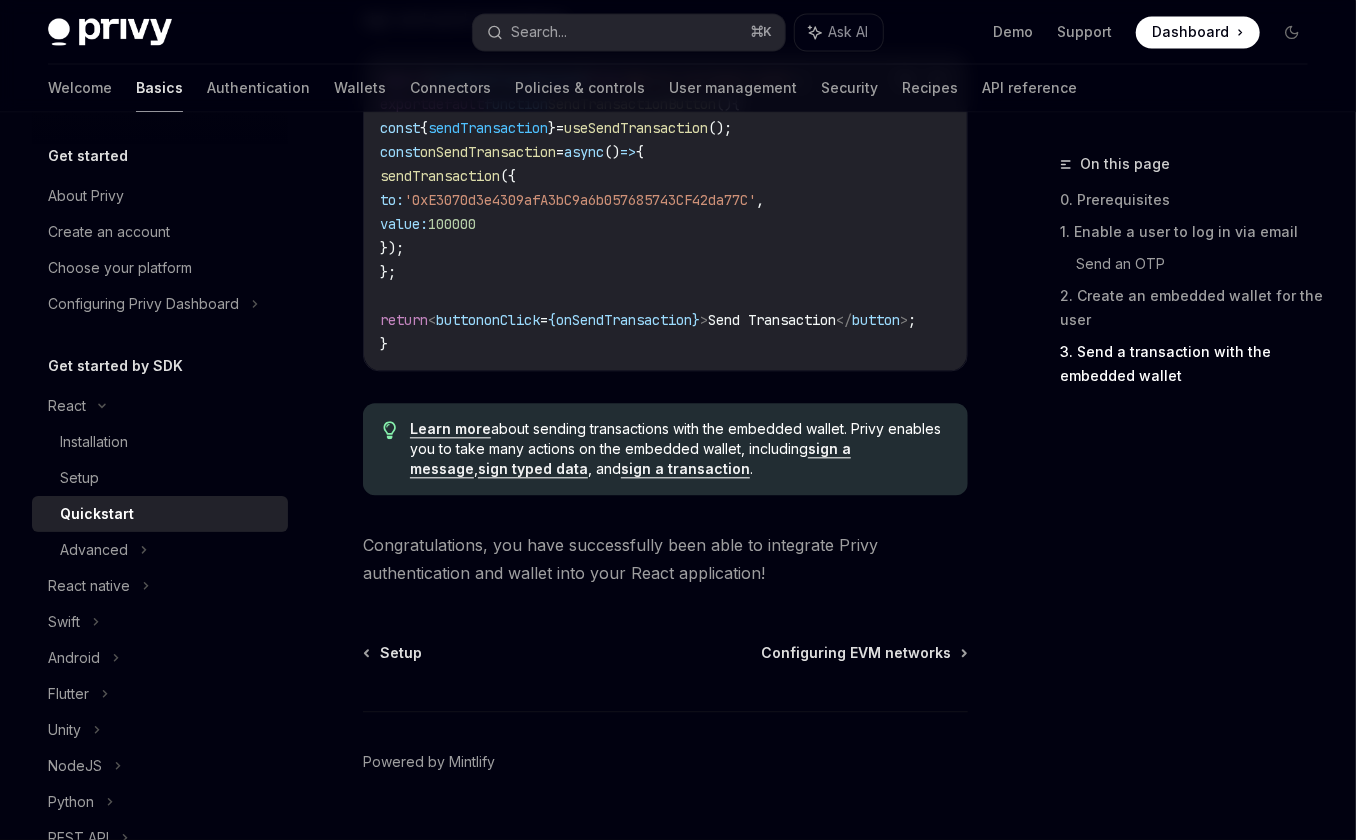 scroll, scrollTop: 2067, scrollLeft: 0, axis: vertical 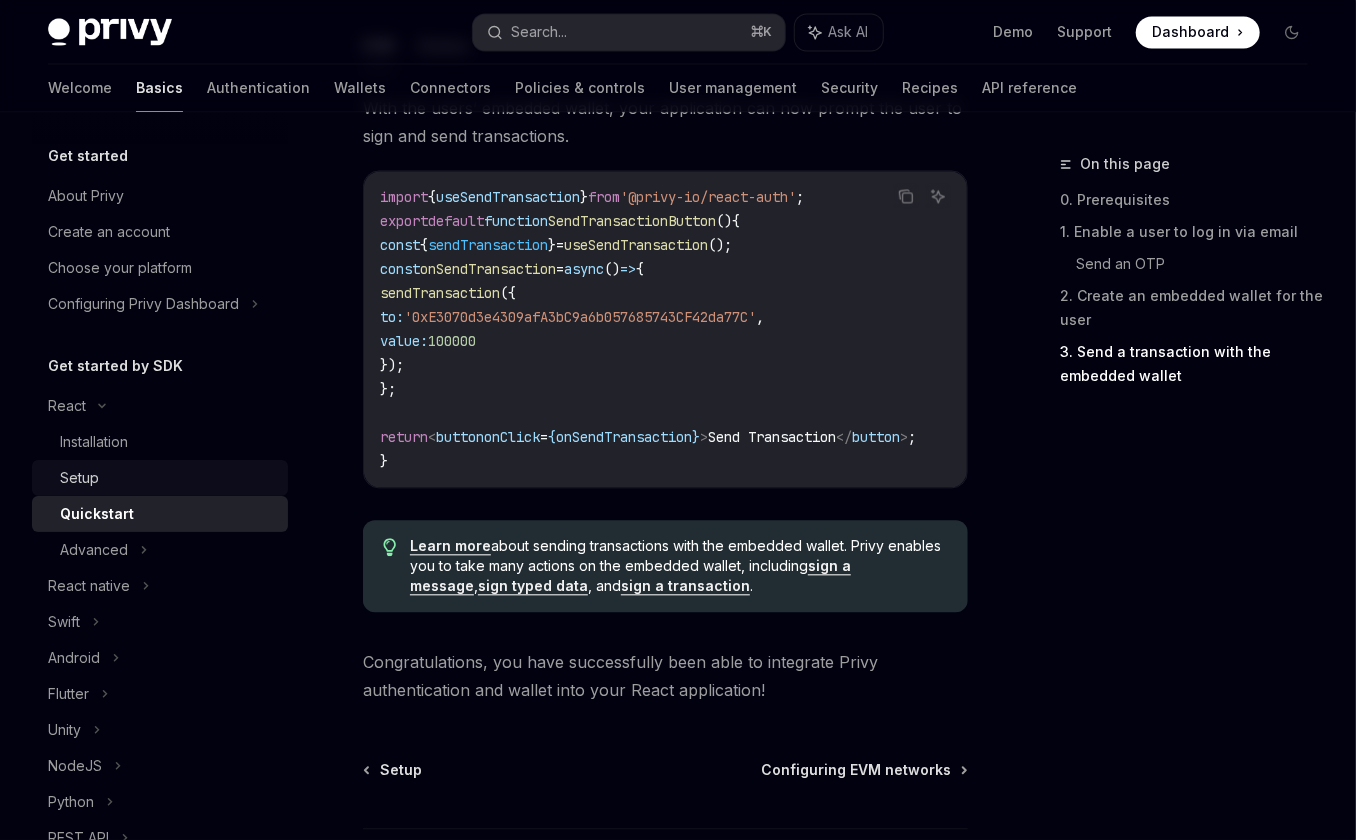 click on "Setup" at bounding box center [168, 478] 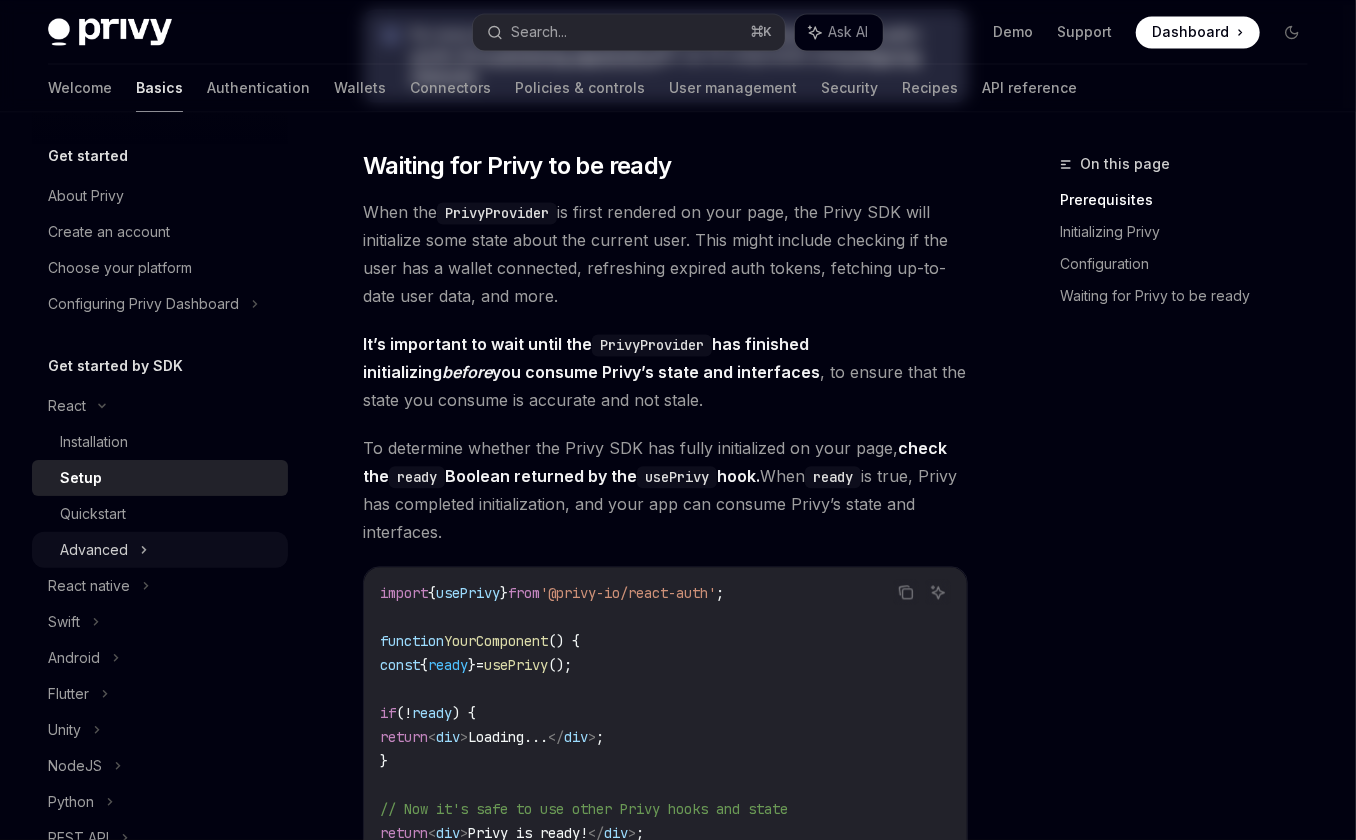 scroll, scrollTop: 0, scrollLeft: 0, axis: both 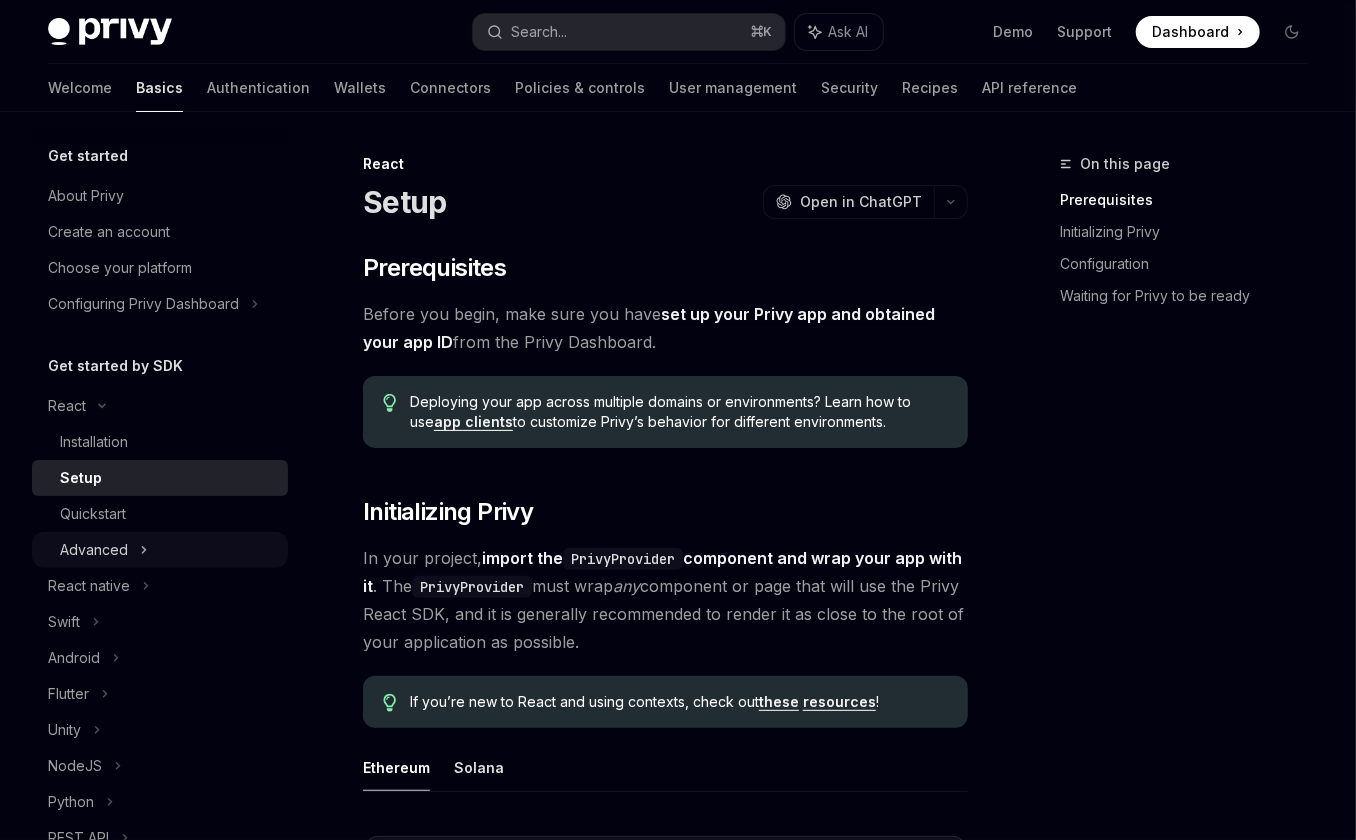 click on "Advanced" at bounding box center [94, 550] 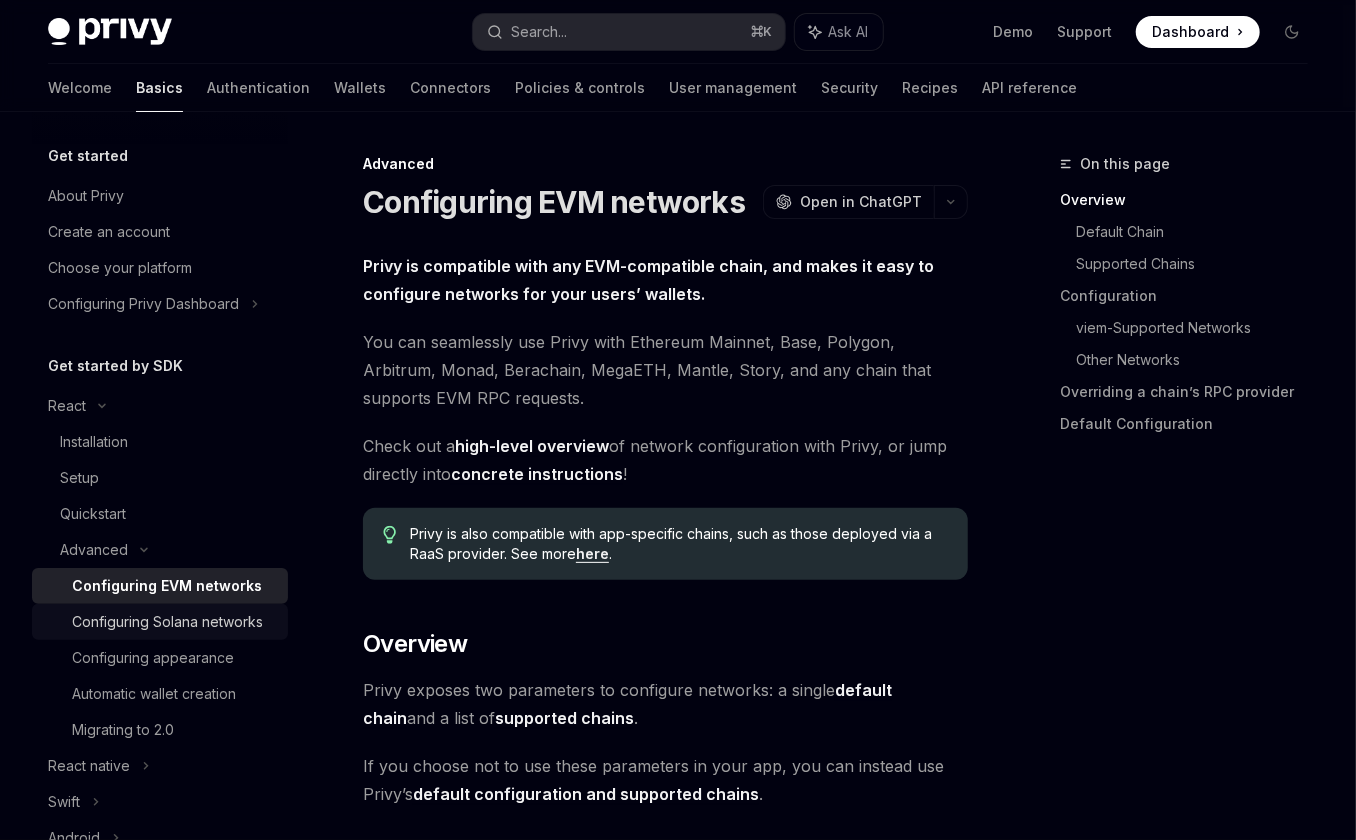 click on "Configuring Solana networks" at bounding box center [167, 622] 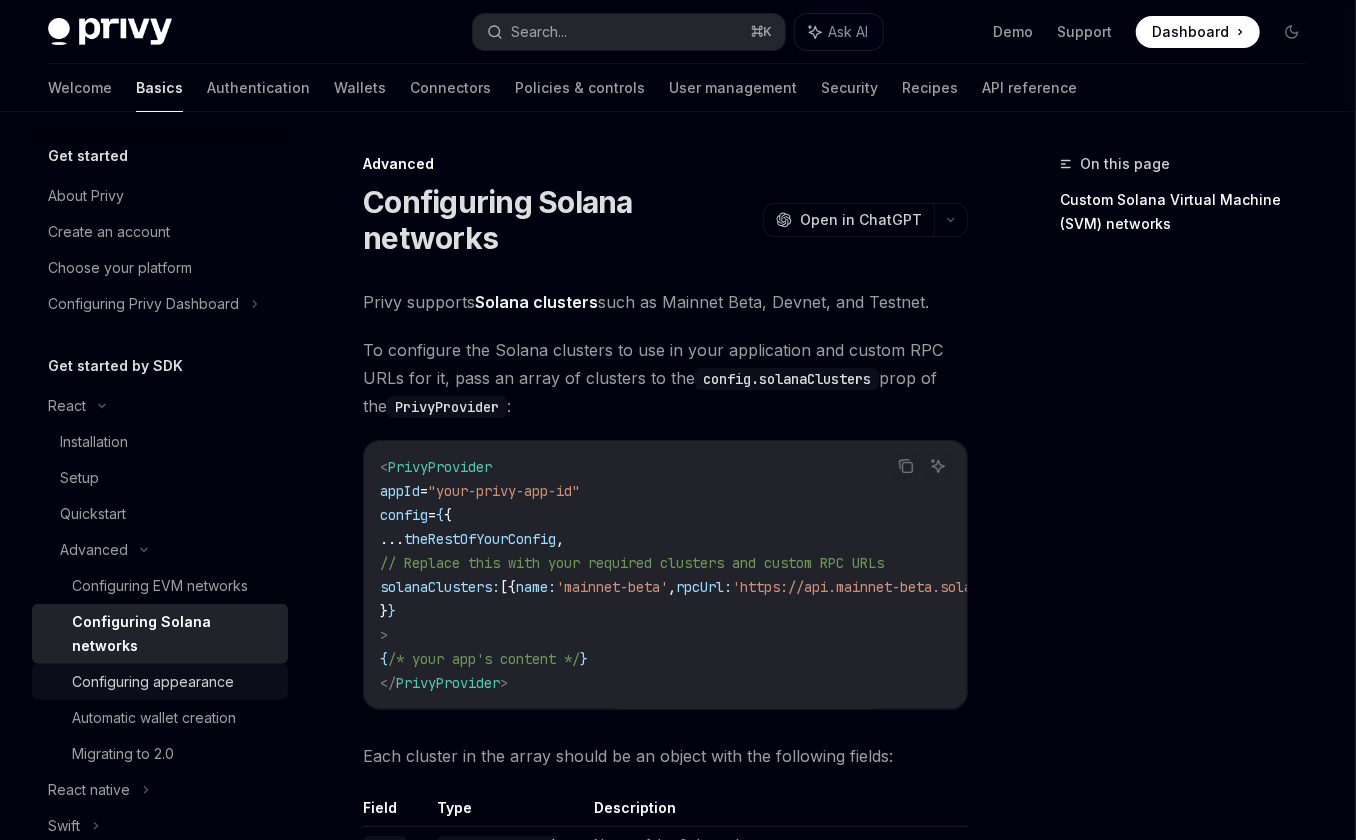 click on "Configuring appearance" at bounding box center (153, 682) 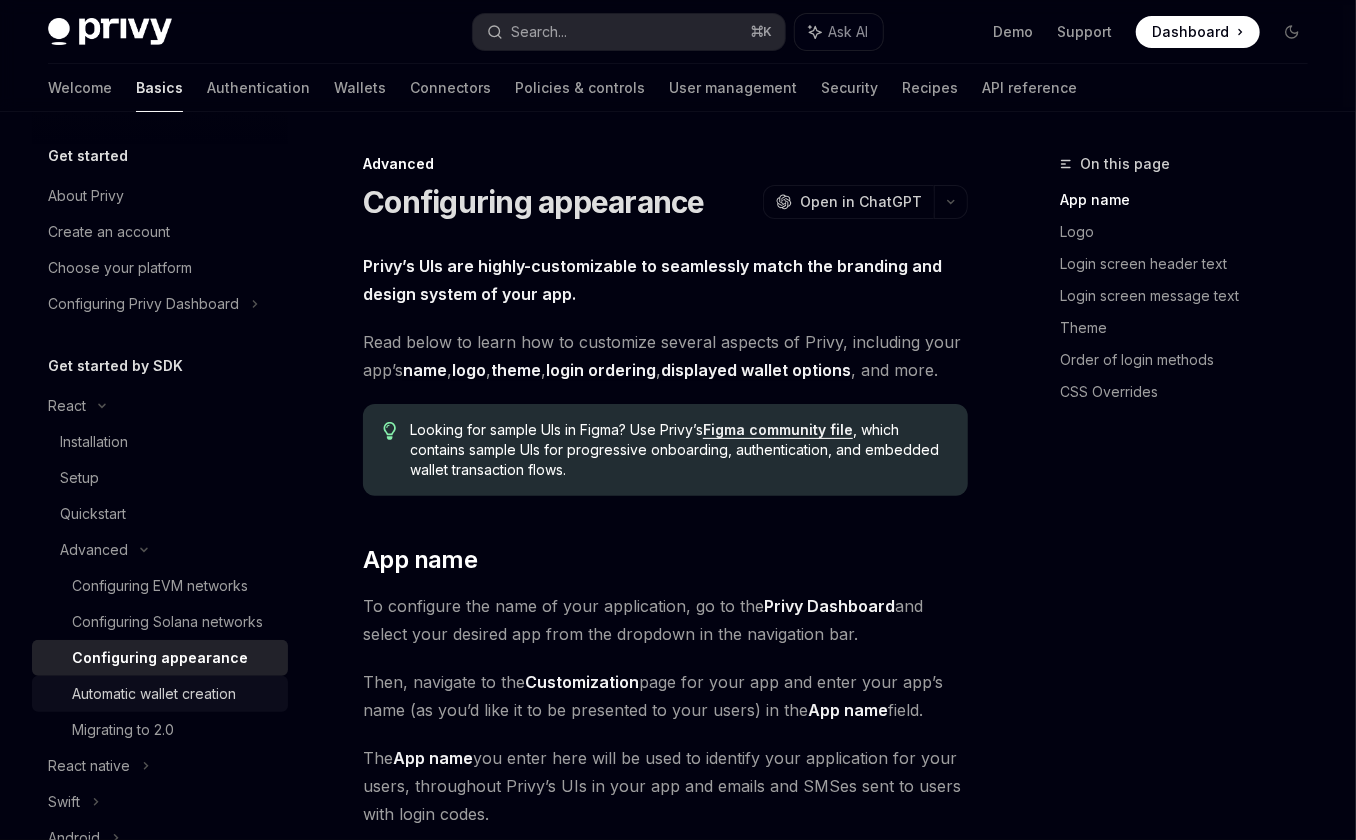click on "Automatic wallet creation" at bounding box center (154, 694) 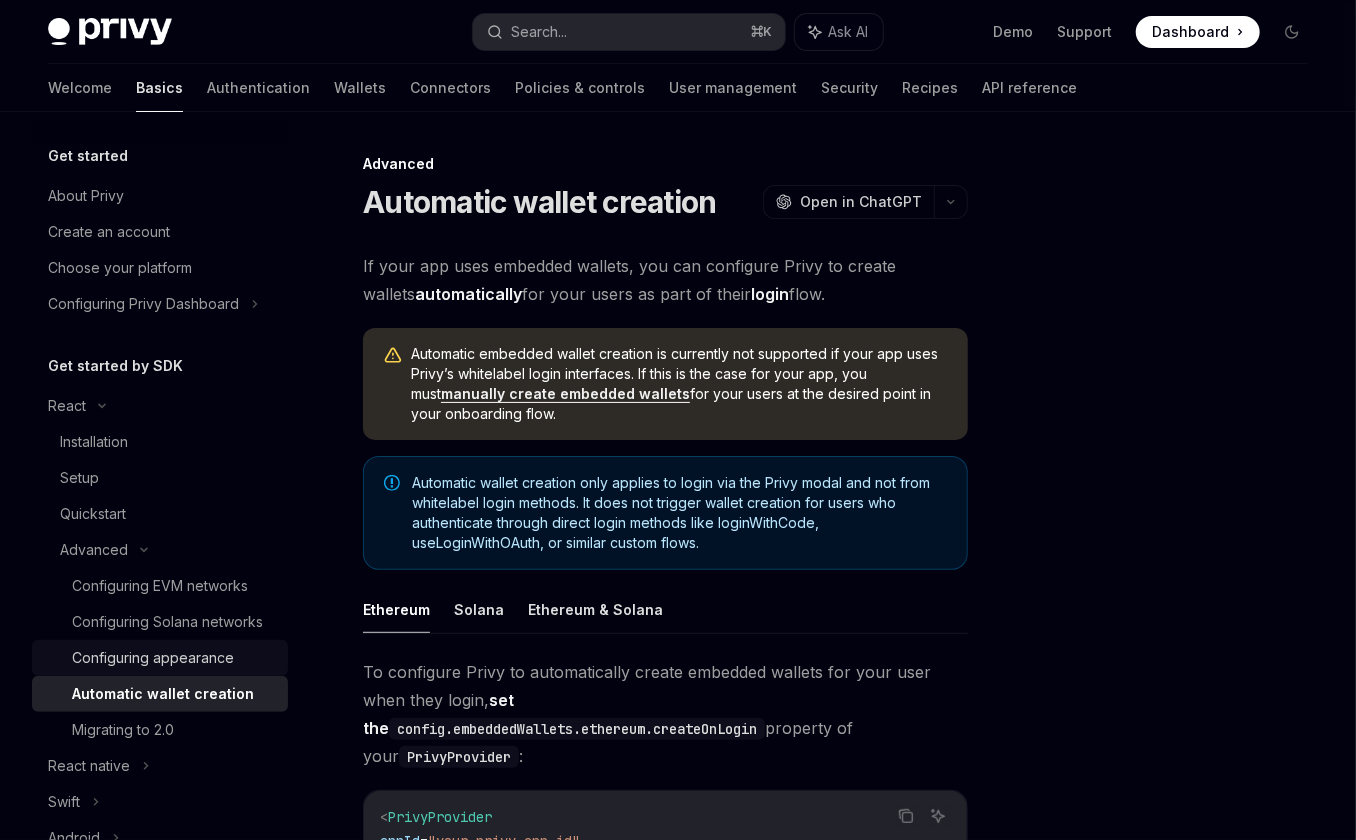 click on "Configuring appearance" at bounding box center [153, 658] 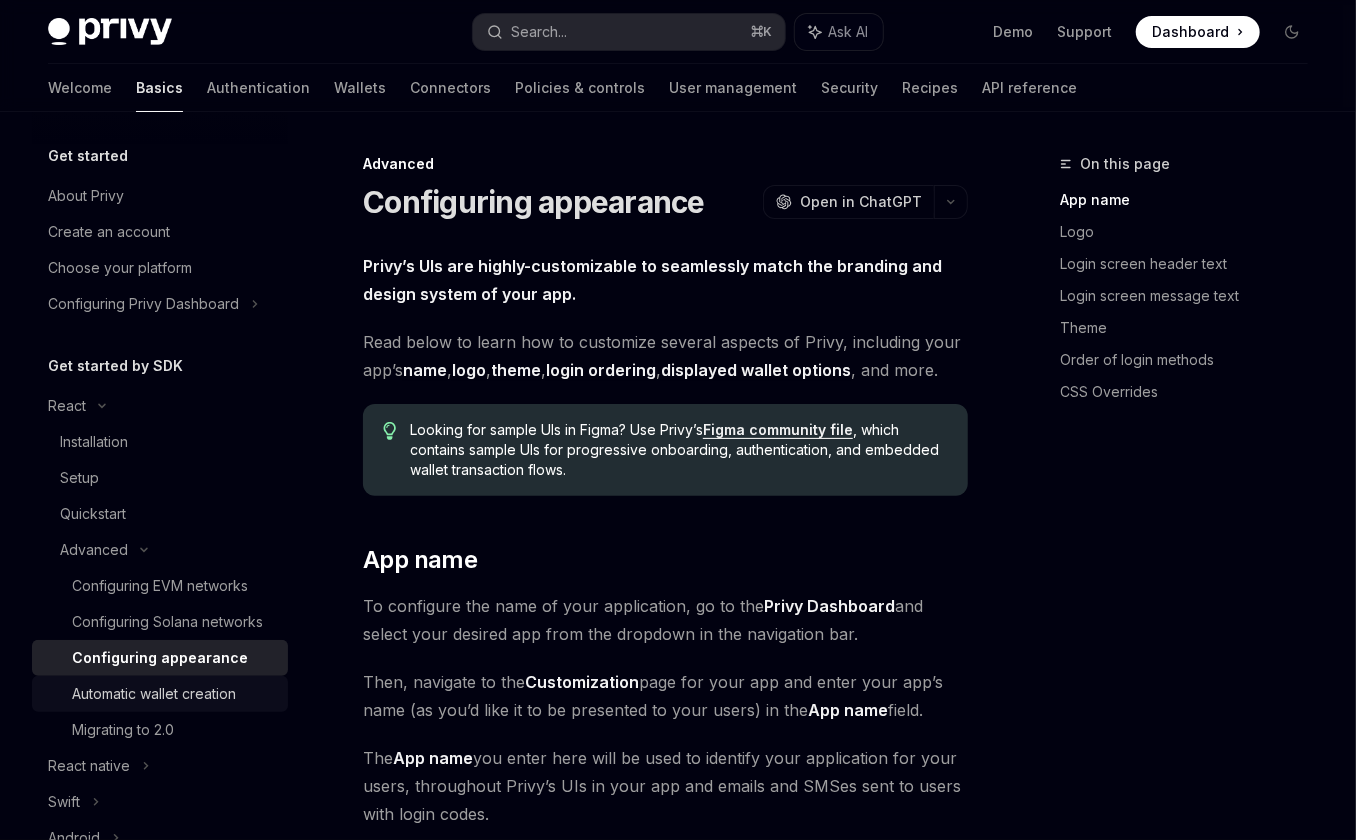 click on "Automatic wallet creation" at bounding box center (160, 694) 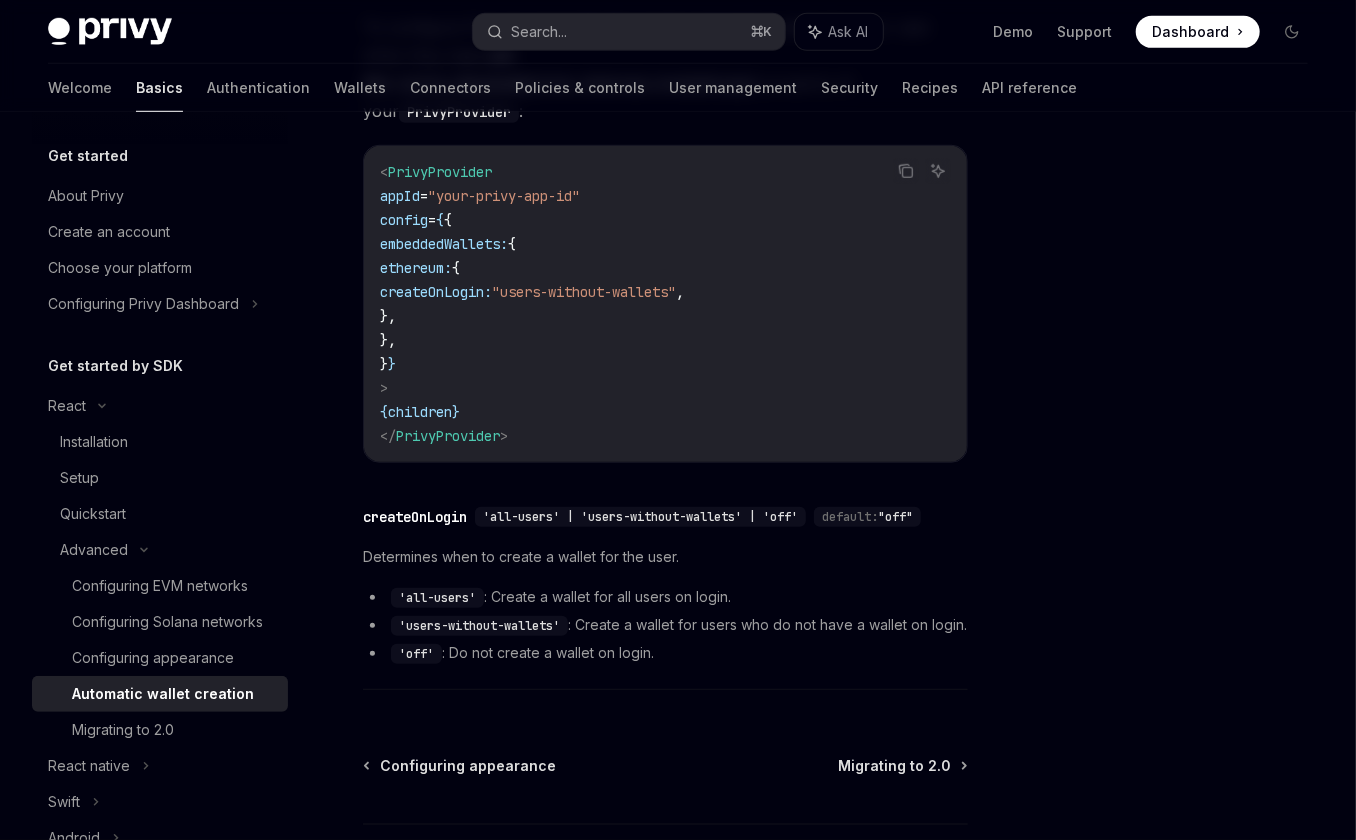 scroll, scrollTop: 646, scrollLeft: 0, axis: vertical 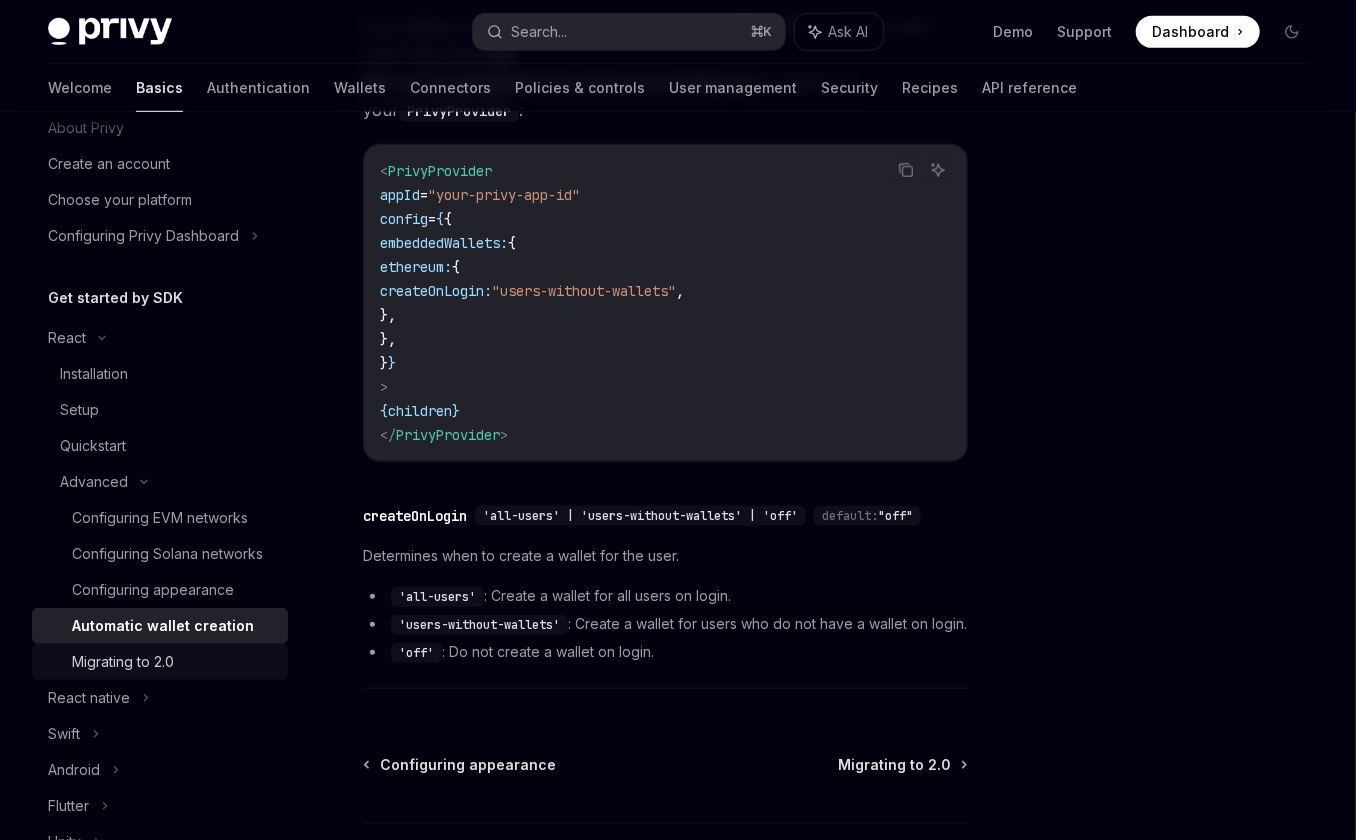 click on "Migrating to 2.0" at bounding box center (123, 662) 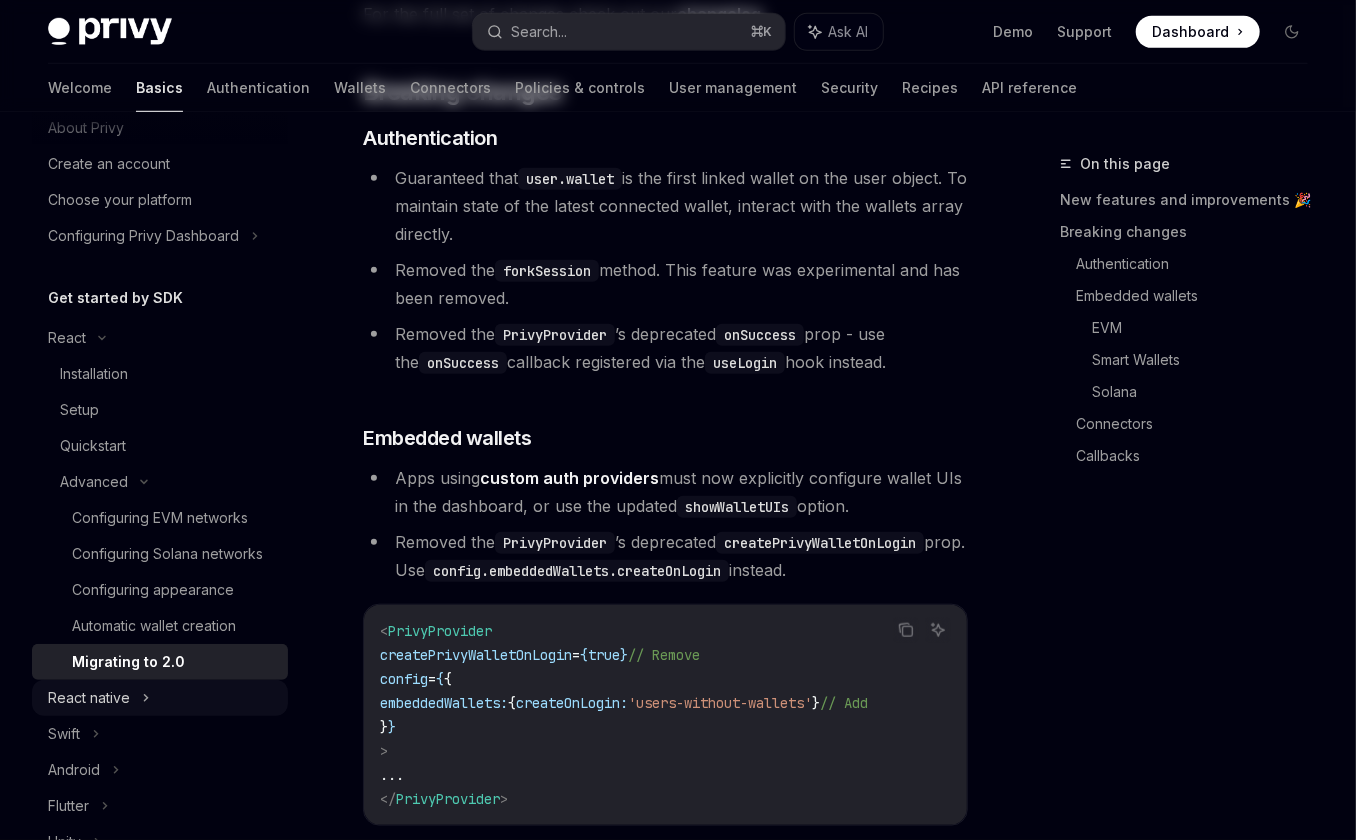 scroll, scrollTop: 0, scrollLeft: 0, axis: both 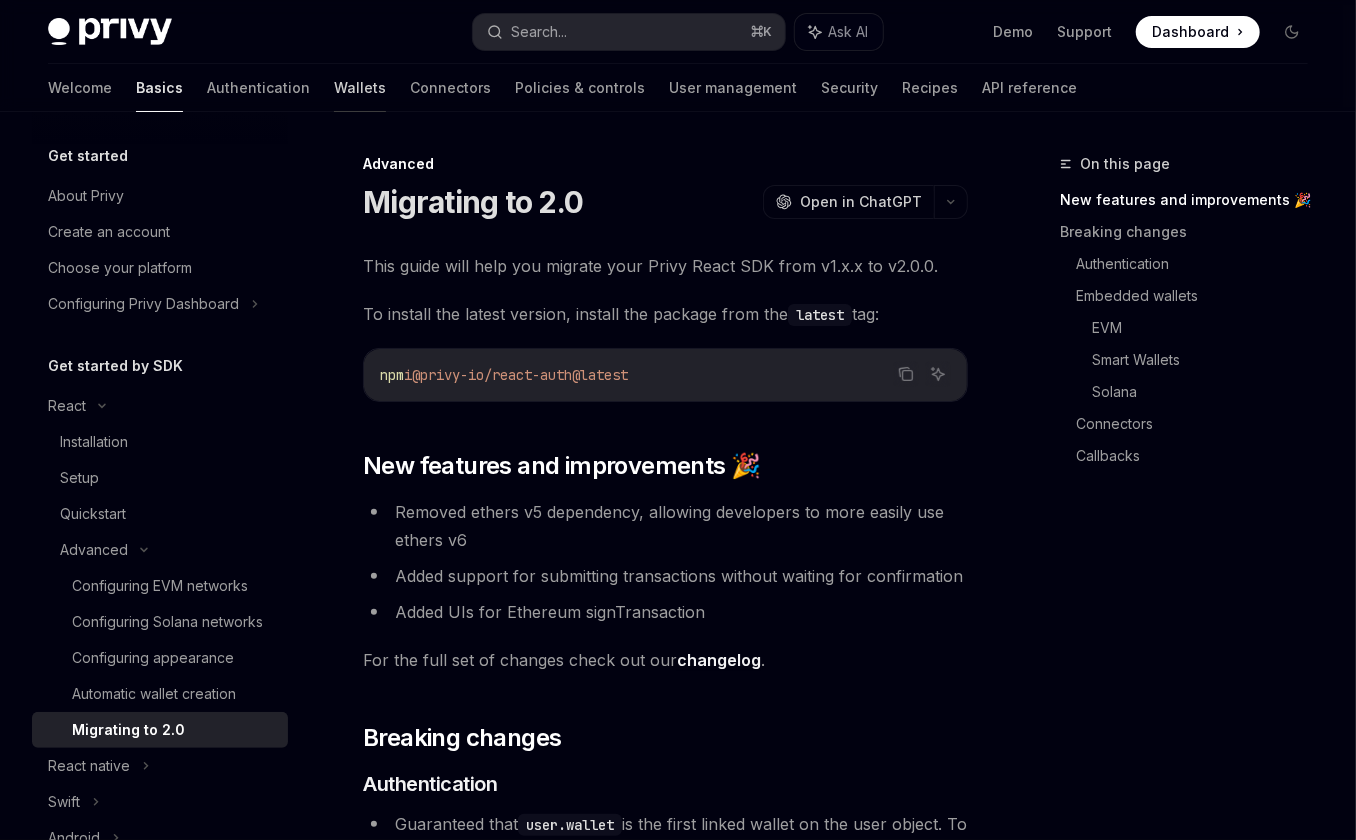 click on "Wallets" at bounding box center [360, 88] 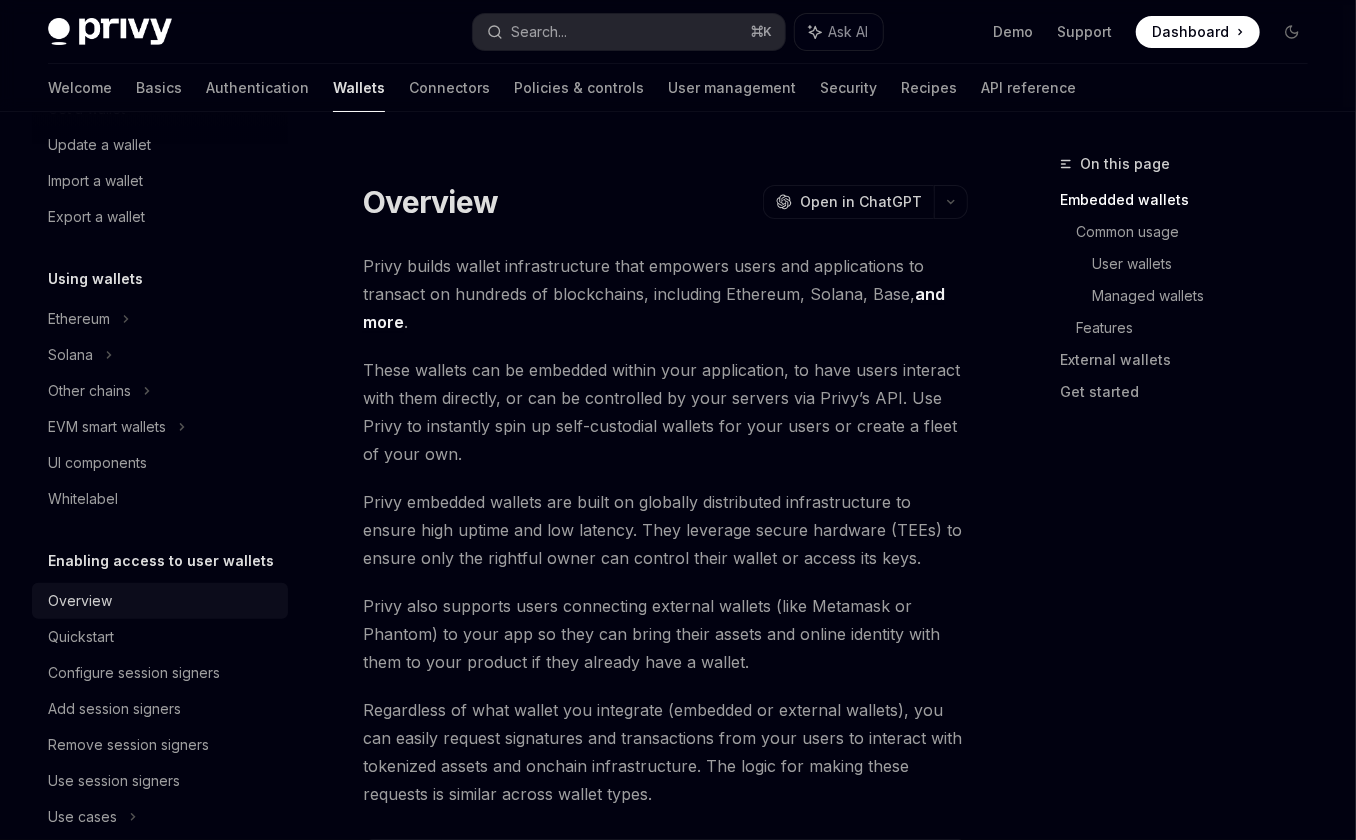scroll, scrollTop: 300, scrollLeft: 0, axis: vertical 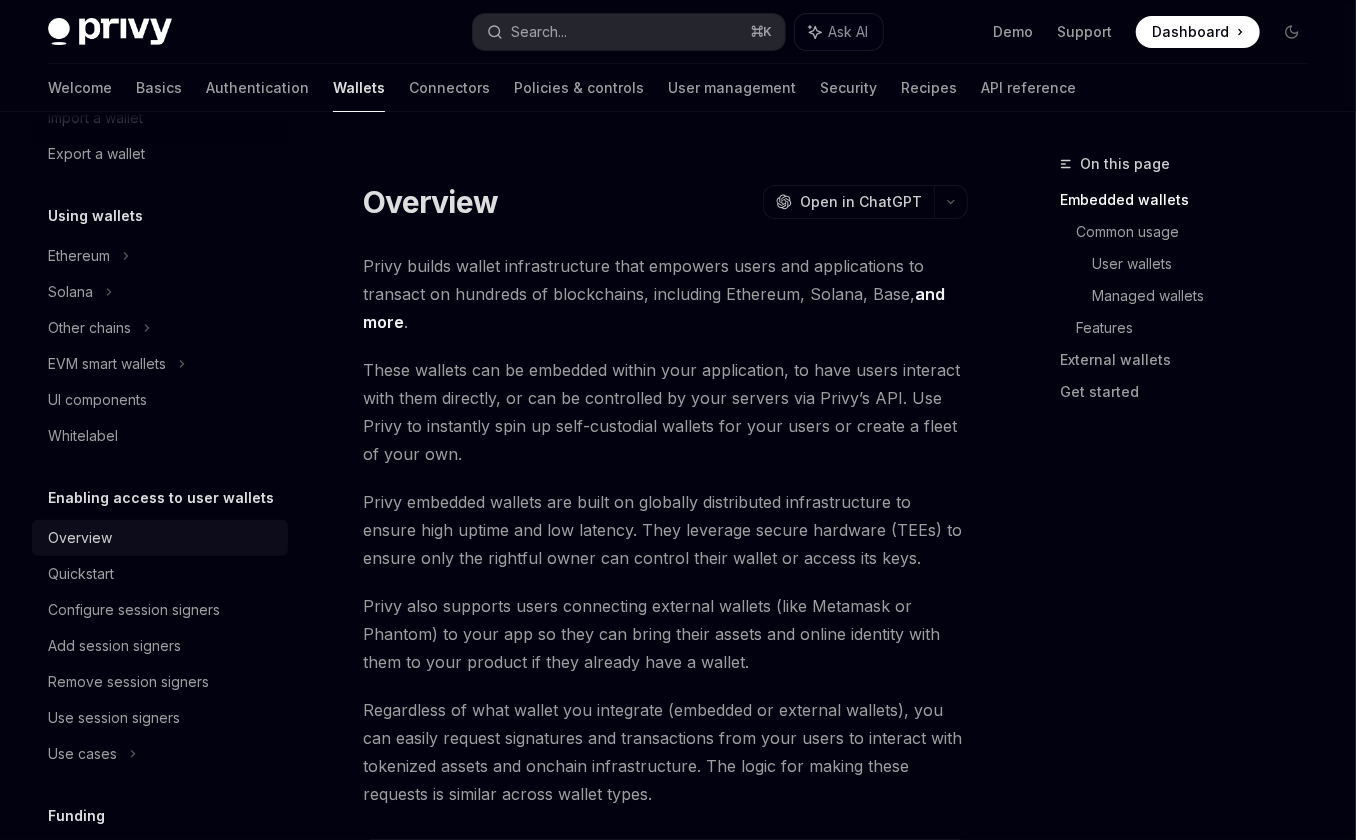 click on "Overview" at bounding box center [162, 538] 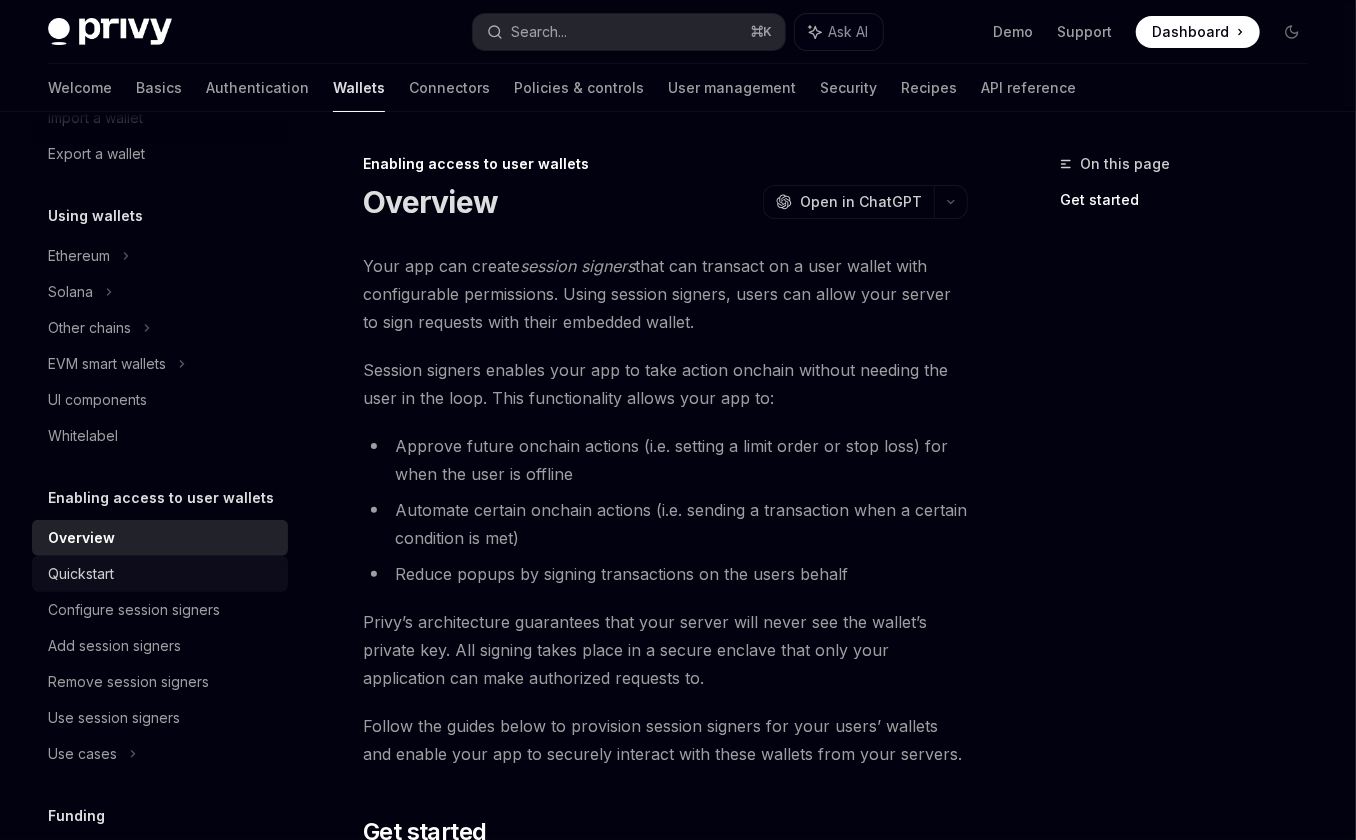 click on "Quickstart" at bounding box center [162, 574] 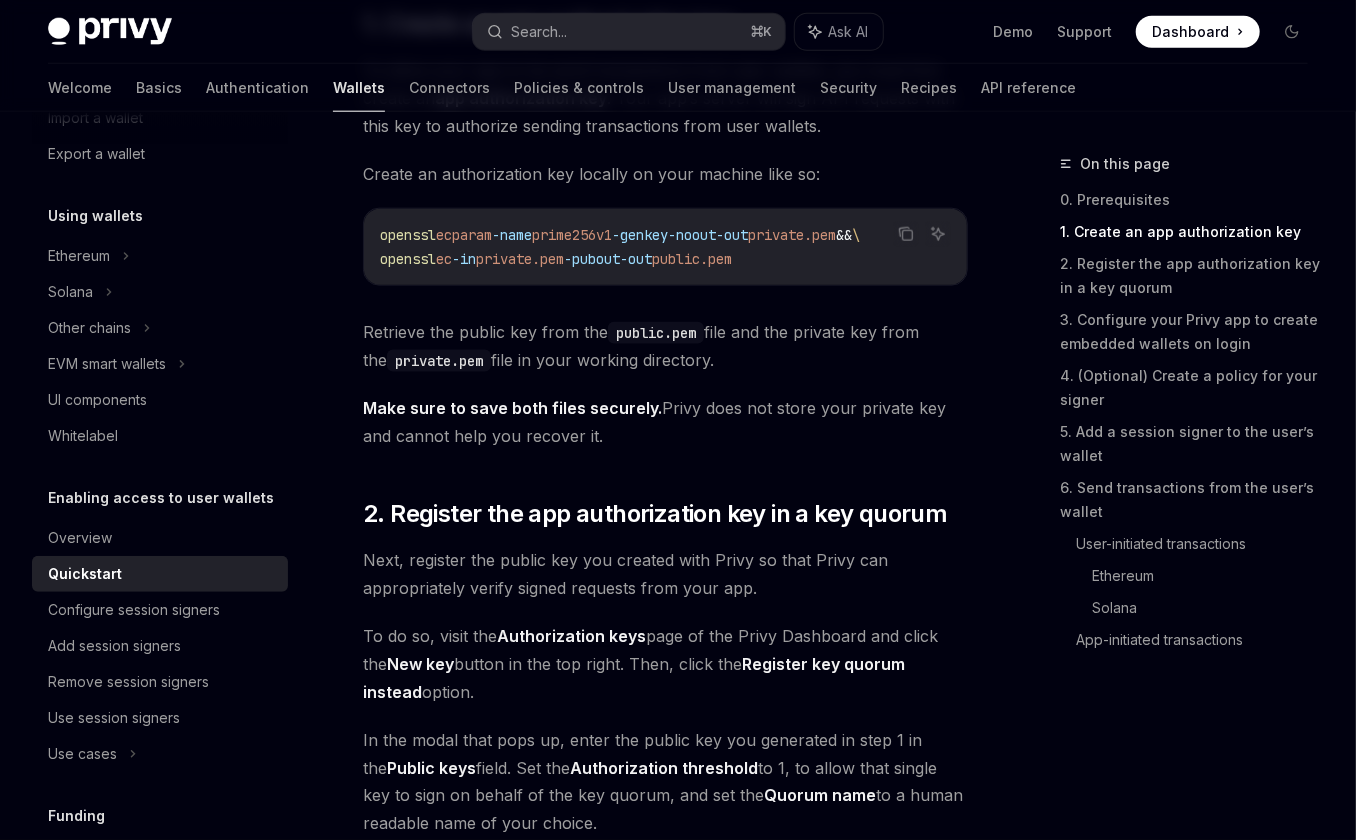 scroll, scrollTop: 1097, scrollLeft: 0, axis: vertical 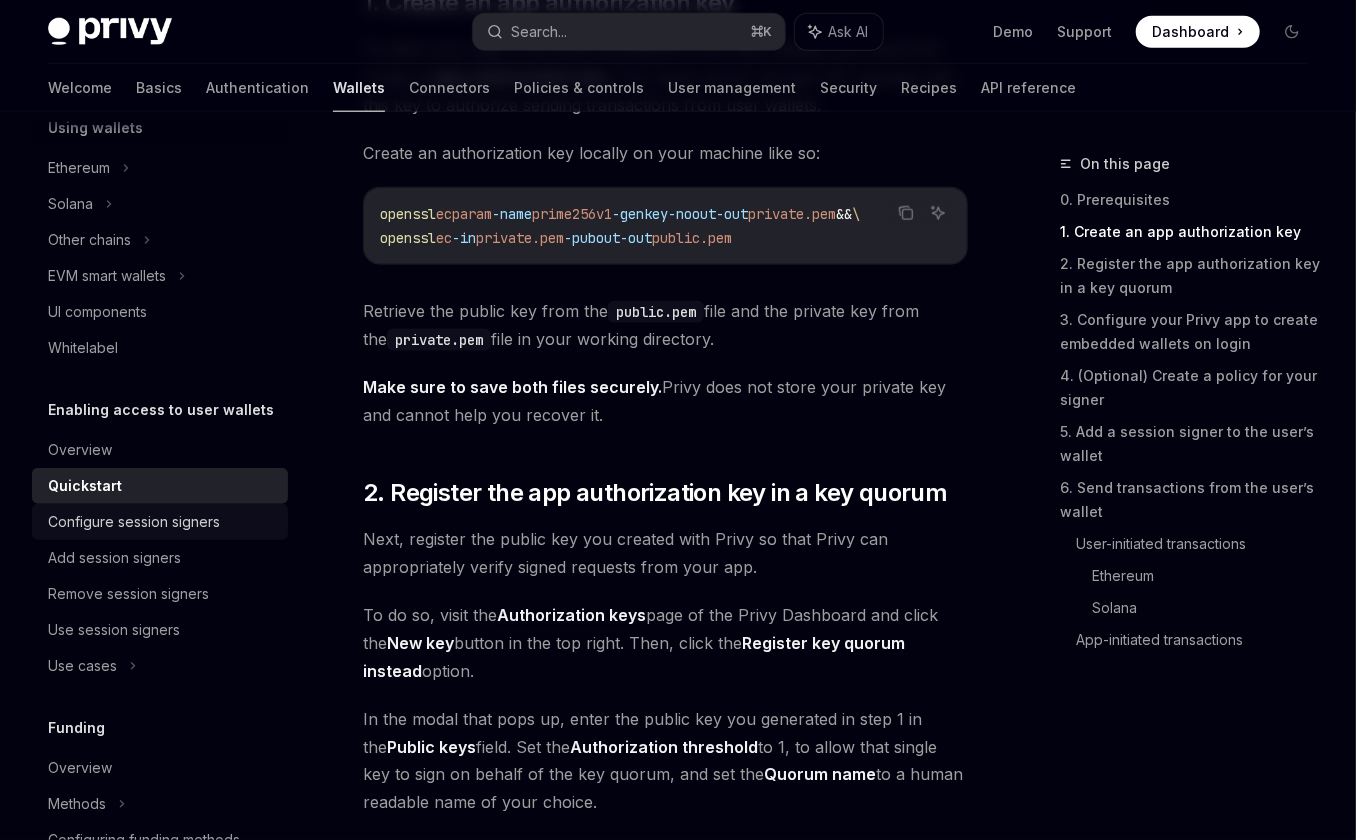 click on "Configure session signers" at bounding box center [134, 522] 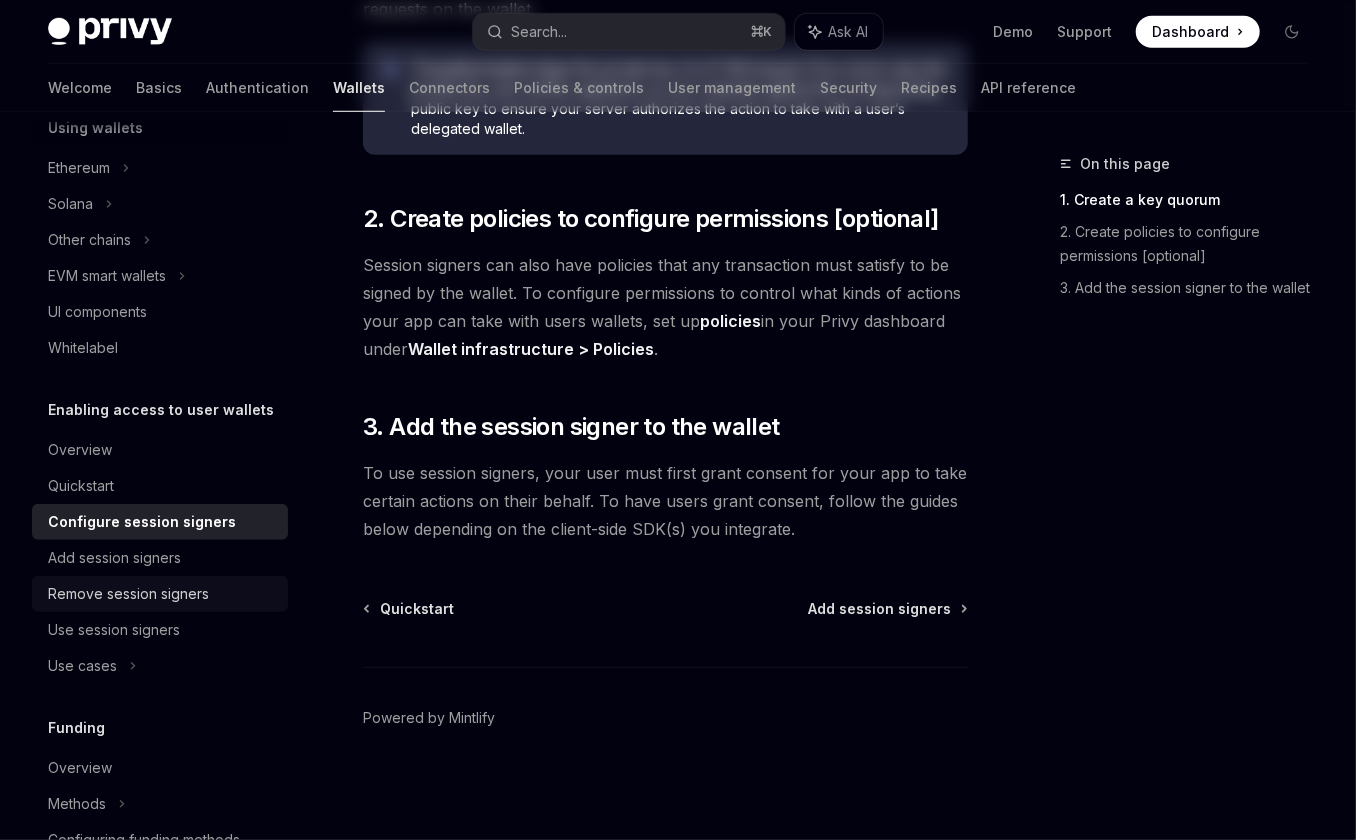 scroll, scrollTop: 0, scrollLeft: 0, axis: both 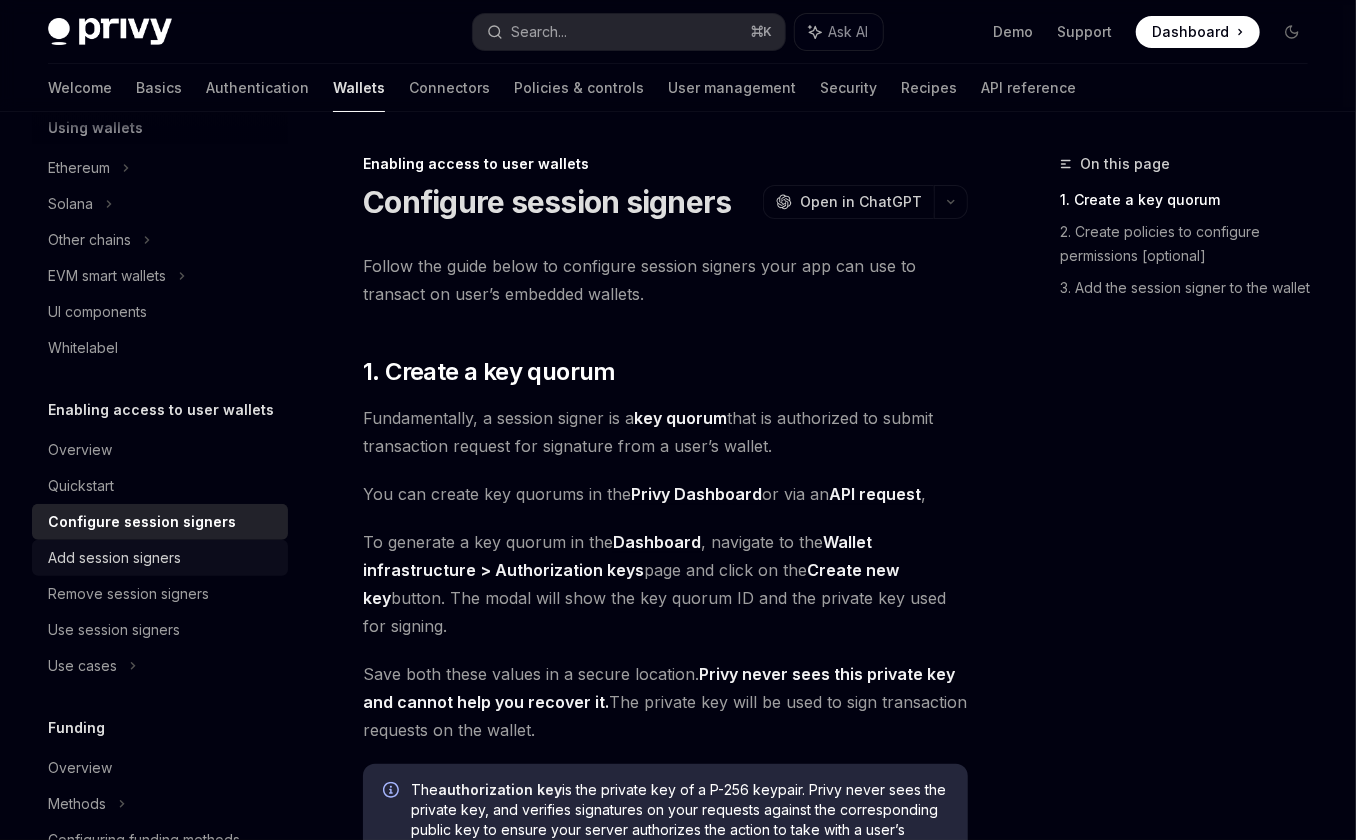 click on "Add session signers" at bounding box center [162, 558] 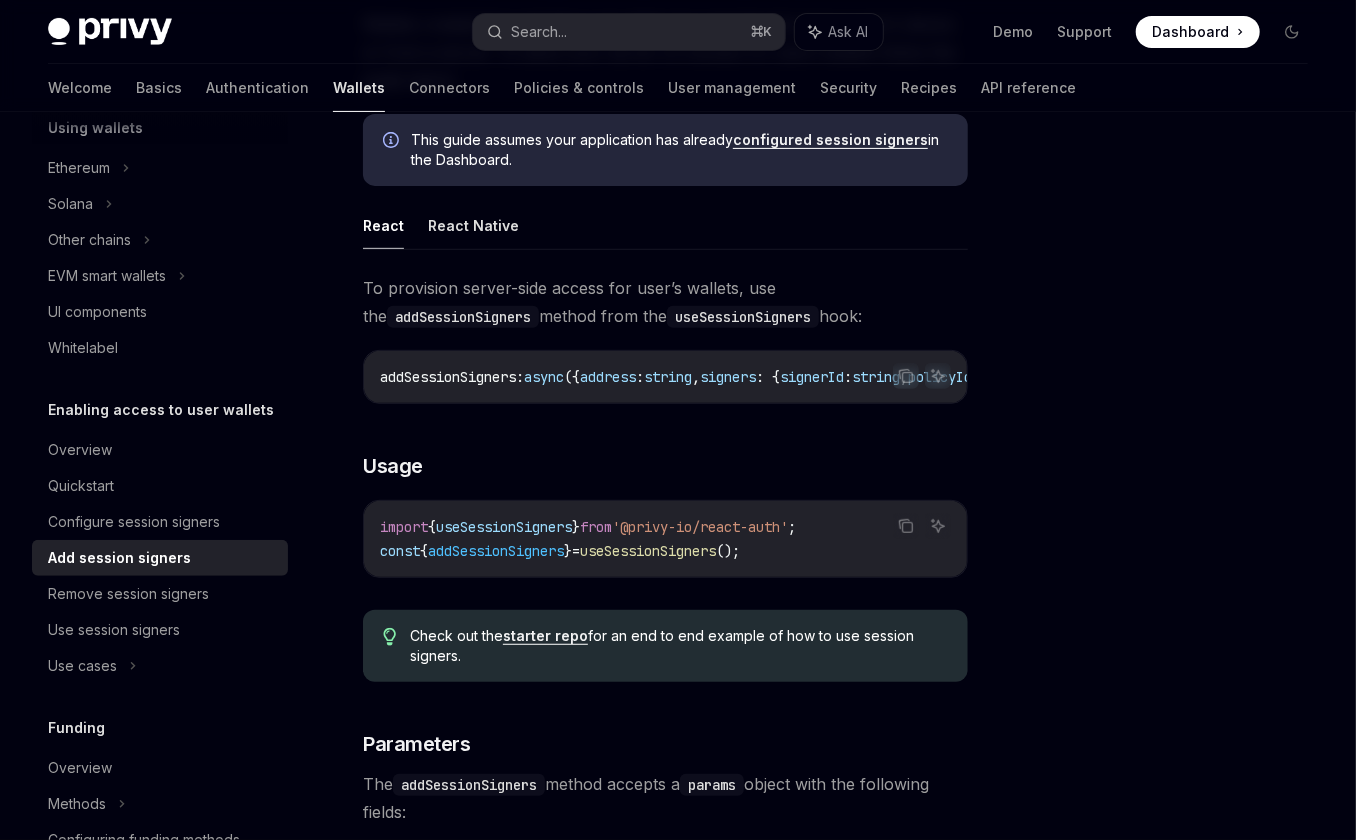 scroll, scrollTop: 244, scrollLeft: 0, axis: vertical 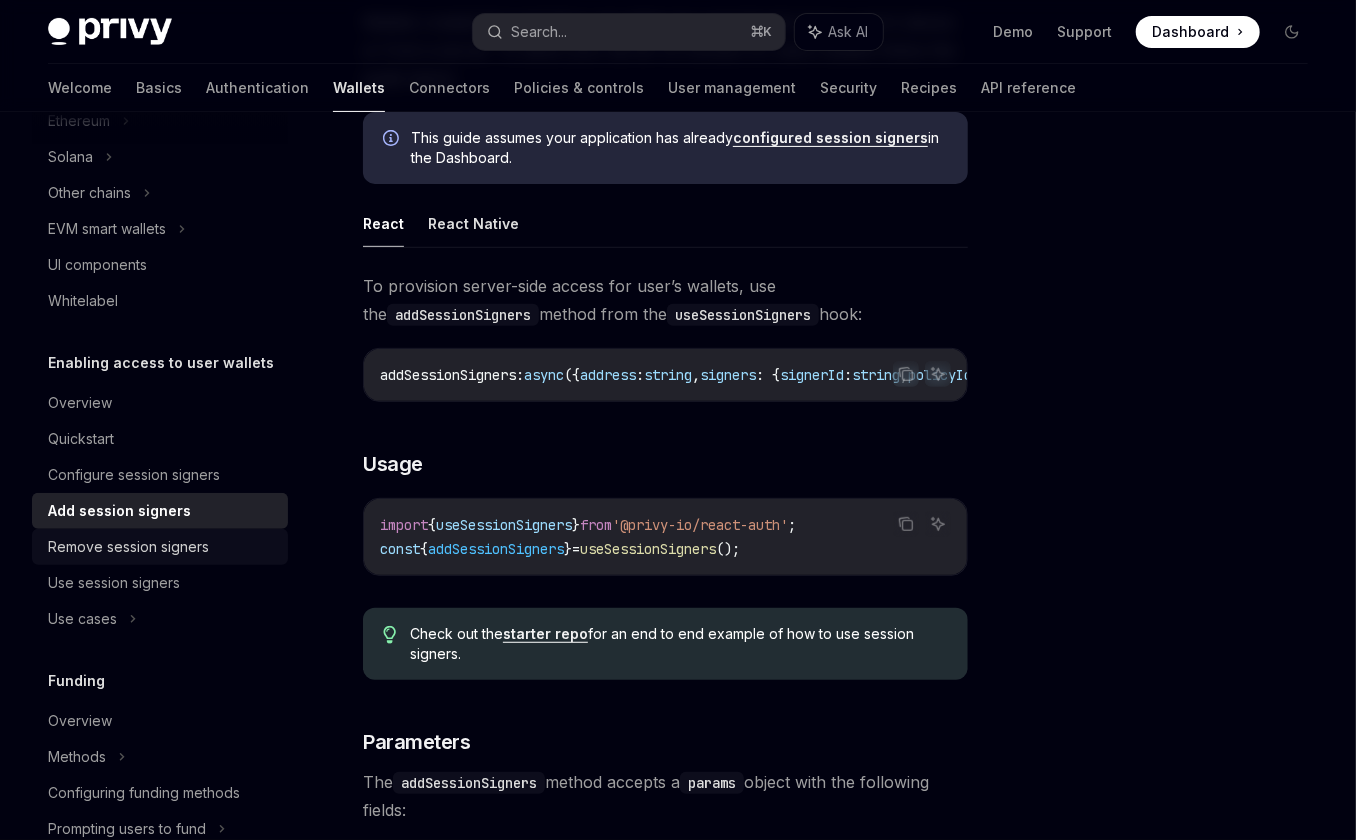 click on "Remove session signers" at bounding box center [128, 547] 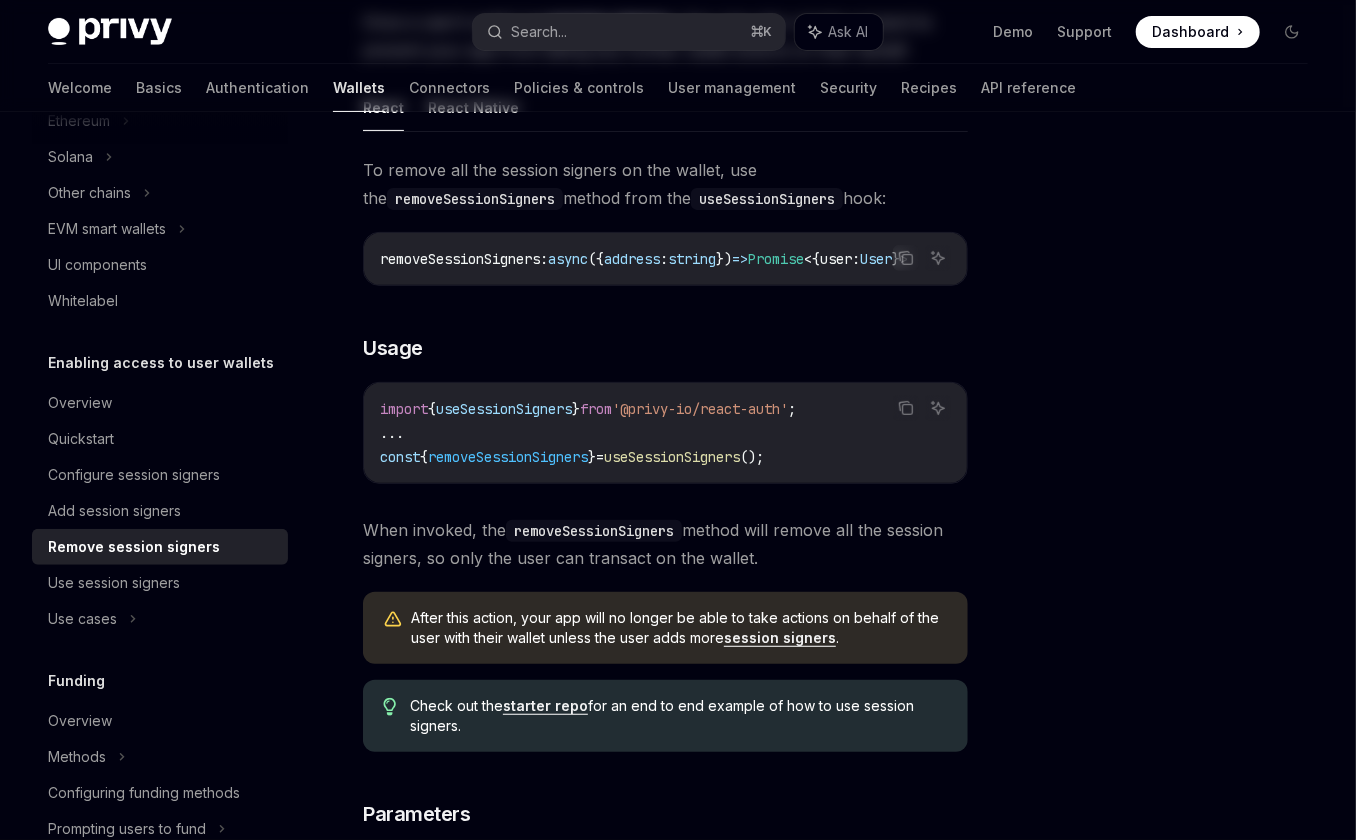scroll, scrollTop: 0, scrollLeft: 0, axis: both 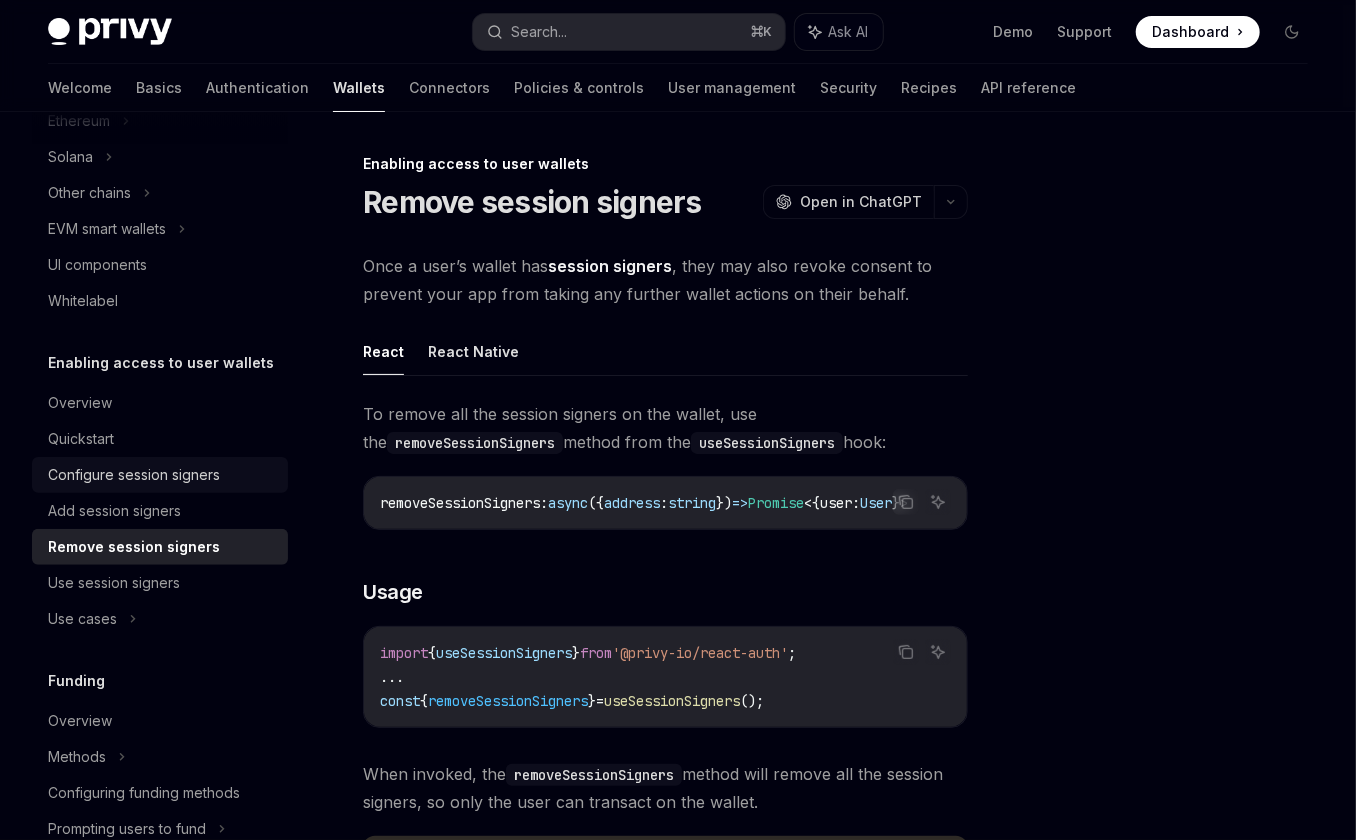 click on "Configure session signers" at bounding box center [134, 475] 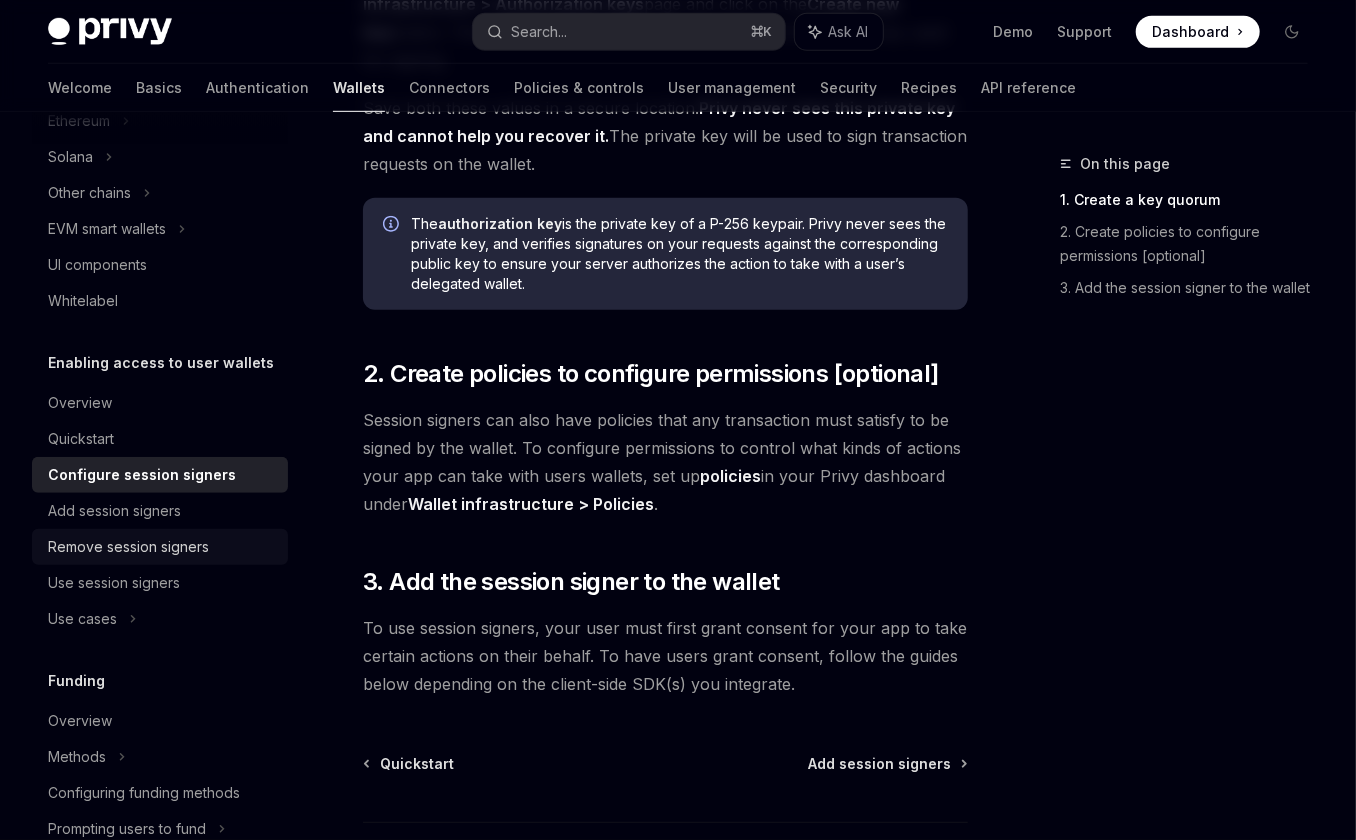 scroll, scrollTop: 536, scrollLeft: 0, axis: vertical 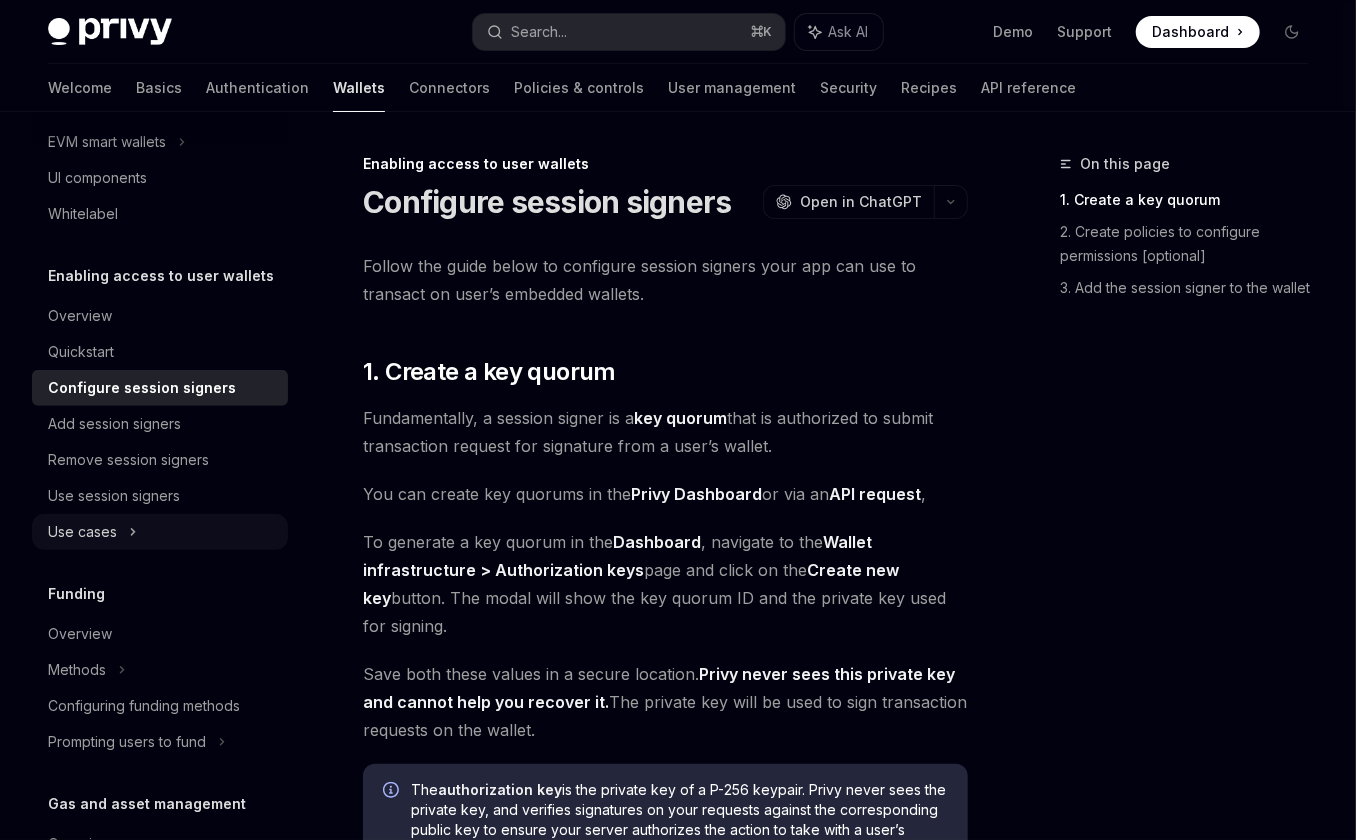 click on "Use cases" at bounding box center (160, 532) 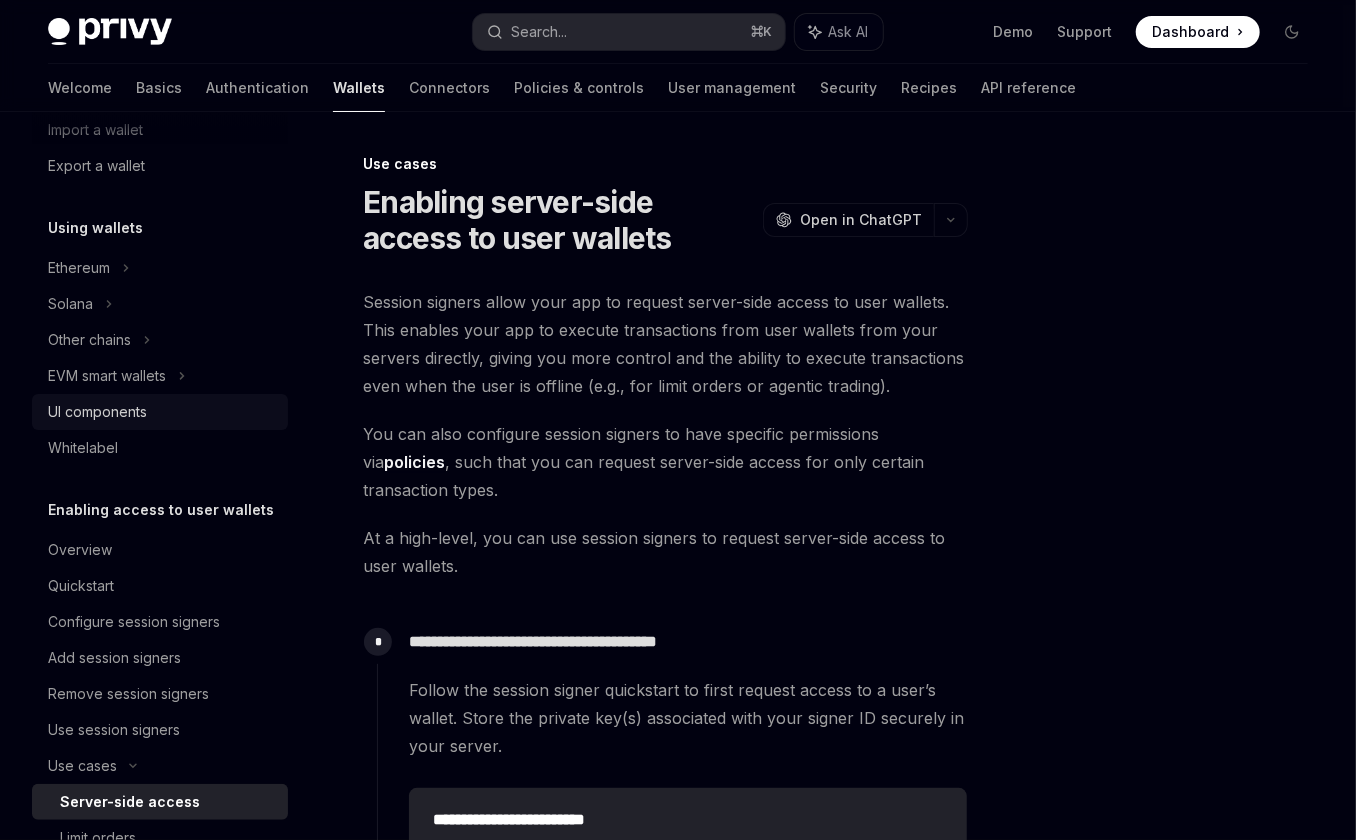 click on "UI components" at bounding box center [162, 412] 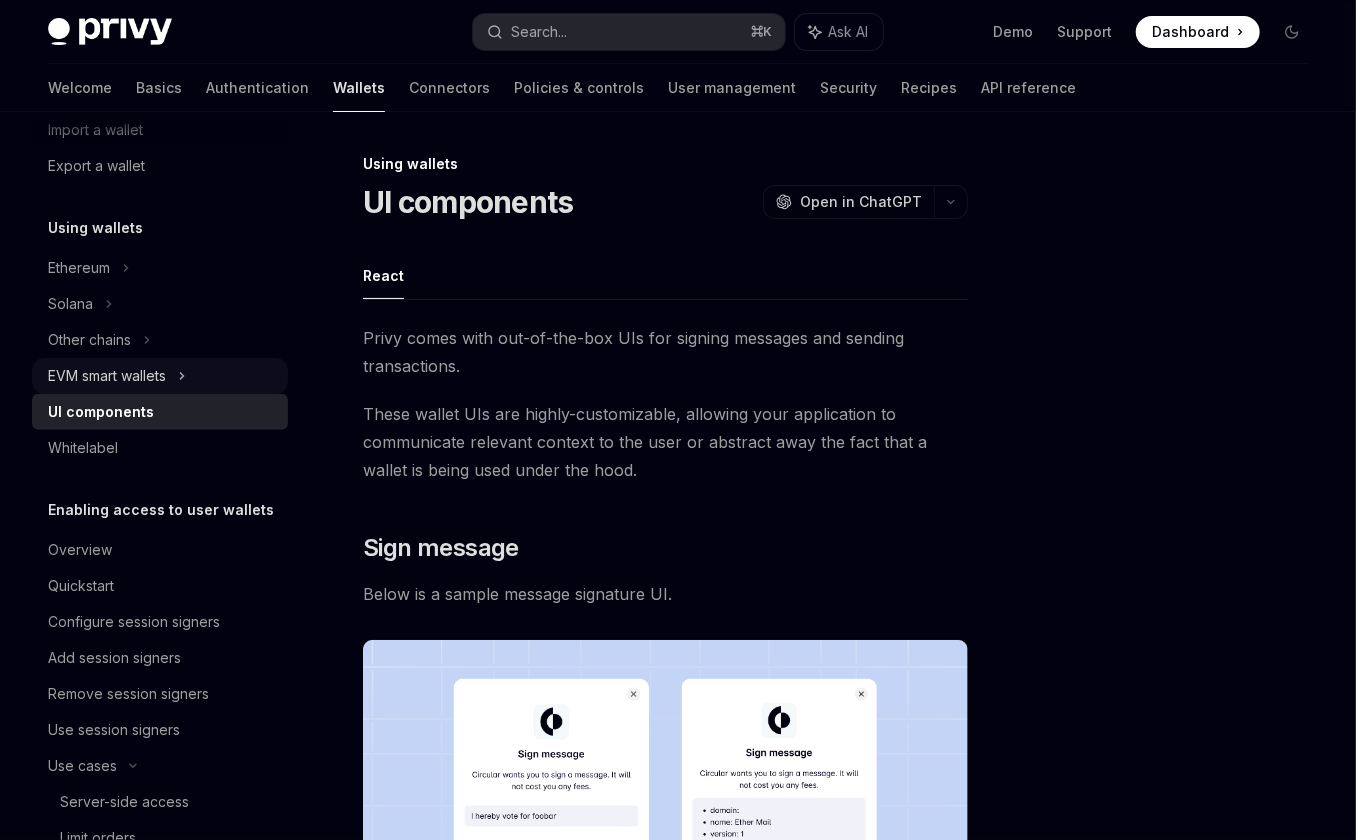 click on "EVM smart wallets" at bounding box center [107, 376] 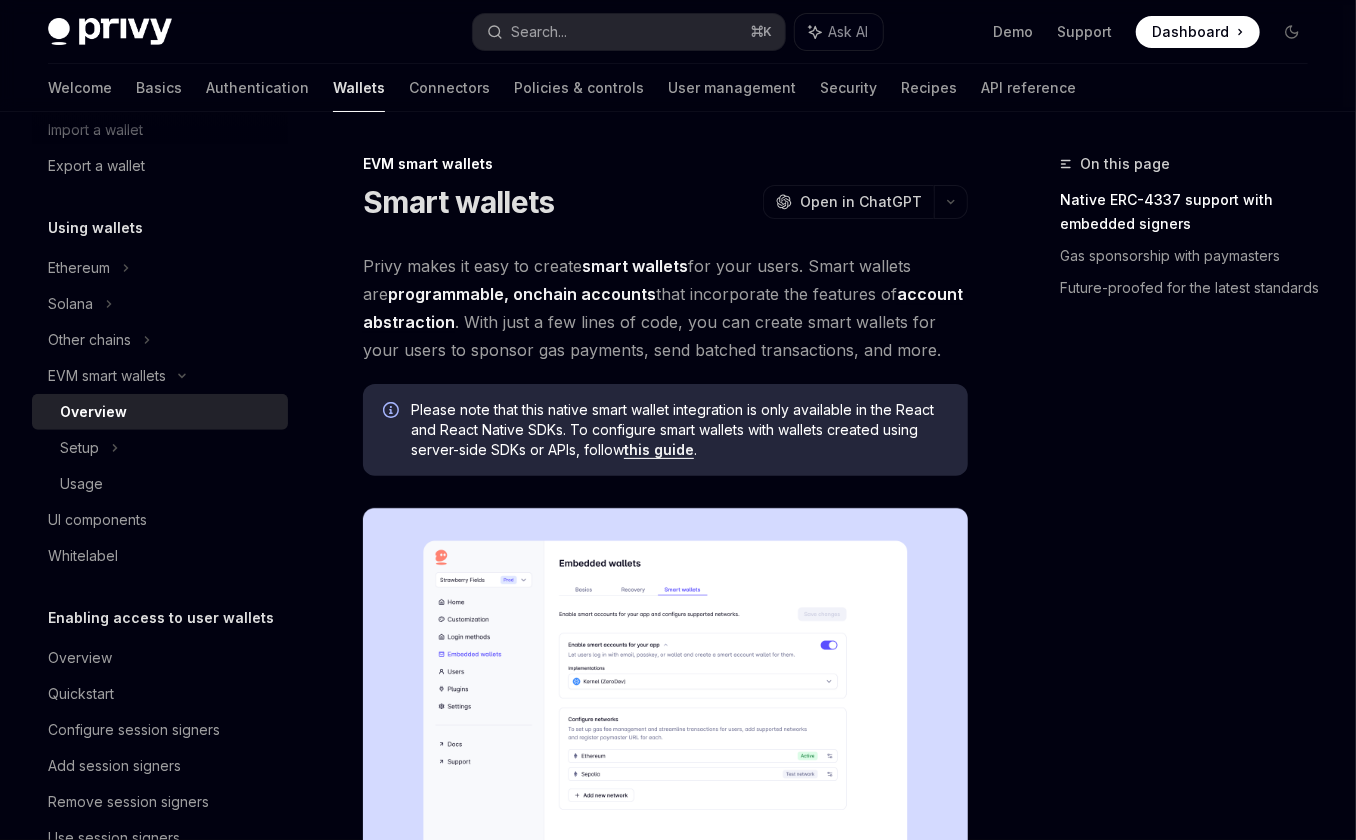 click on "Overview" at bounding box center (160, 412) 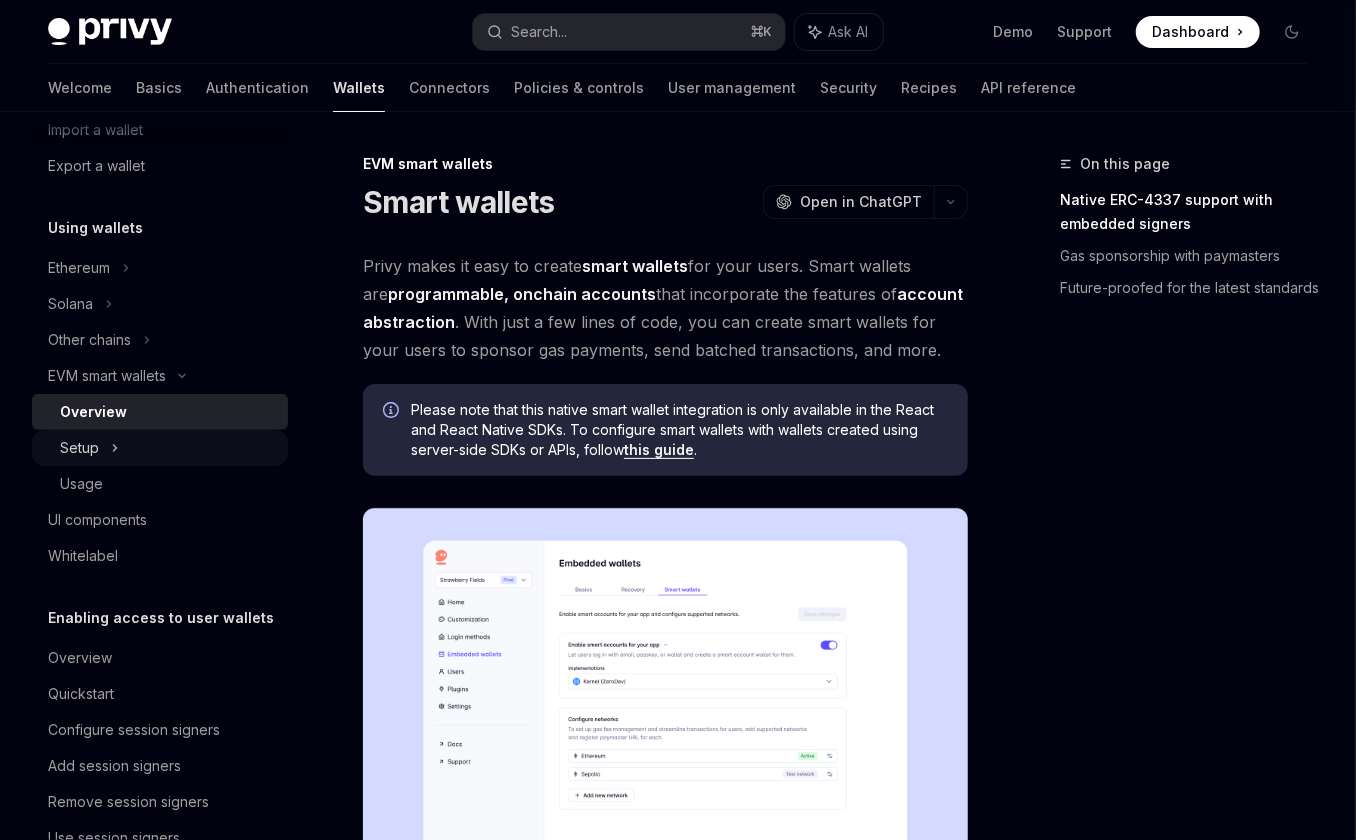 click on "Setup" at bounding box center [160, 448] 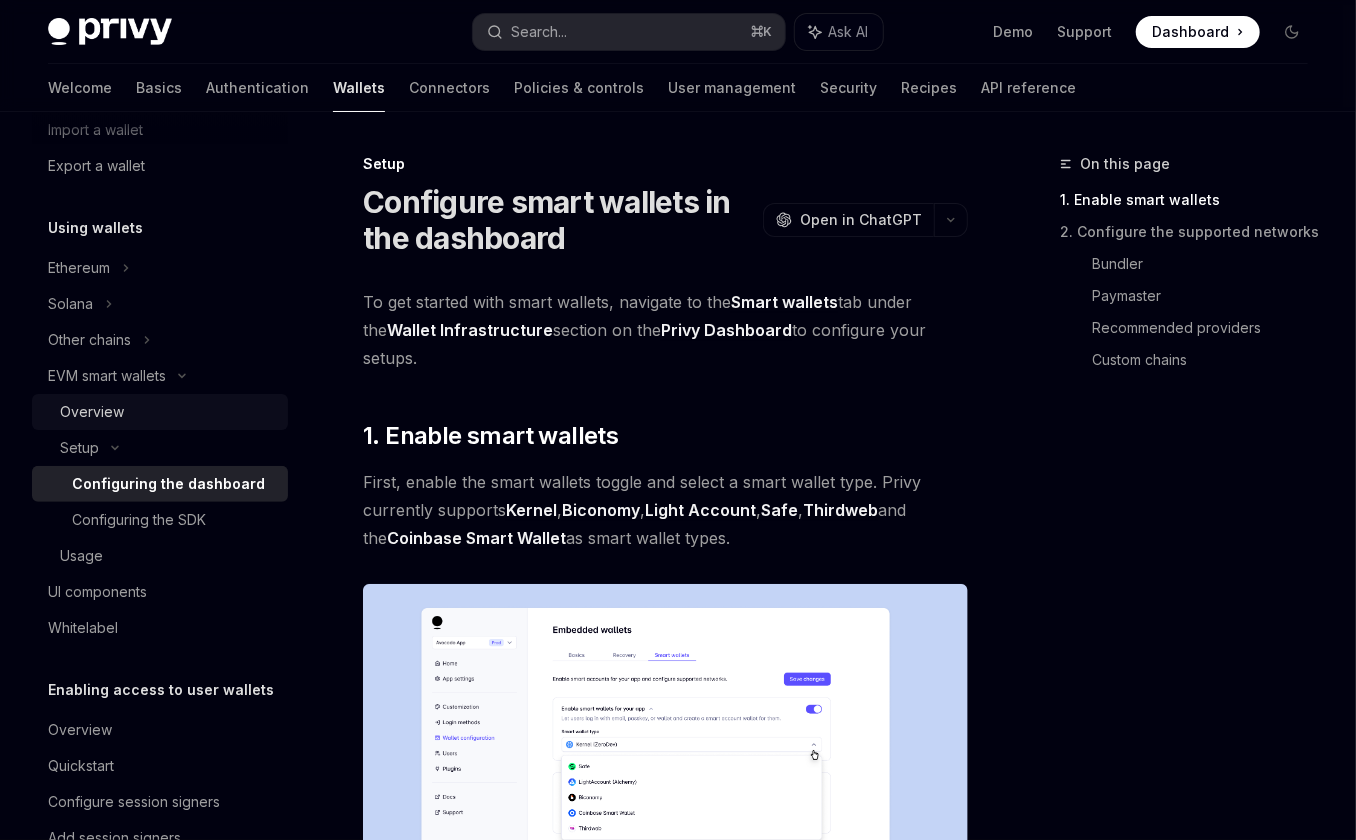 click on "Overview" at bounding box center (168, 412) 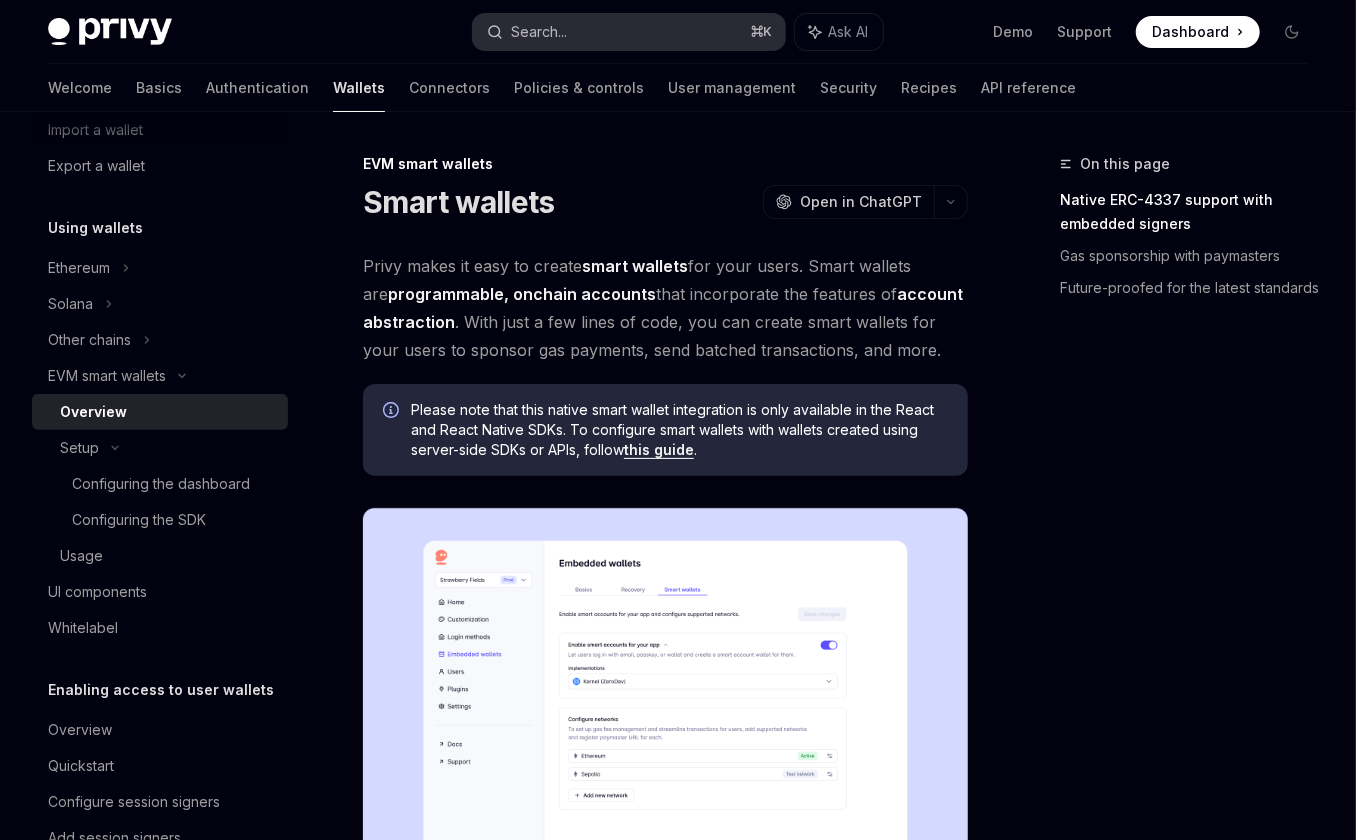 click on "Search... ⌘ K" at bounding box center (628, 32) 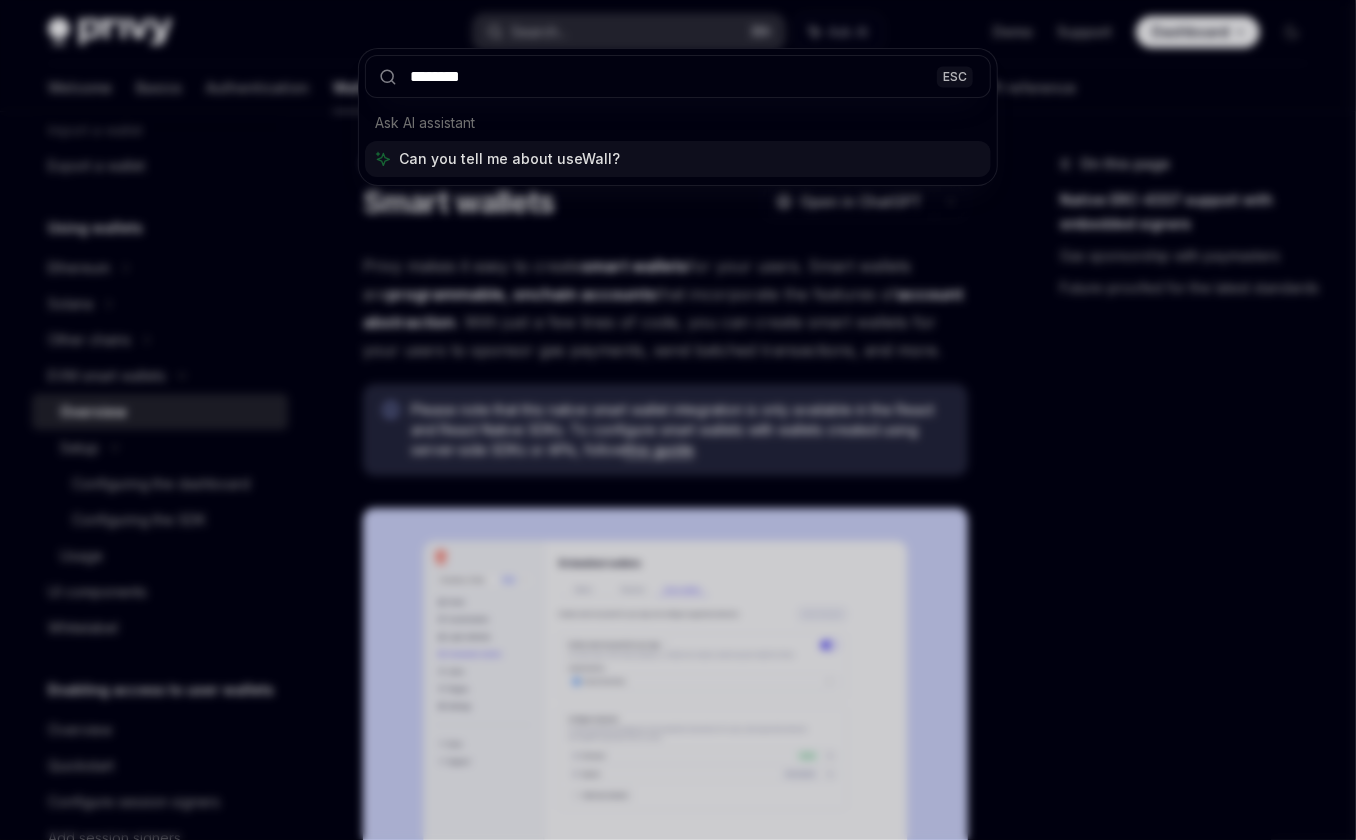 type on "*********" 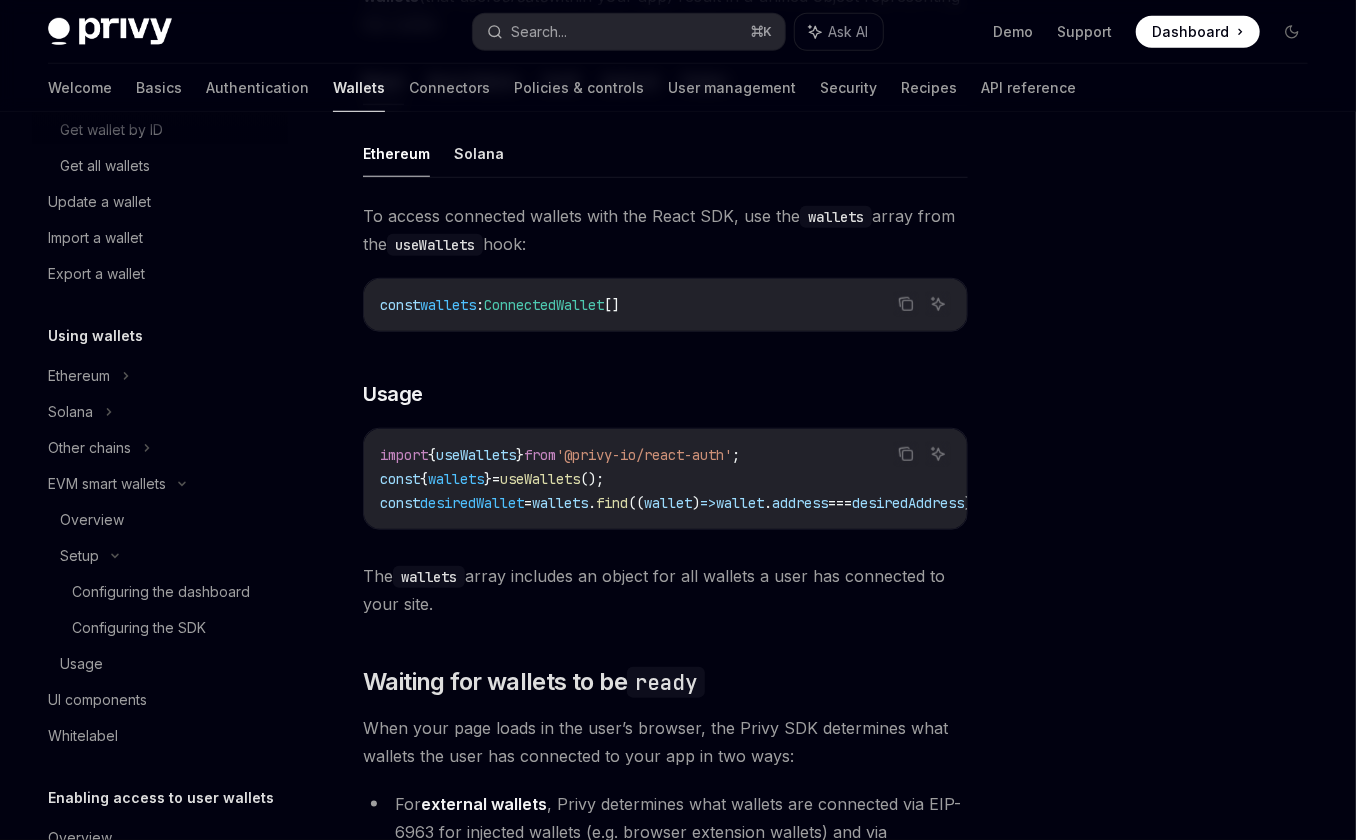 scroll, scrollTop: 1963, scrollLeft: 0, axis: vertical 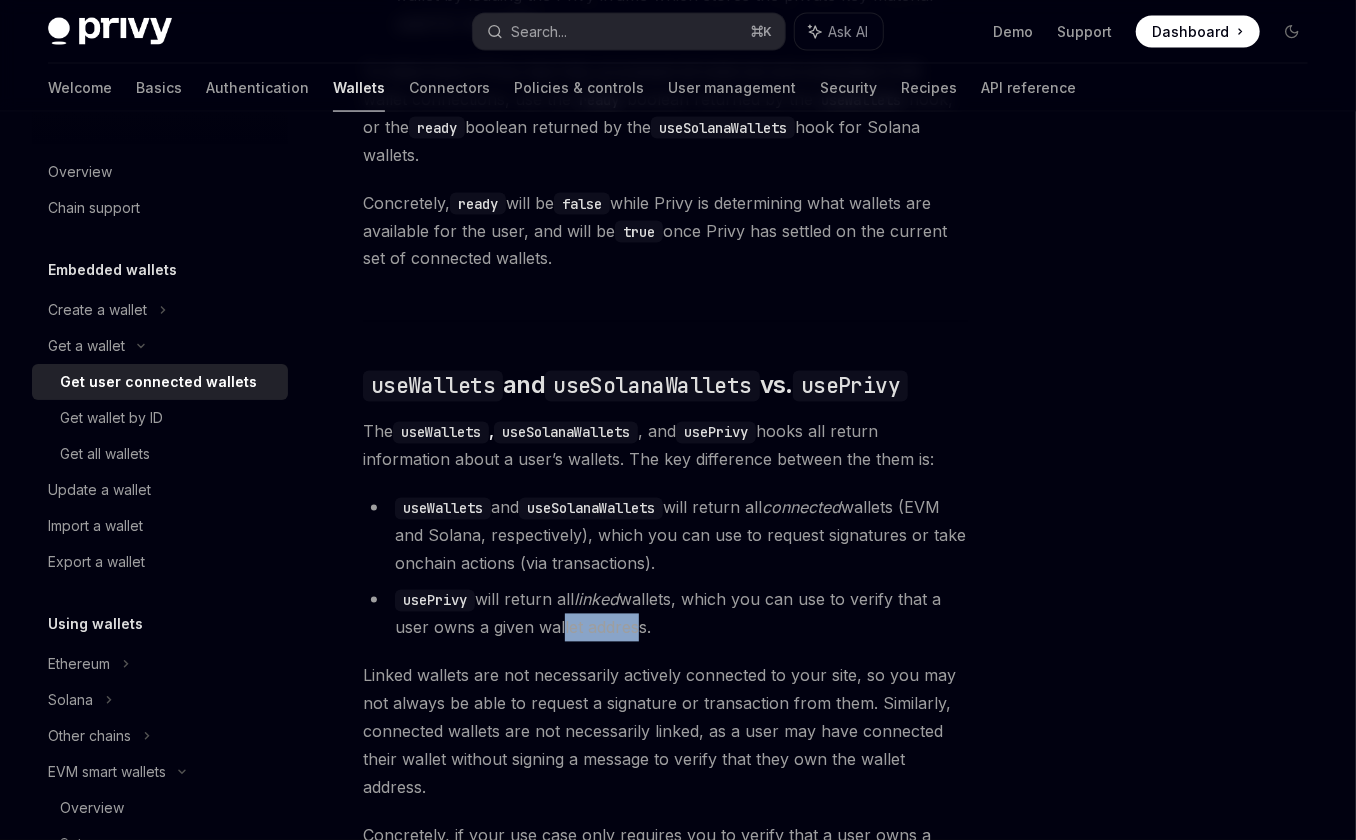 drag, startPoint x: 627, startPoint y: 636, endPoint x: 555, endPoint y: 620, distance: 73.756355 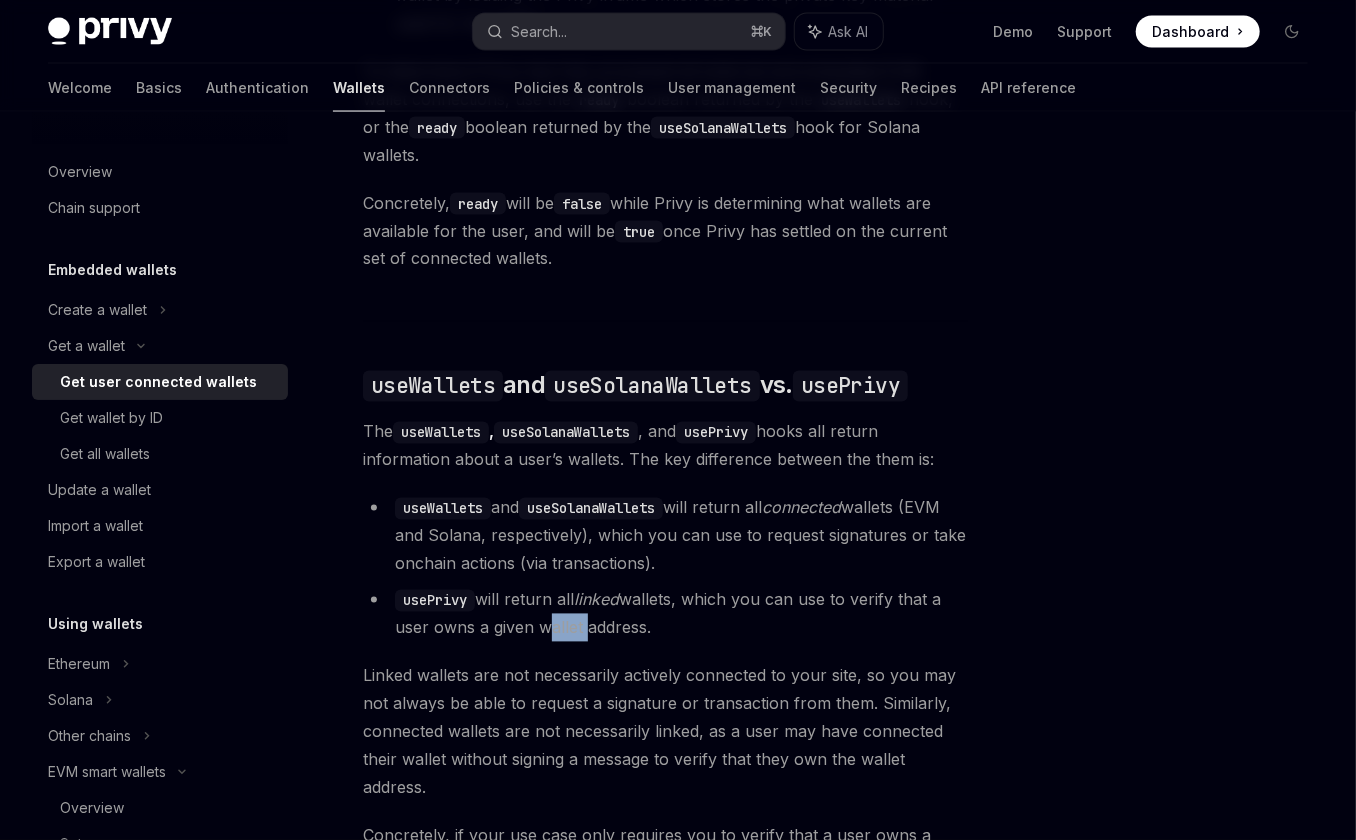 click on "usePrivy  will return all  linked  wallets, which you can use to verify that a user owns a given wallet address." at bounding box center [665, 614] 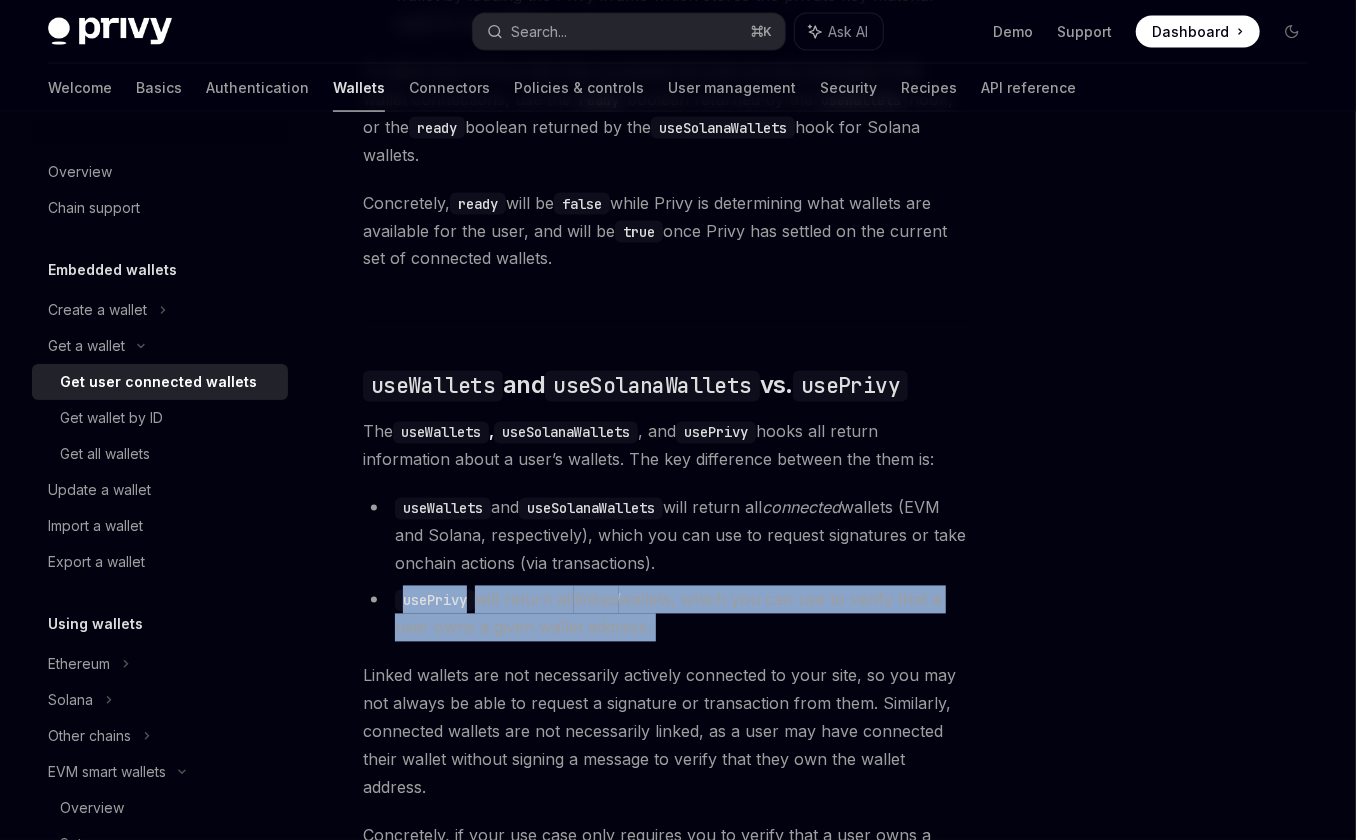 click on "usePrivy  will return all  linked  wallets, which you can use to verify that a user owns a given wallet address." at bounding box center [665, 614] 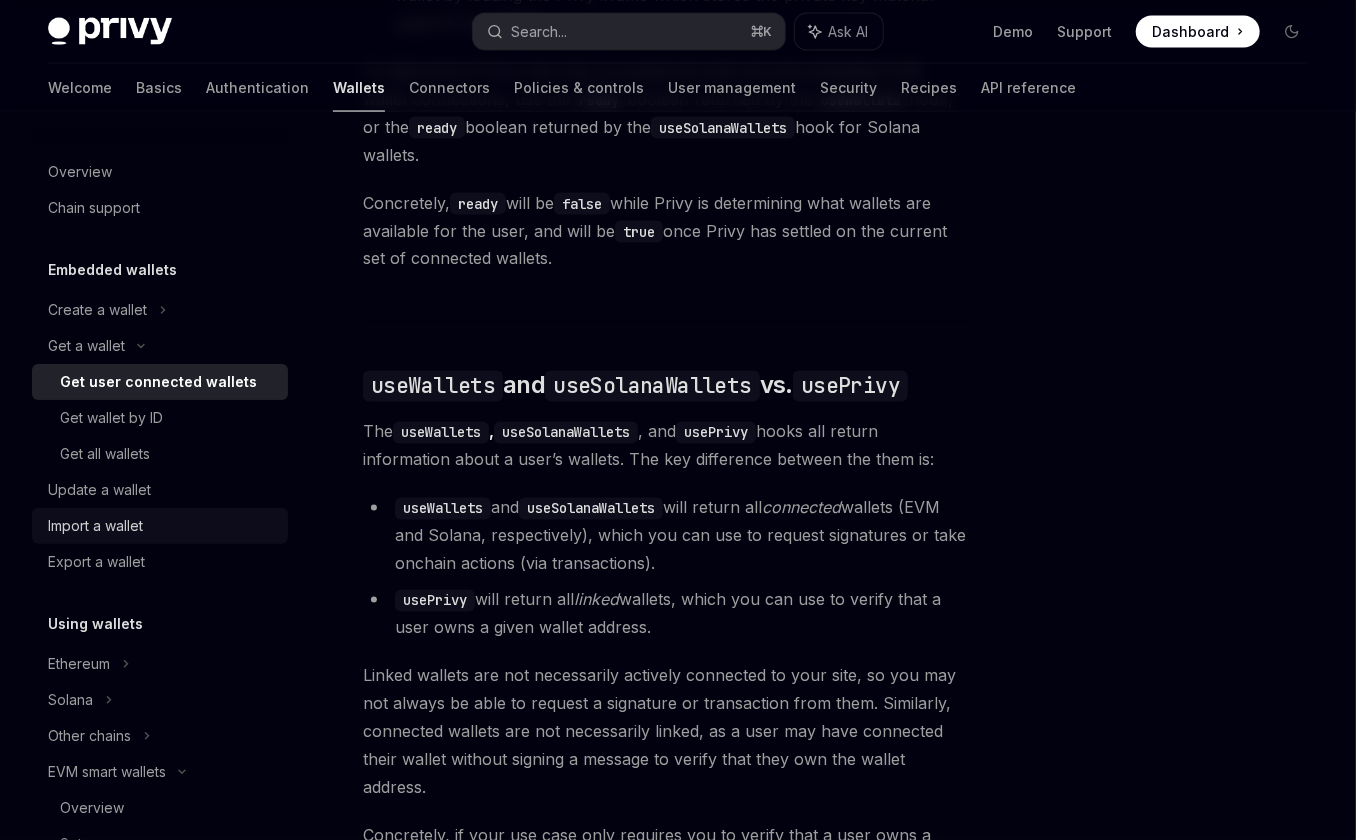 click on "Import a wallet" at bounding box center [95, 526] 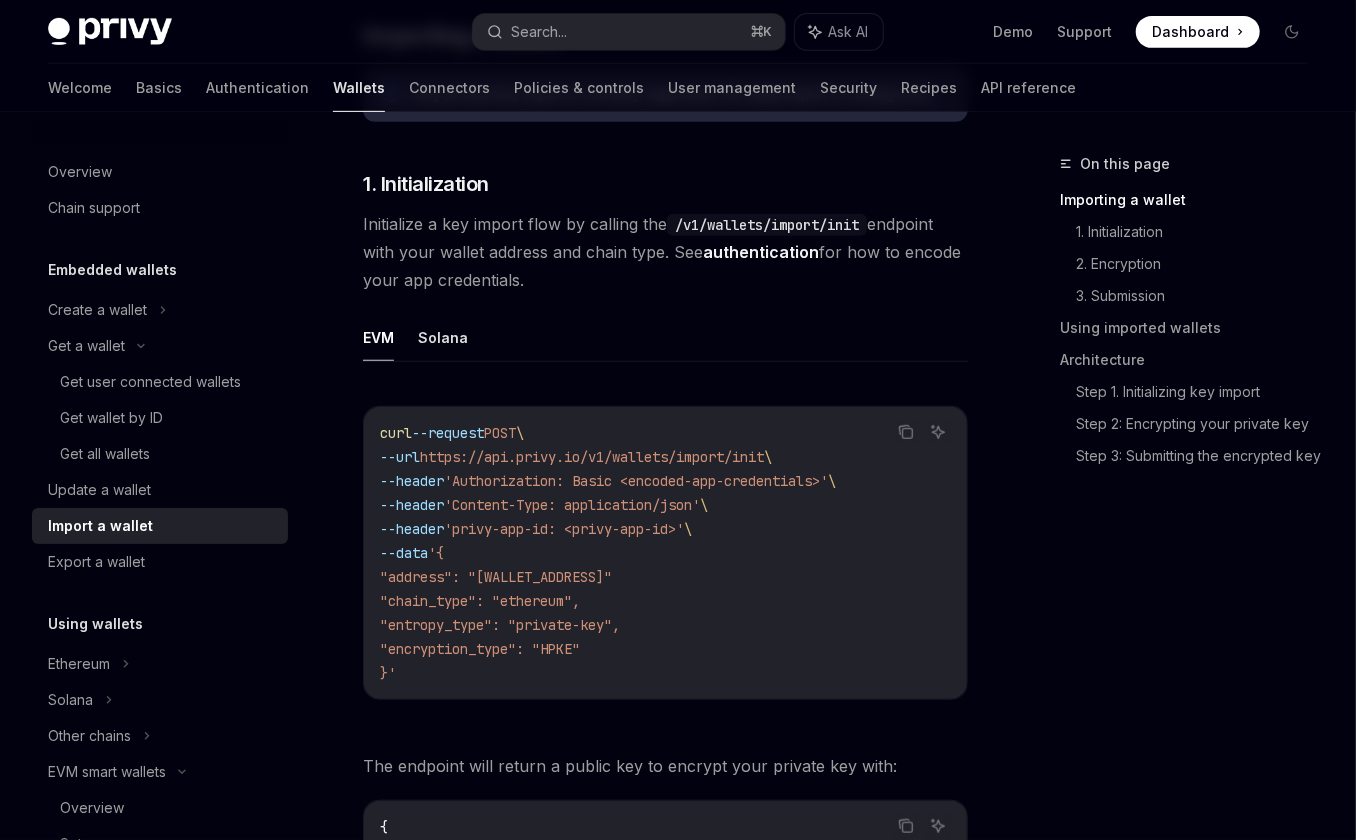 scroll, scrollTop: 467, scrollLeft: 0, axis: vertical 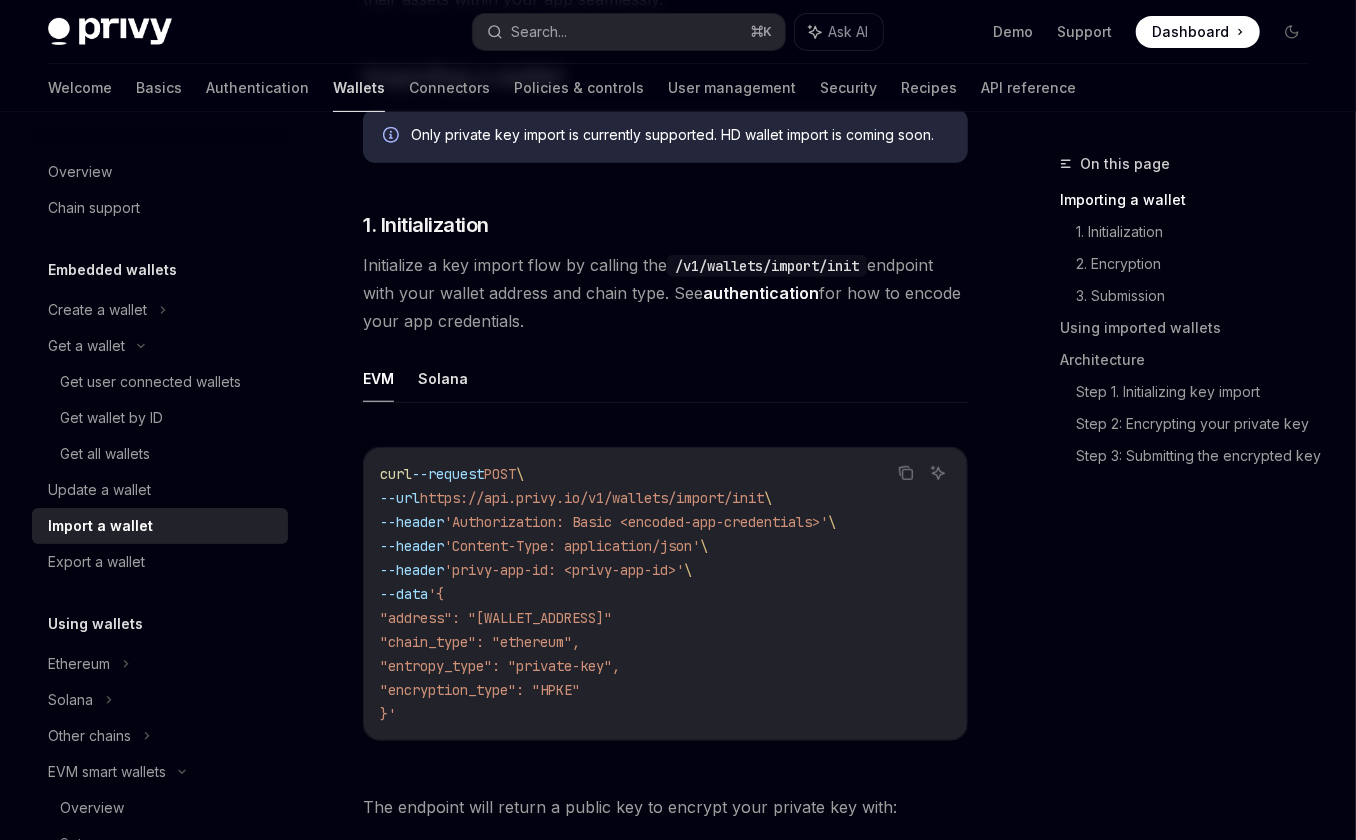 click on "Wallets" at bounding box center (359, 88) 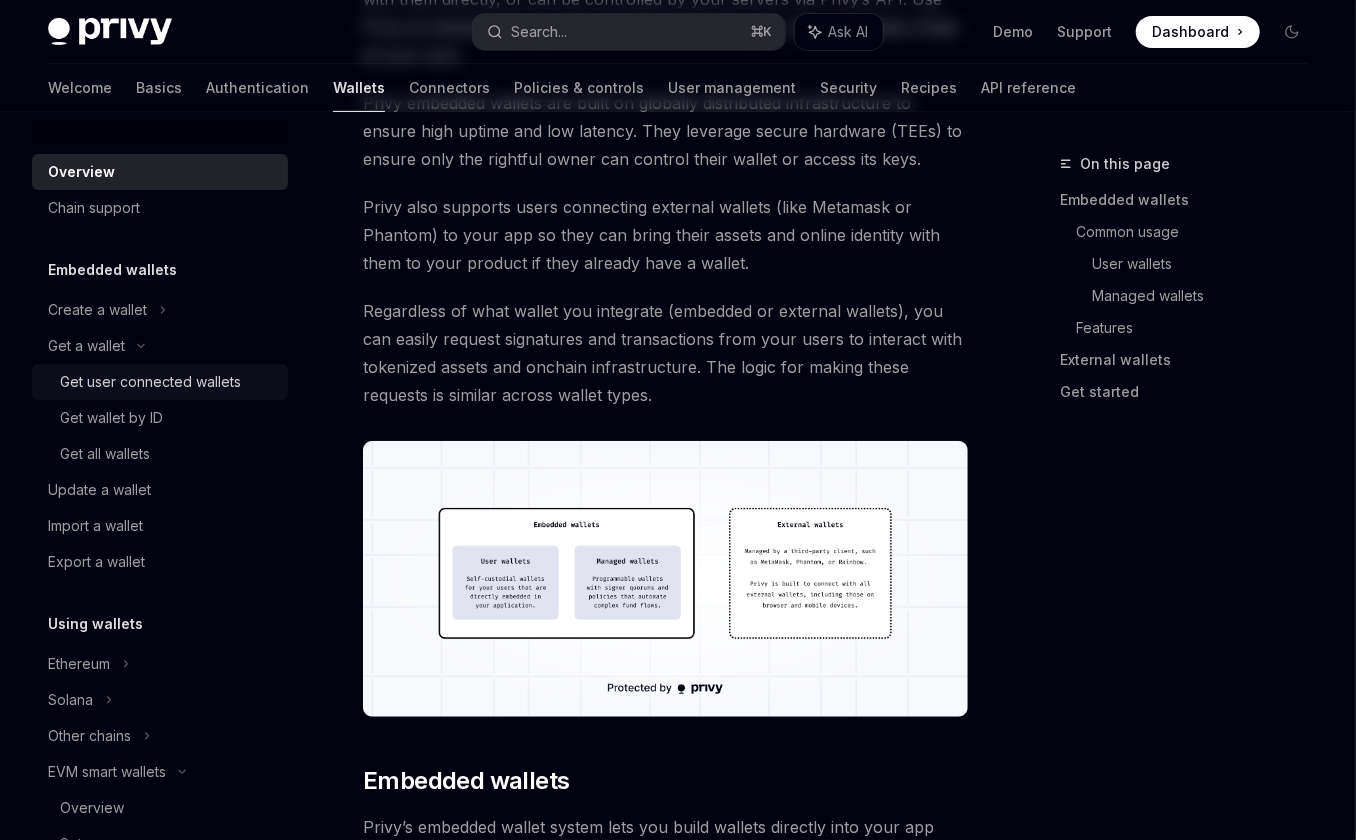 scroll, scrollTop: 0, scrollLeft: 0, axis: both 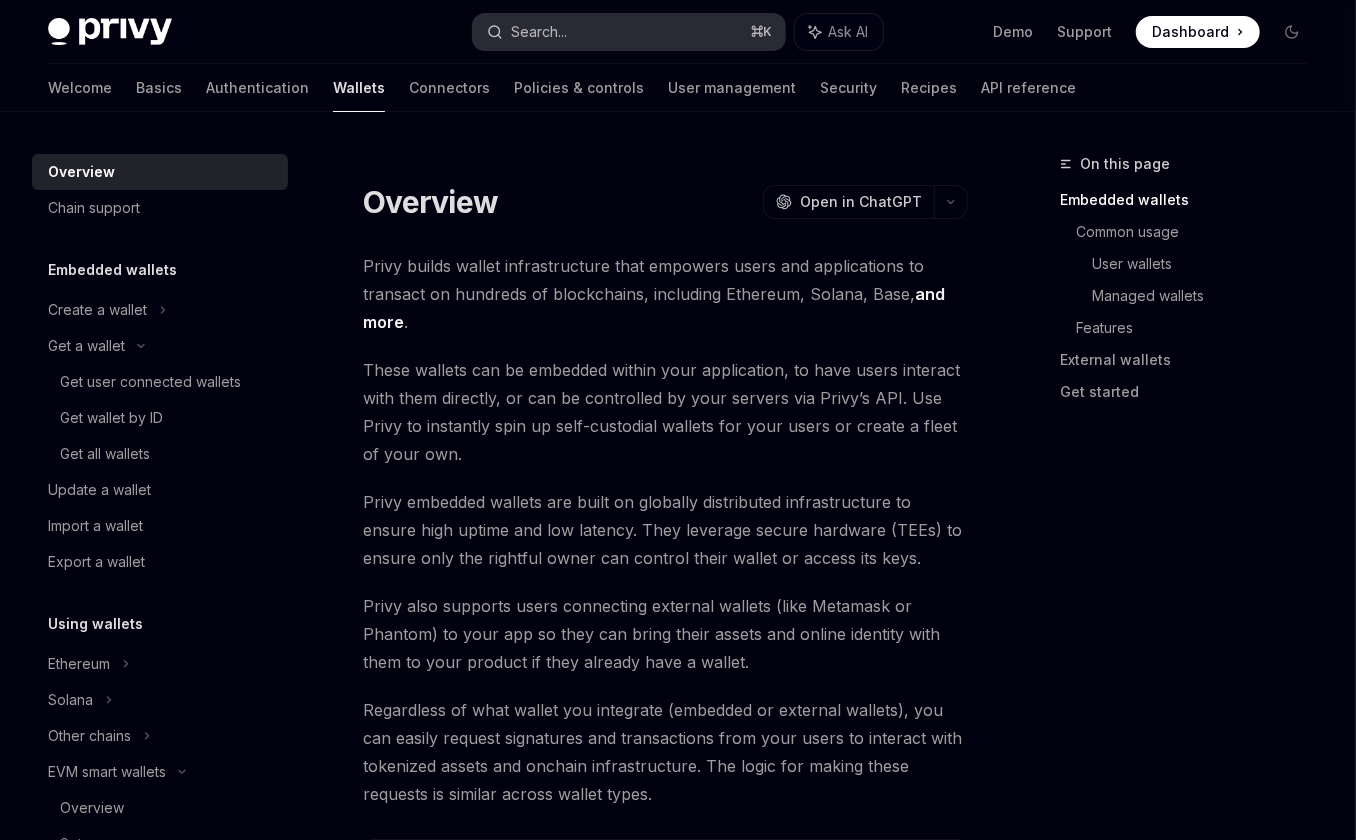 click on "Search... ⌘ K" at bounding box center (628, 32) 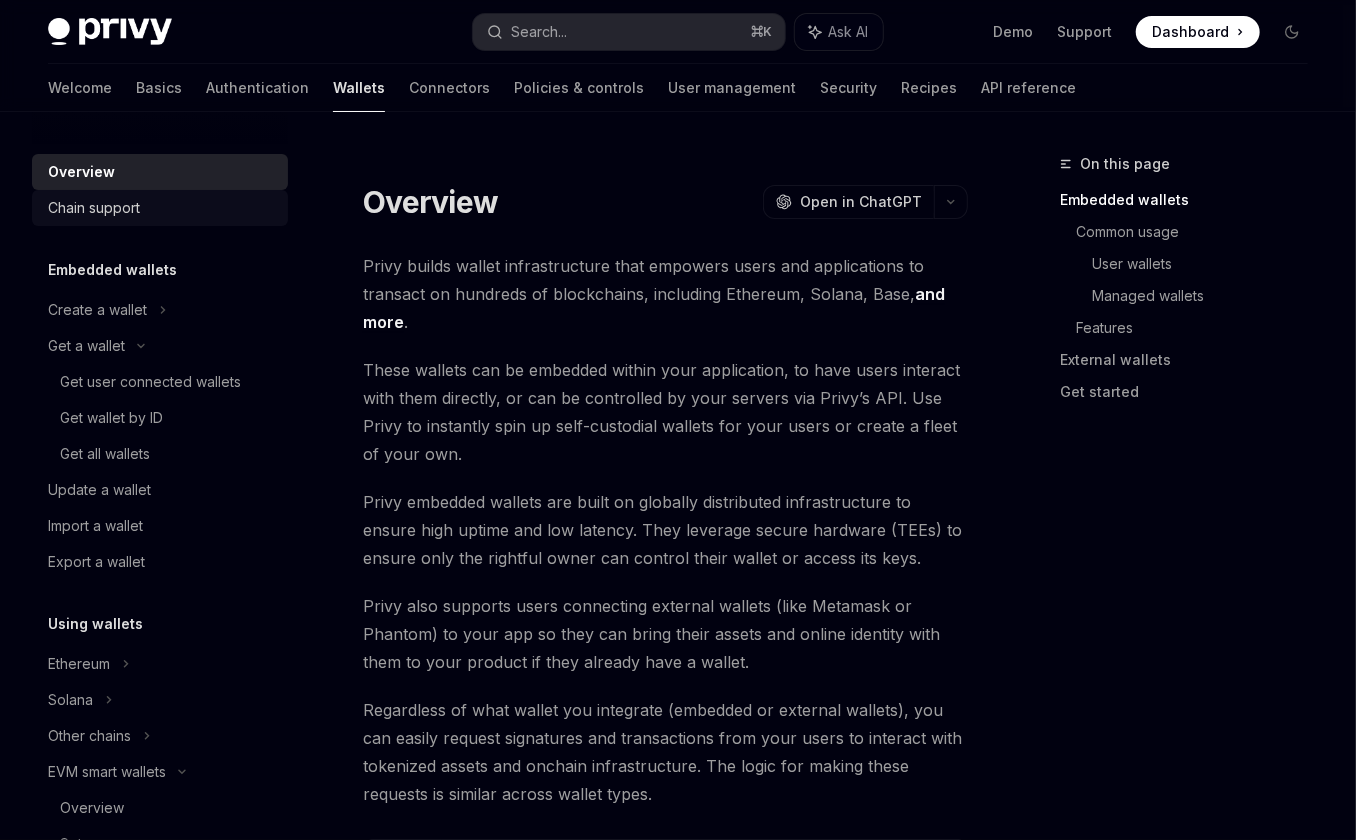 scroll, scrollTop: 313, scrollLeft: 0, axis: vertical 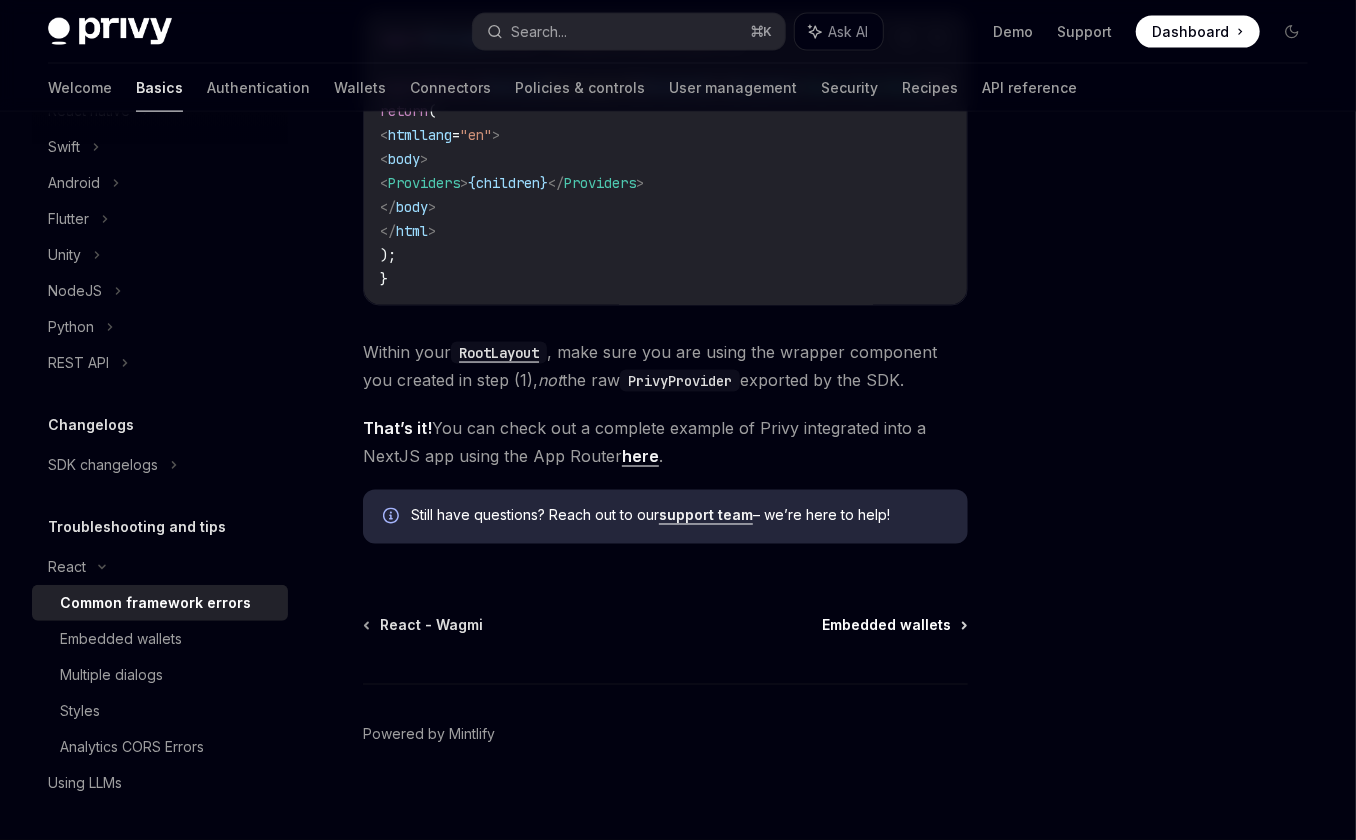 click on "Embedded wallets" at bounding box center (886, 626) 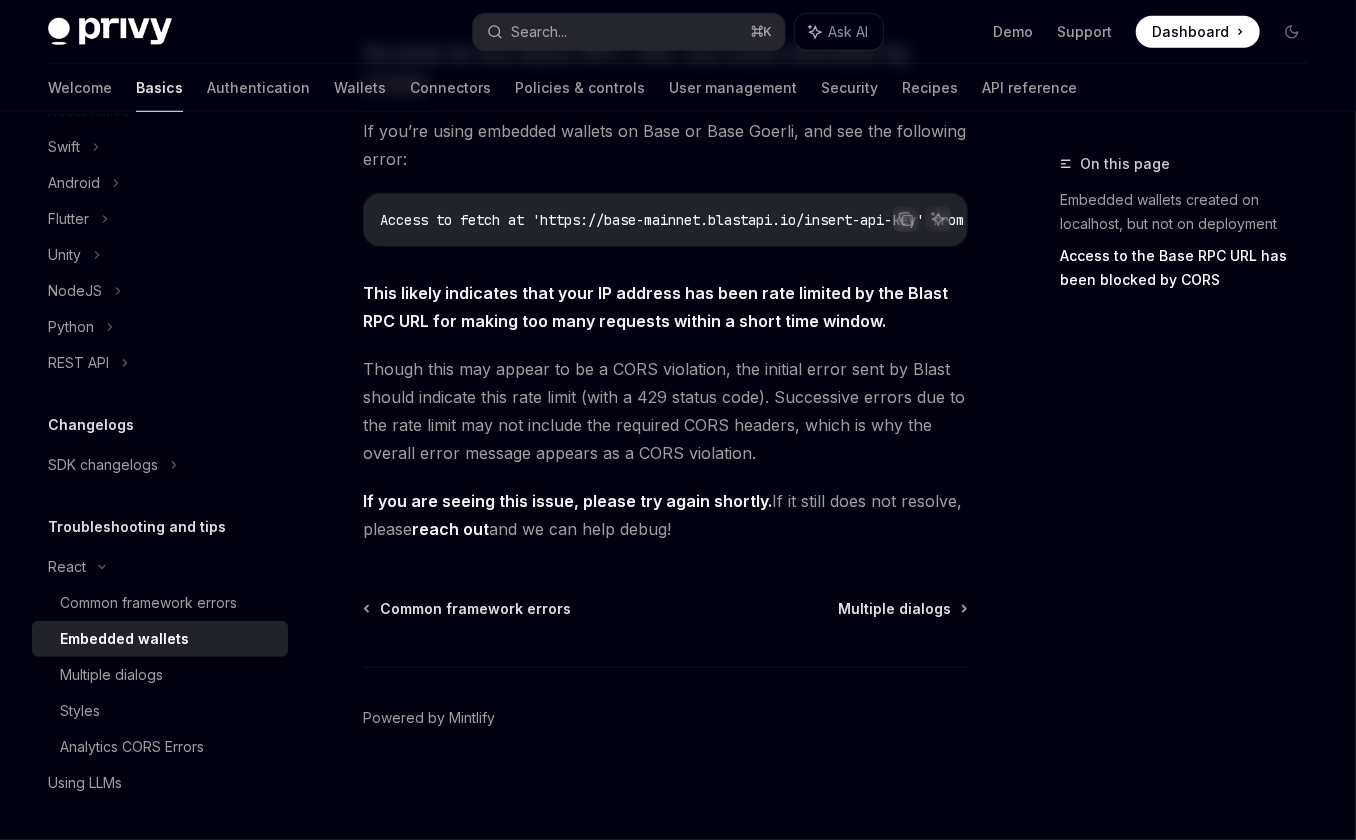 scroll, scrollTop: 693, scrollLeft: 0, axis: vertical 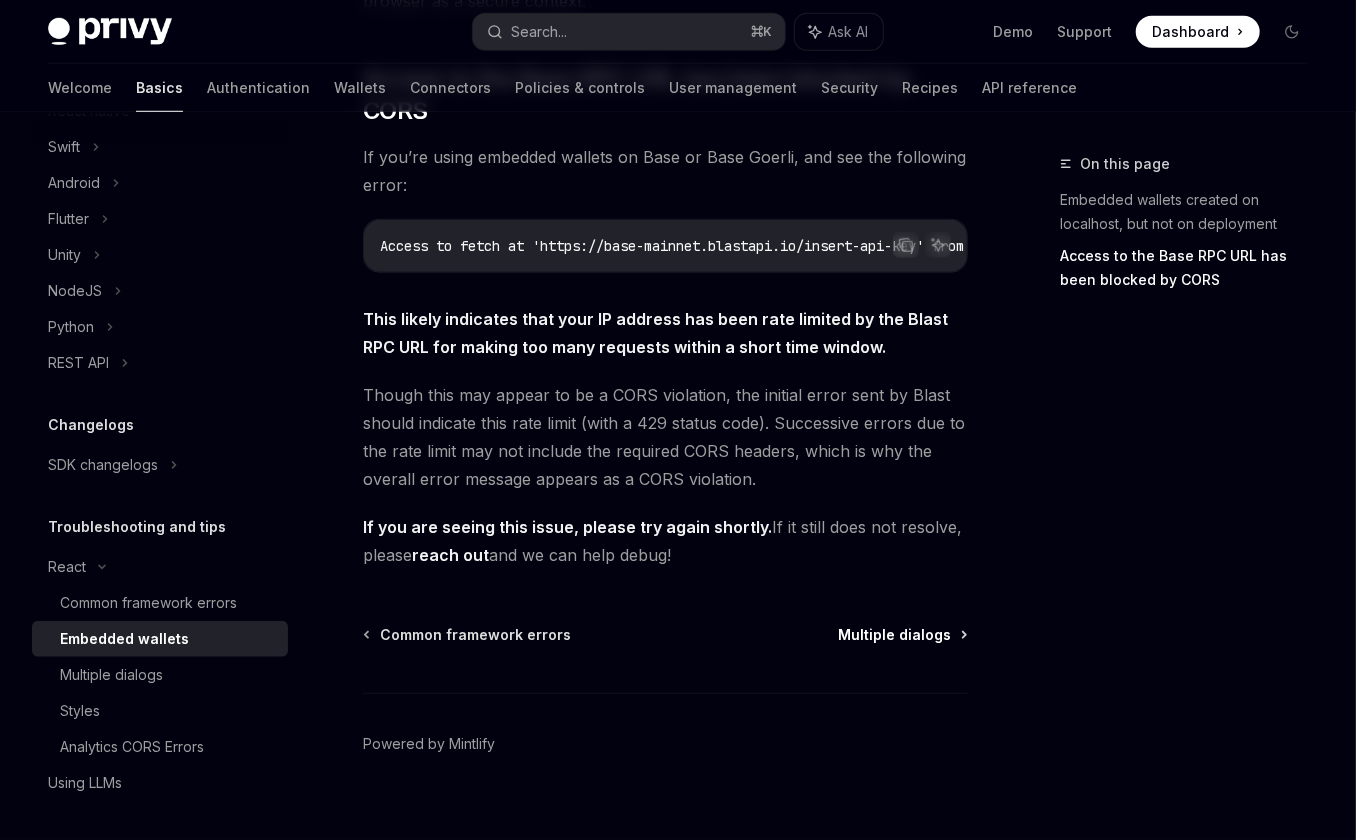 click on "Multiple dialogs" at bounding box center (894, 635) 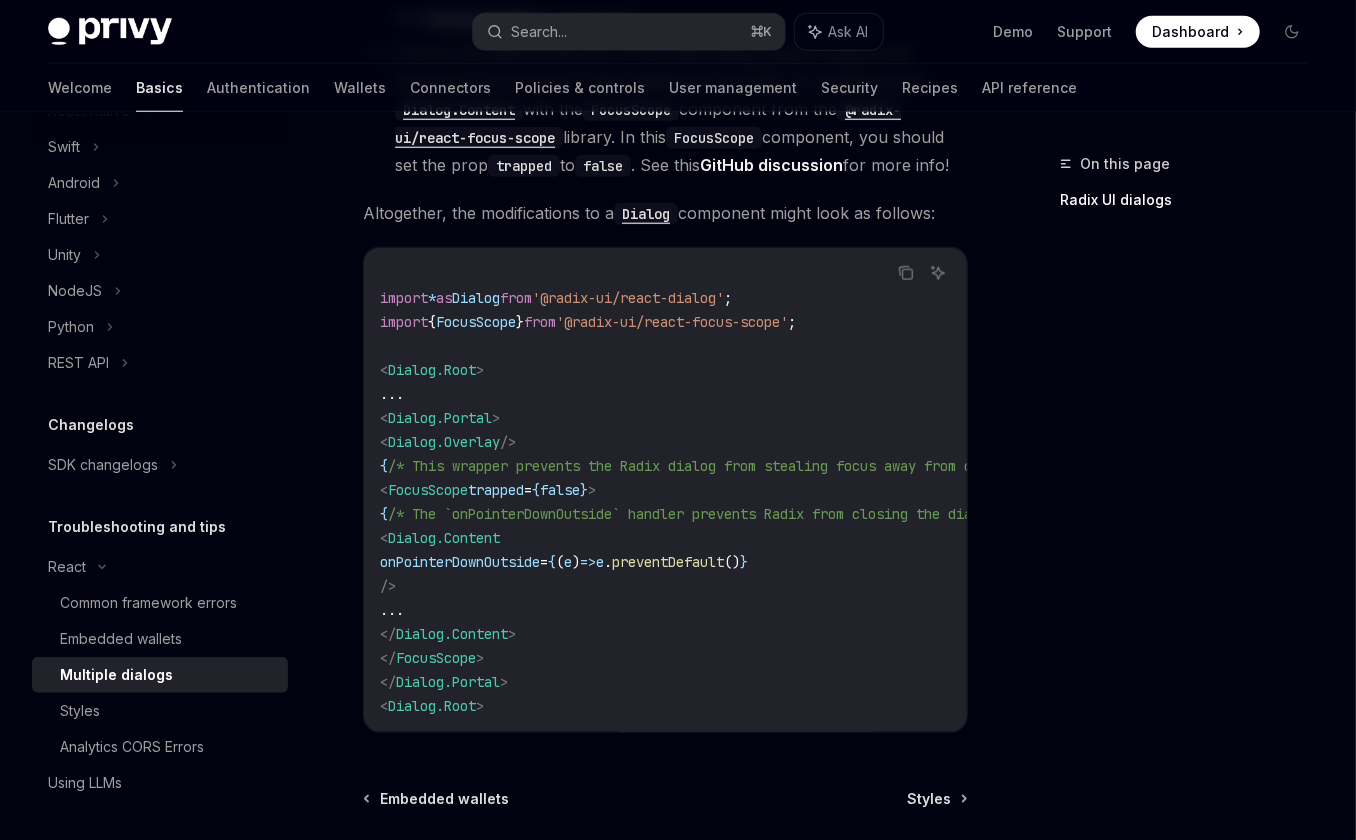scroll, scrollTop: 928, scrollLeft: 0, axis: vertical 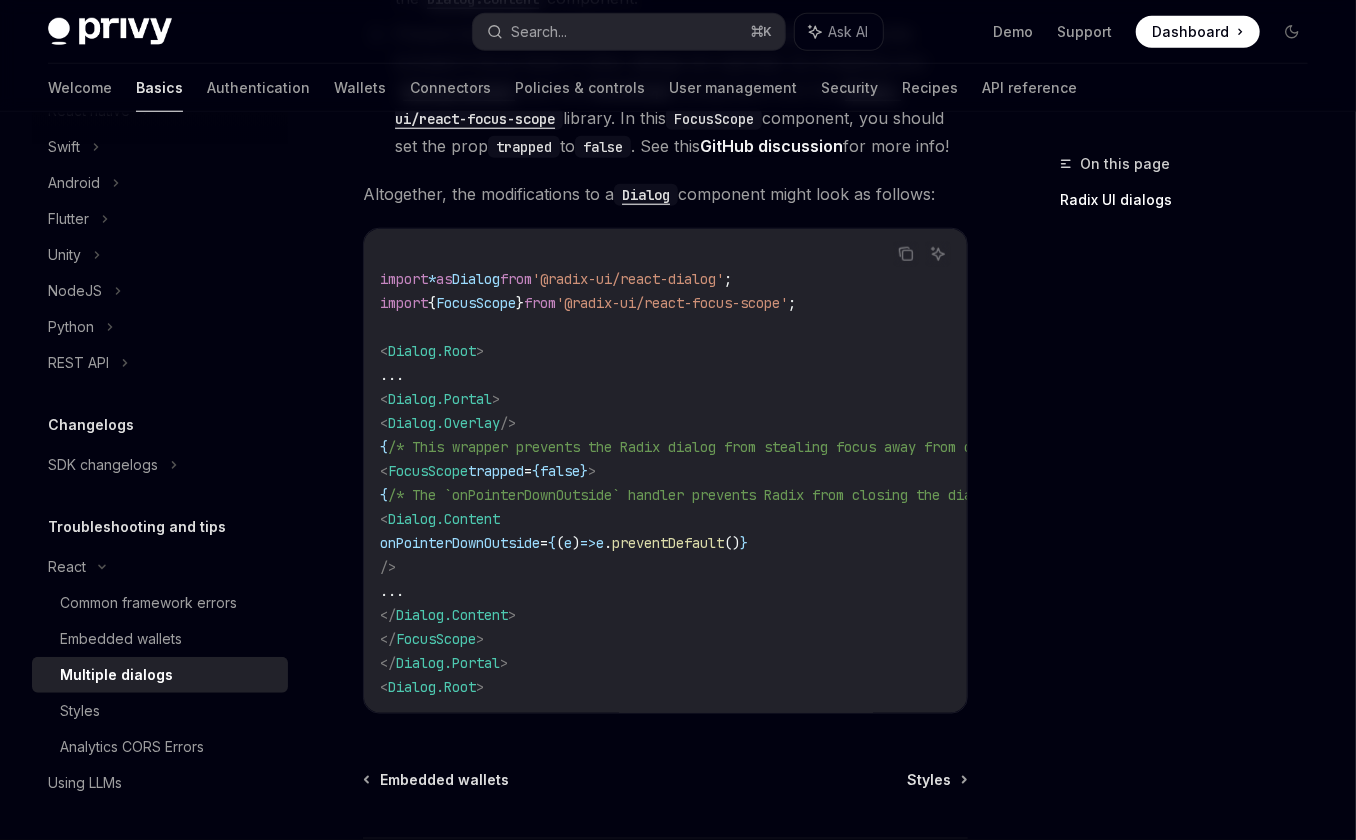 click on "FocusScope" at bounding box center [428, 471] 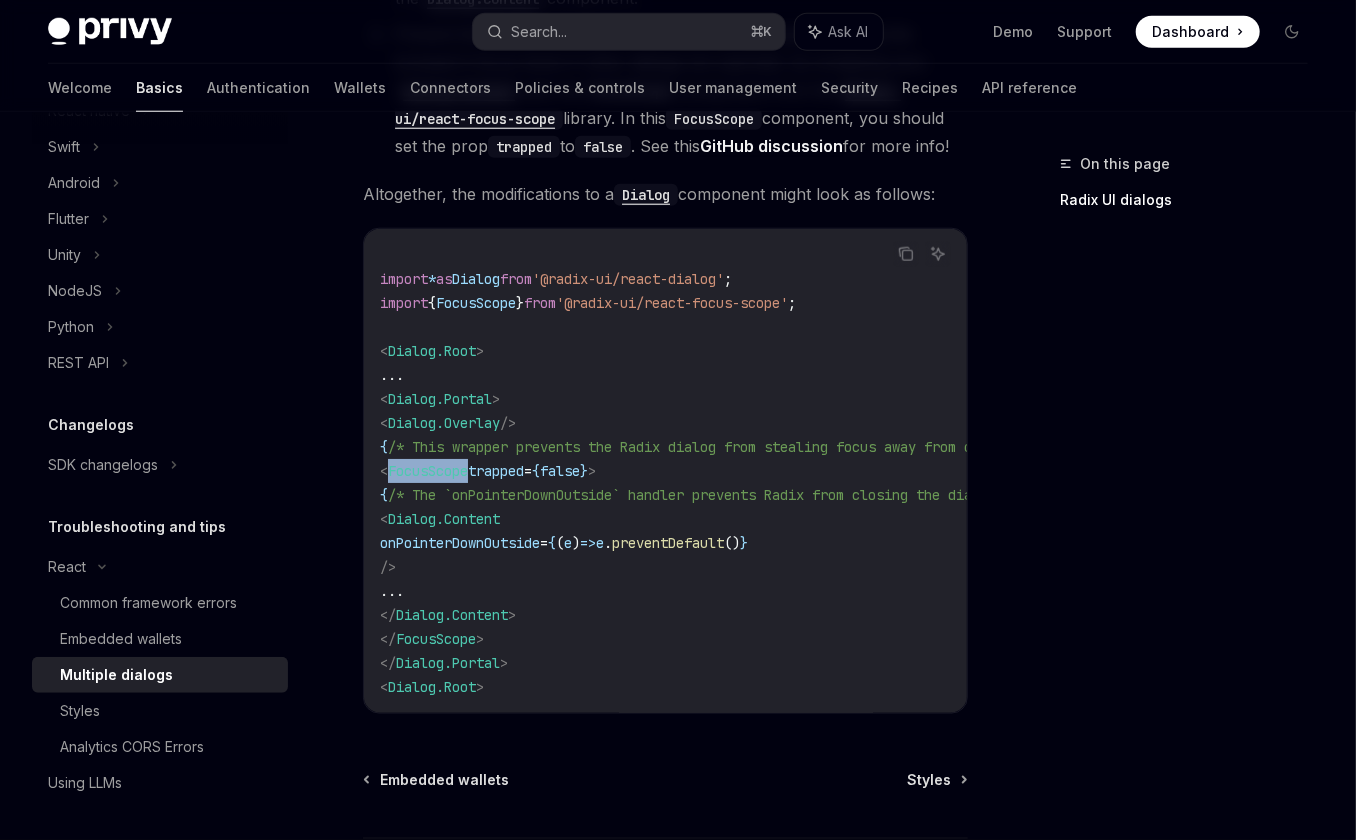 click on "FocusScope" at bounding box center (428, 471) 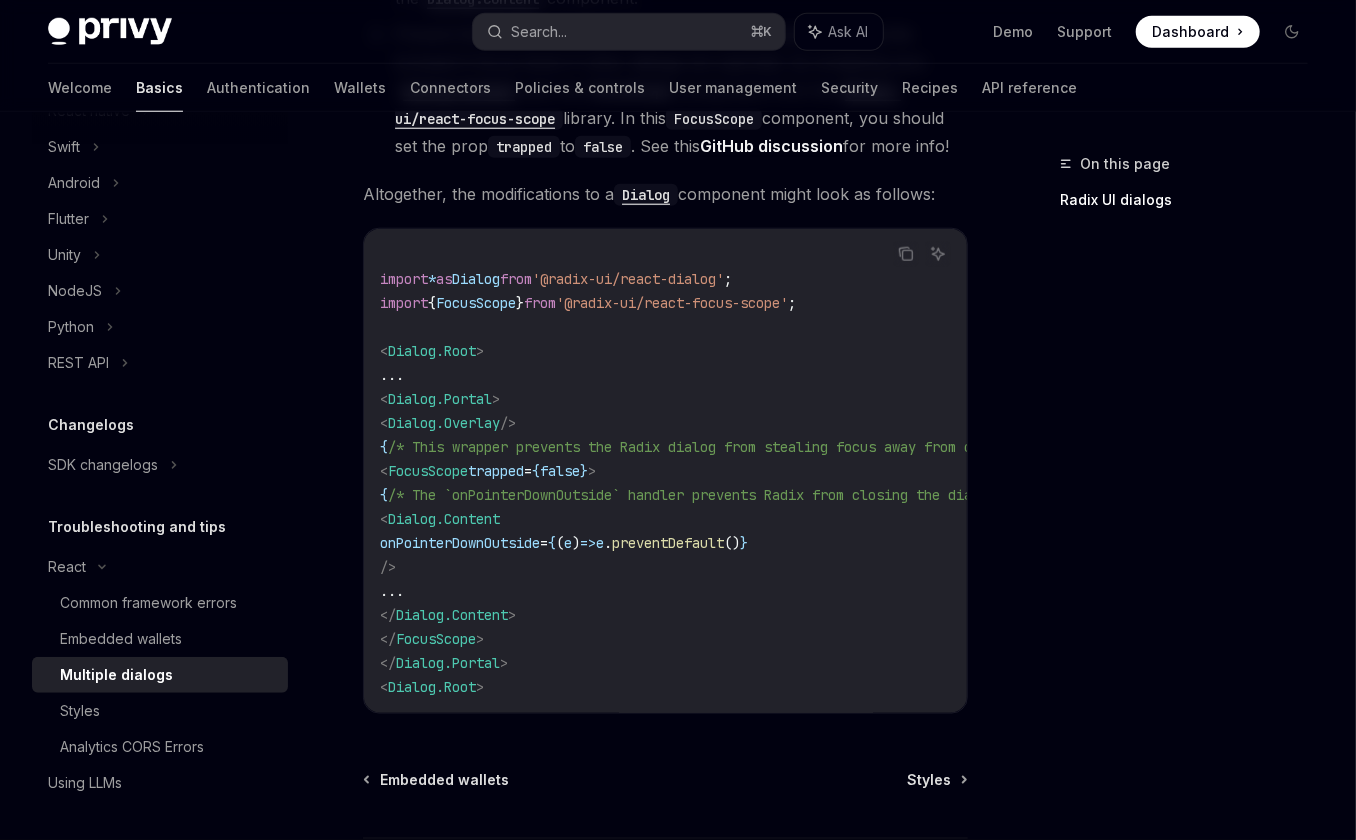 click on "import  *  as  Dialog  from  '@radix-ui/react-dialog' ;
import  { FocusScope }  from  '@radix-ui/react-focus-scope' ;
< Dialog.Root >
...
< Dialog.Portal >
< Dialog.Overlay  />
{ /* This wrapper prevents the Radix dialog from stealing focus away from other dialogs in the page. */ }
< FocusScope  trapped = { false } >
{ /* The `onPointerDownOutside` handler prevents Radix from closing the dialog when the user clicks outside. */ }
< Dialog.Content
onPointerDownOutside = { ( e )  =>  e . preventDefault () }
/>
...
</ Dialog.Content >
</ FocusScope >
</ Dialog.Portal >
< Dialog.Root >" at bounding box center [848, 471] 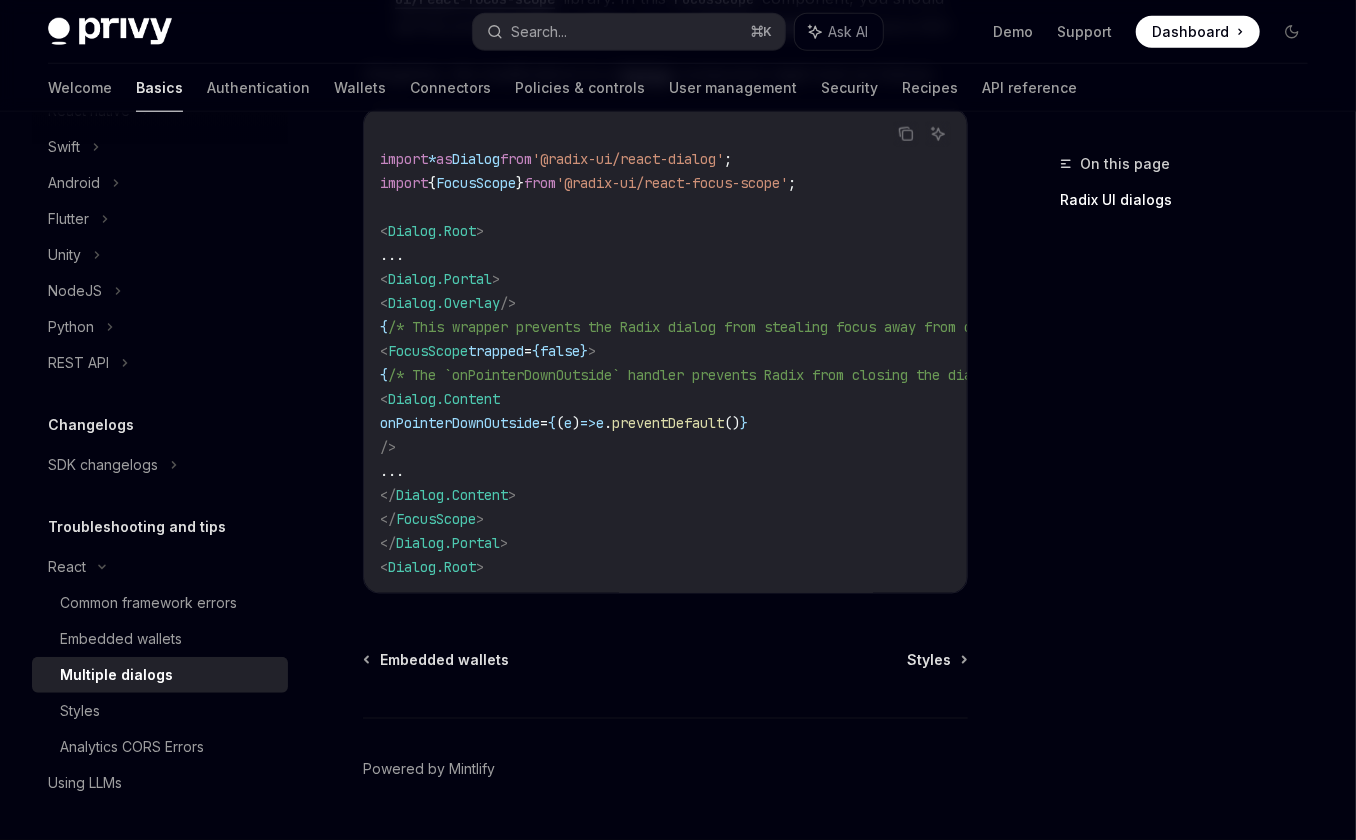 scroll, scrollTop: 1132, scrollLeft: 0, axis: vertical 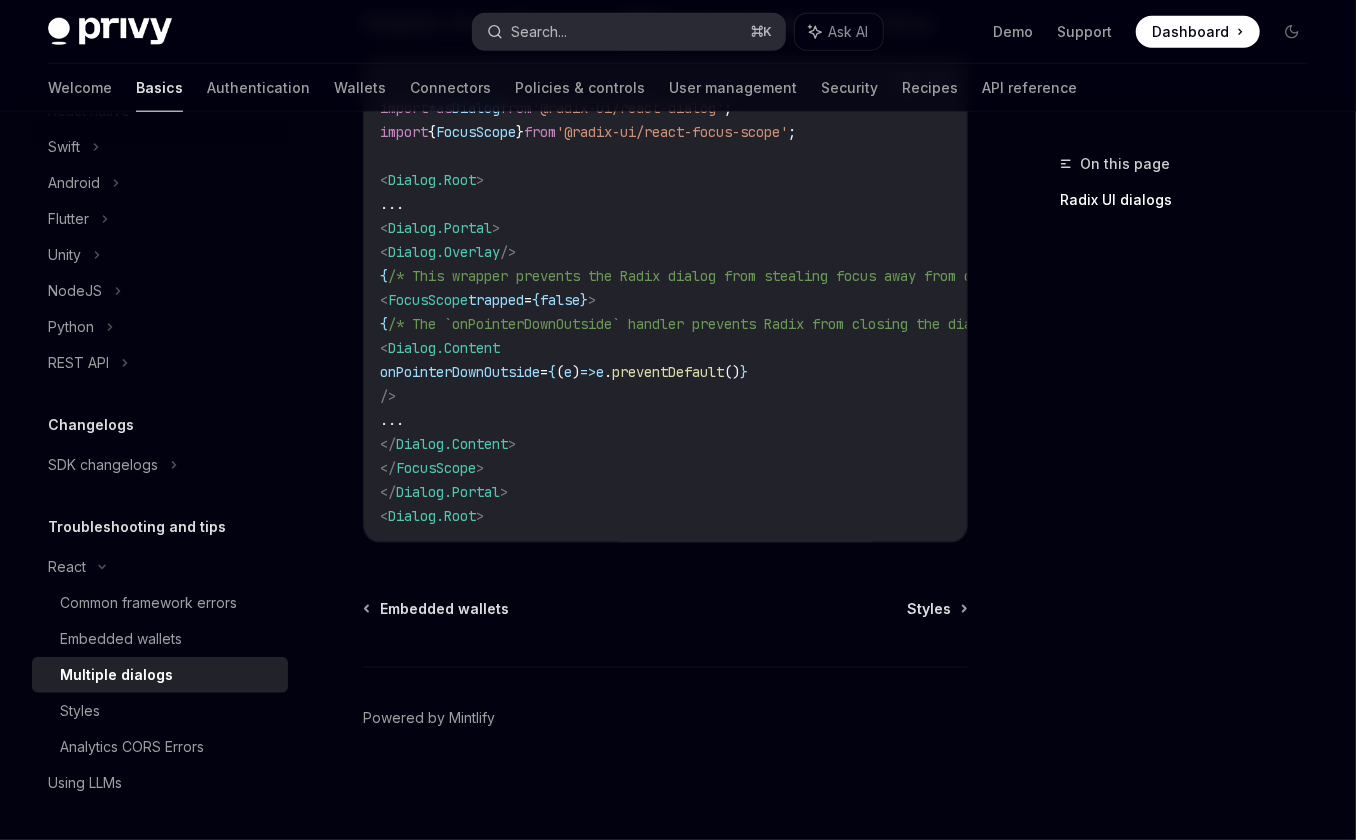click on "Search... ⌘ K" at bounding box center [628, 32] 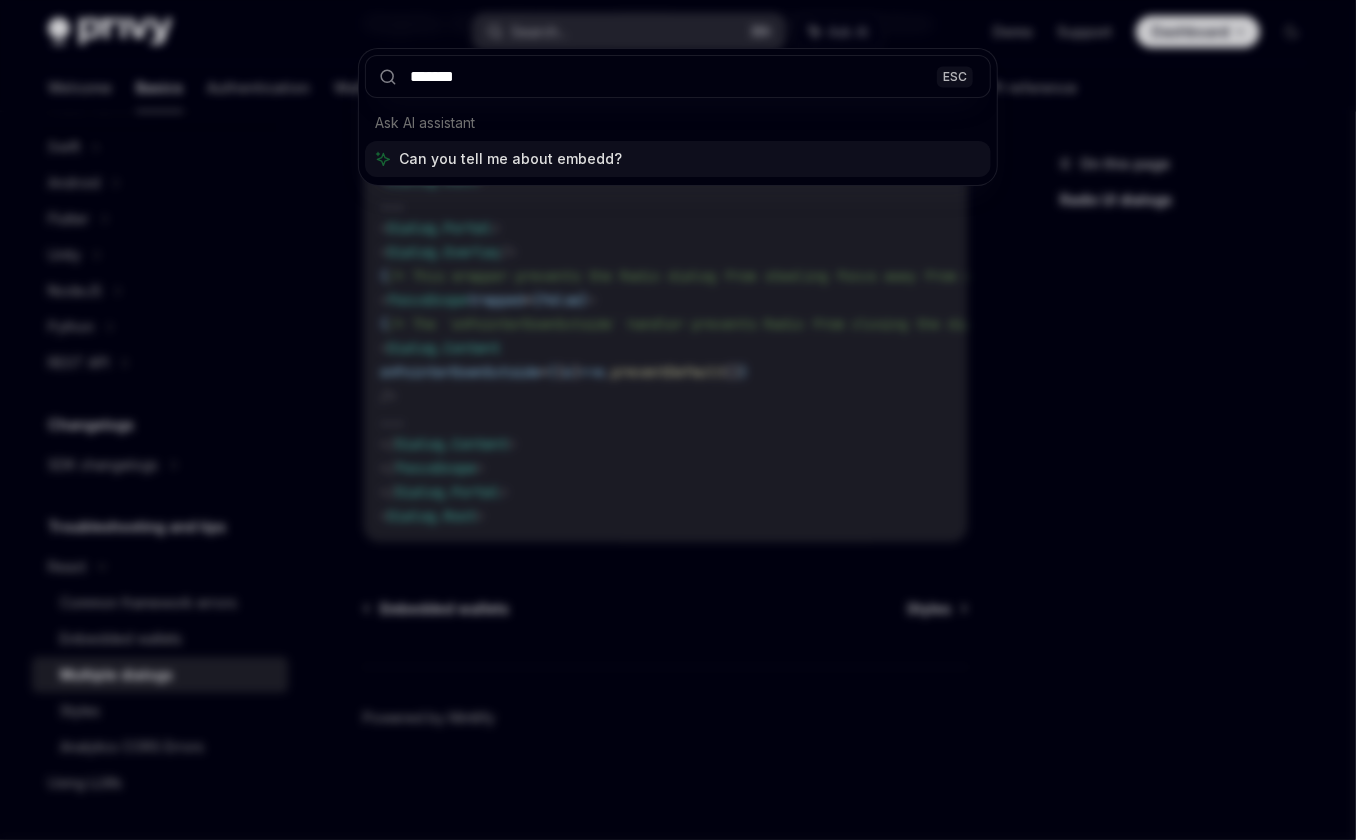 type on "********" 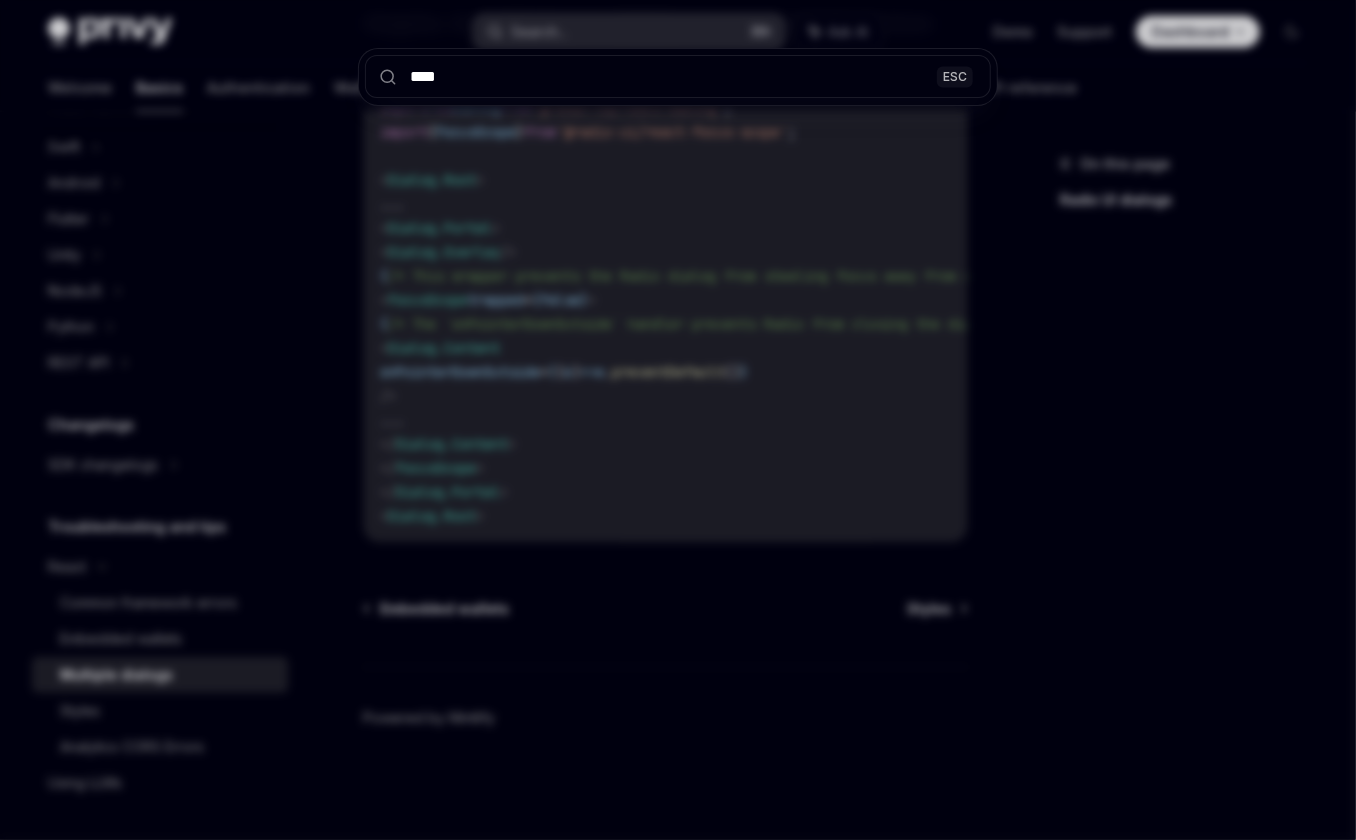 type on "*****" 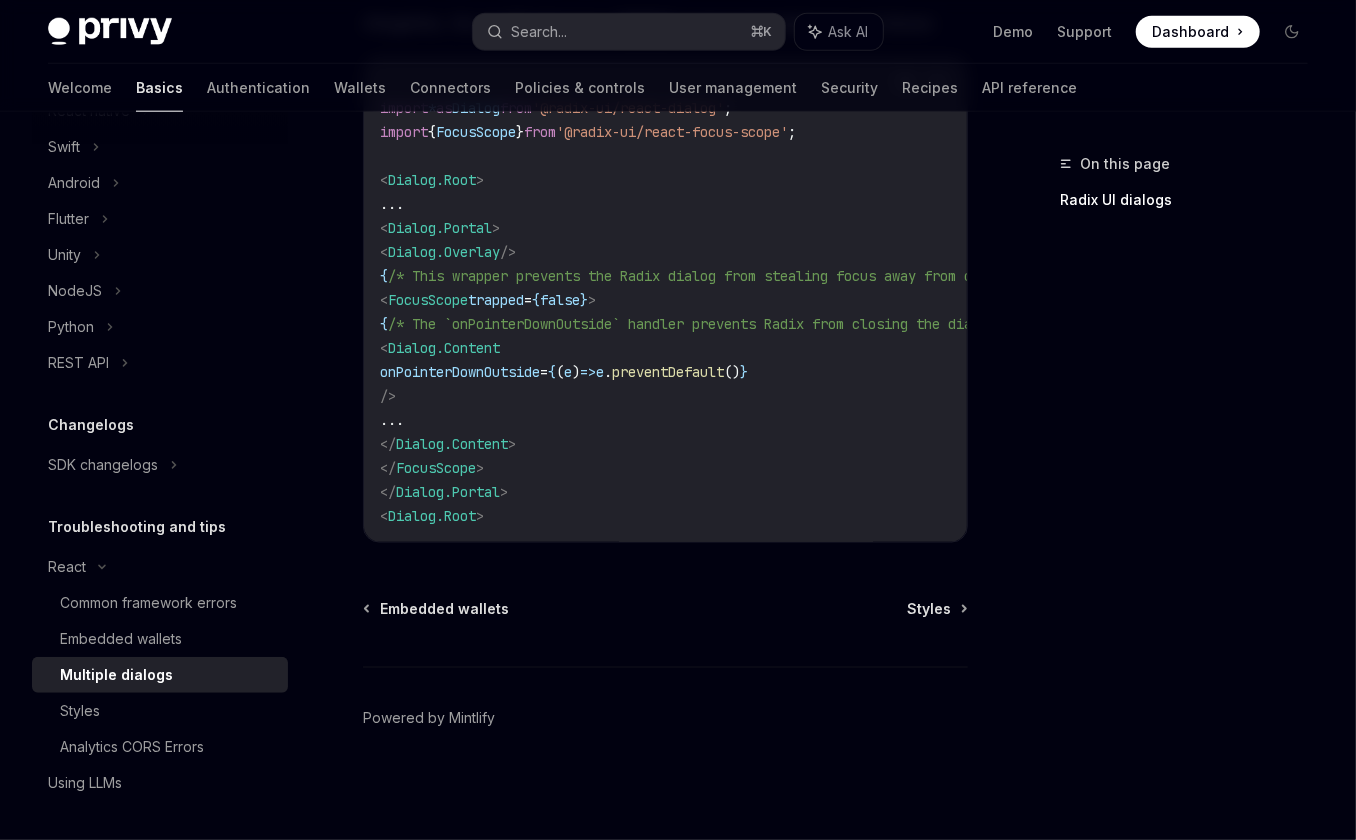 scroll, scrollTop: 111, scrollLeft: 0, axis: vertical 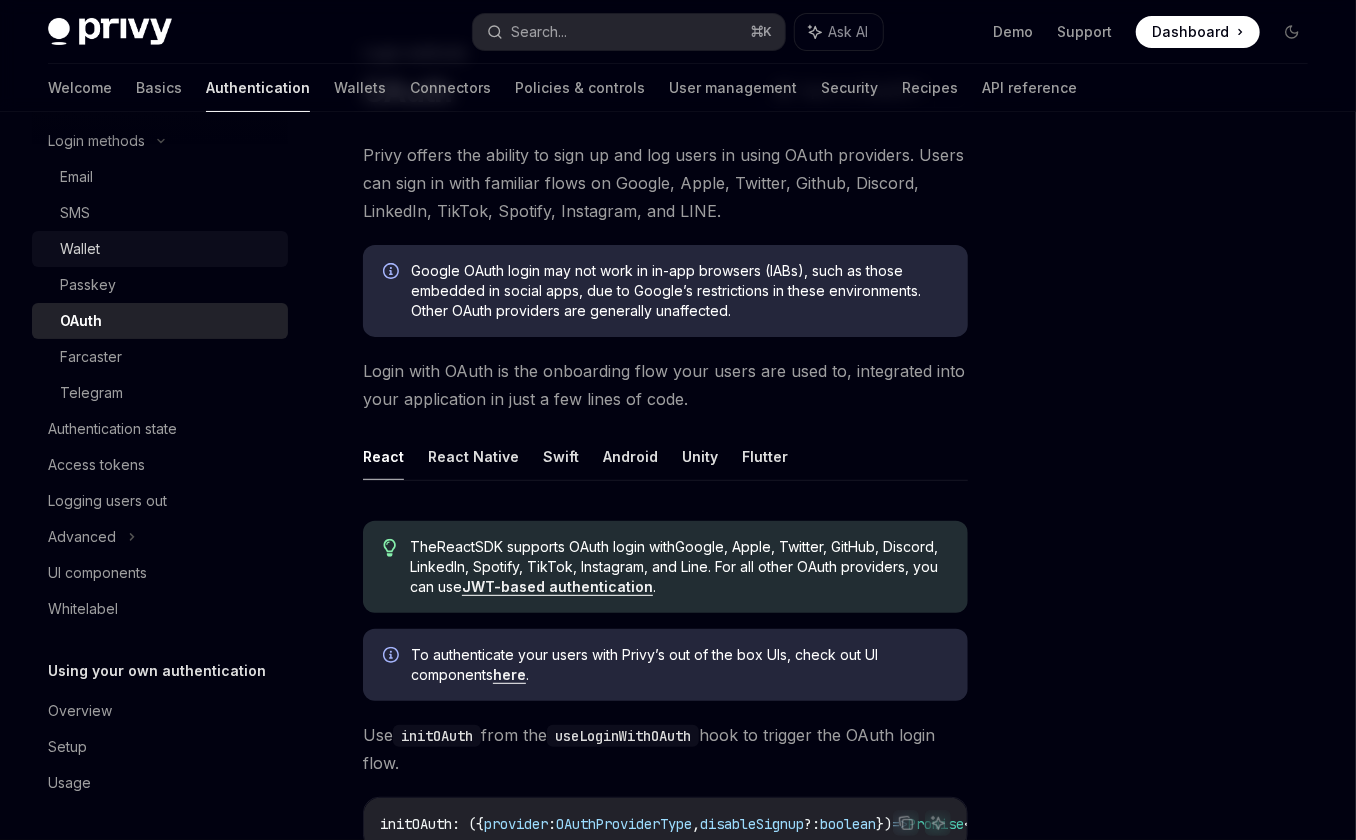 type on "*" 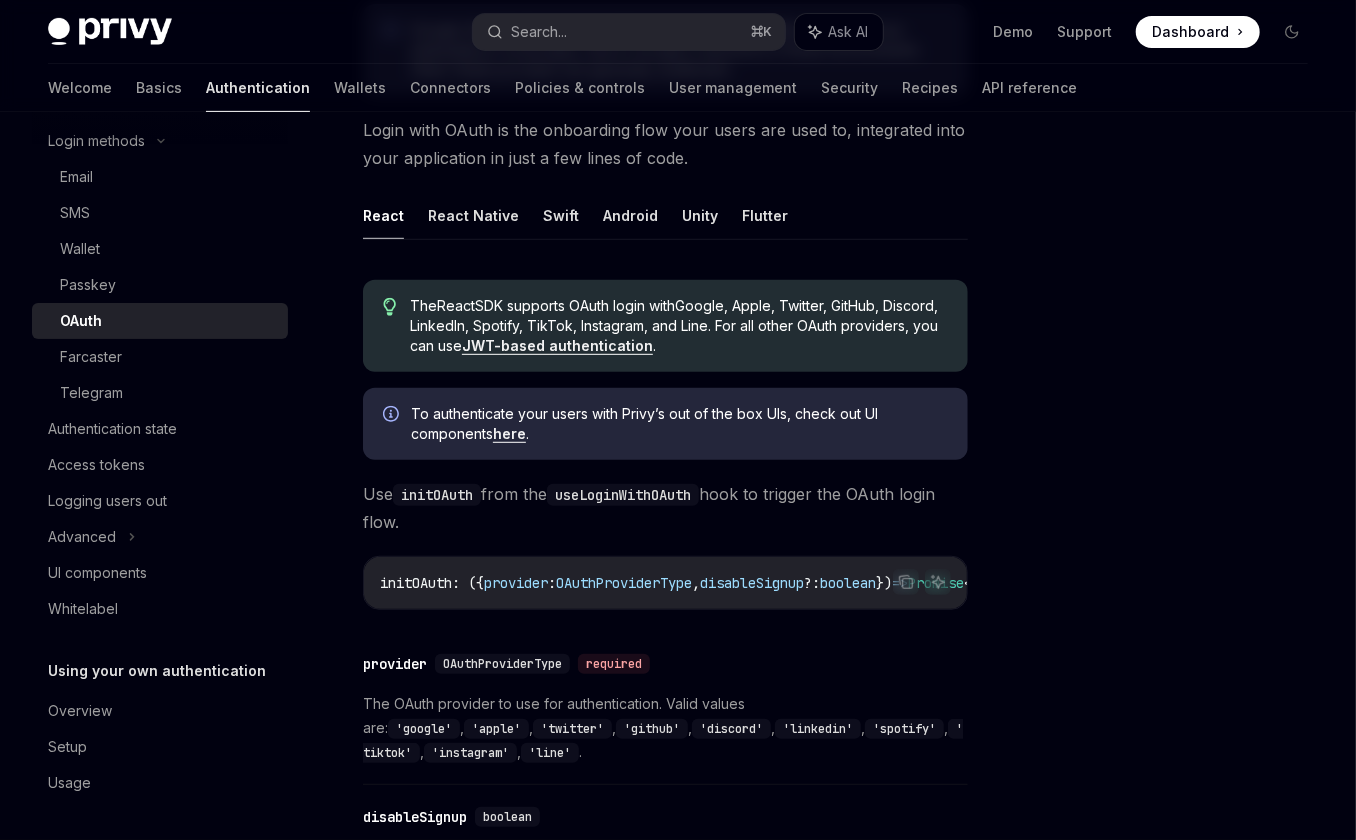 scroll, scrollTop: 341, scrollLeft: 0, axis: vertical 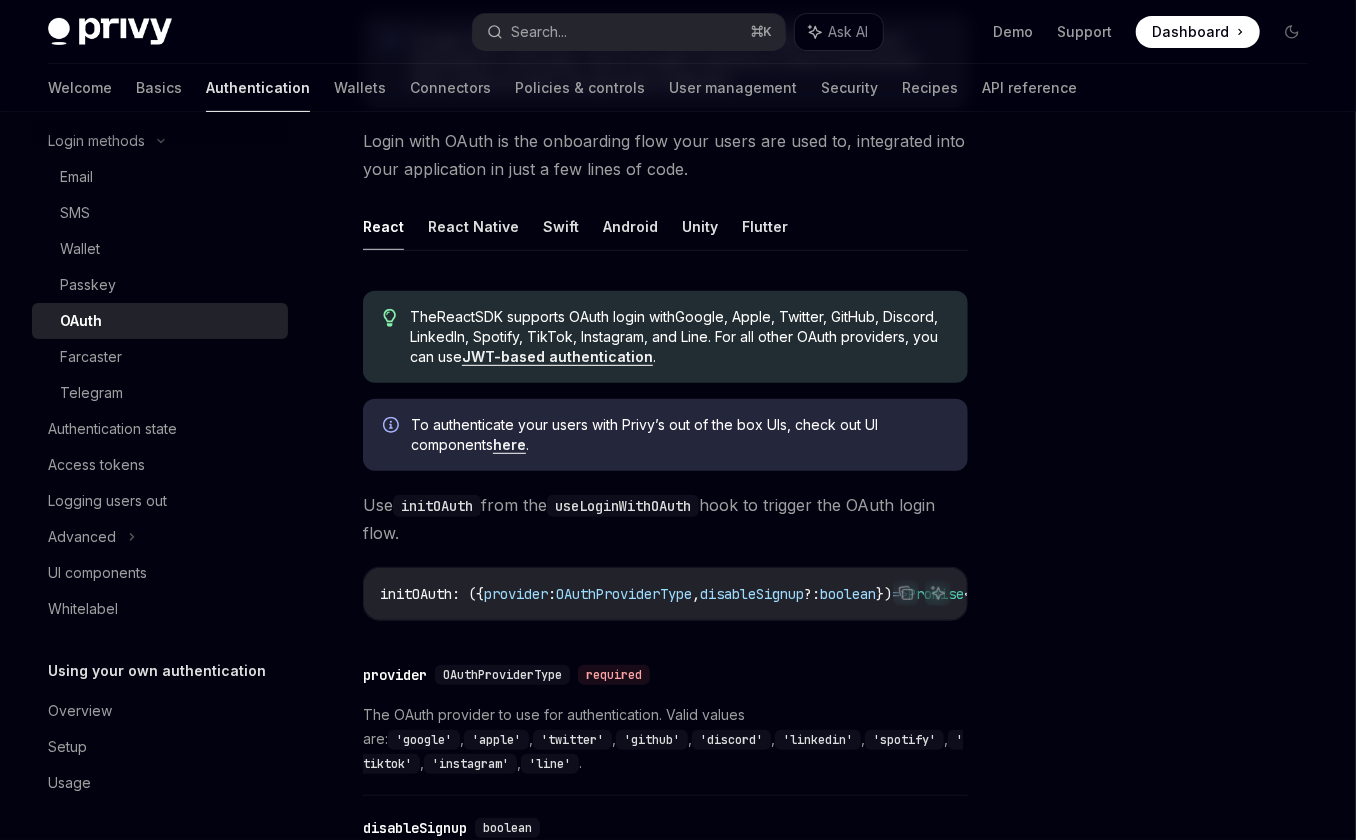 click on "The  React  SDK supports OAuth login with  Google, Apple, Twitter, GitHub, Discord, LinkedIn, Spotify, TikTok, Instagram, and Line . For all other OAuth providers, you can
use  JWT-based authentication ." at bounding box center (679, 337) 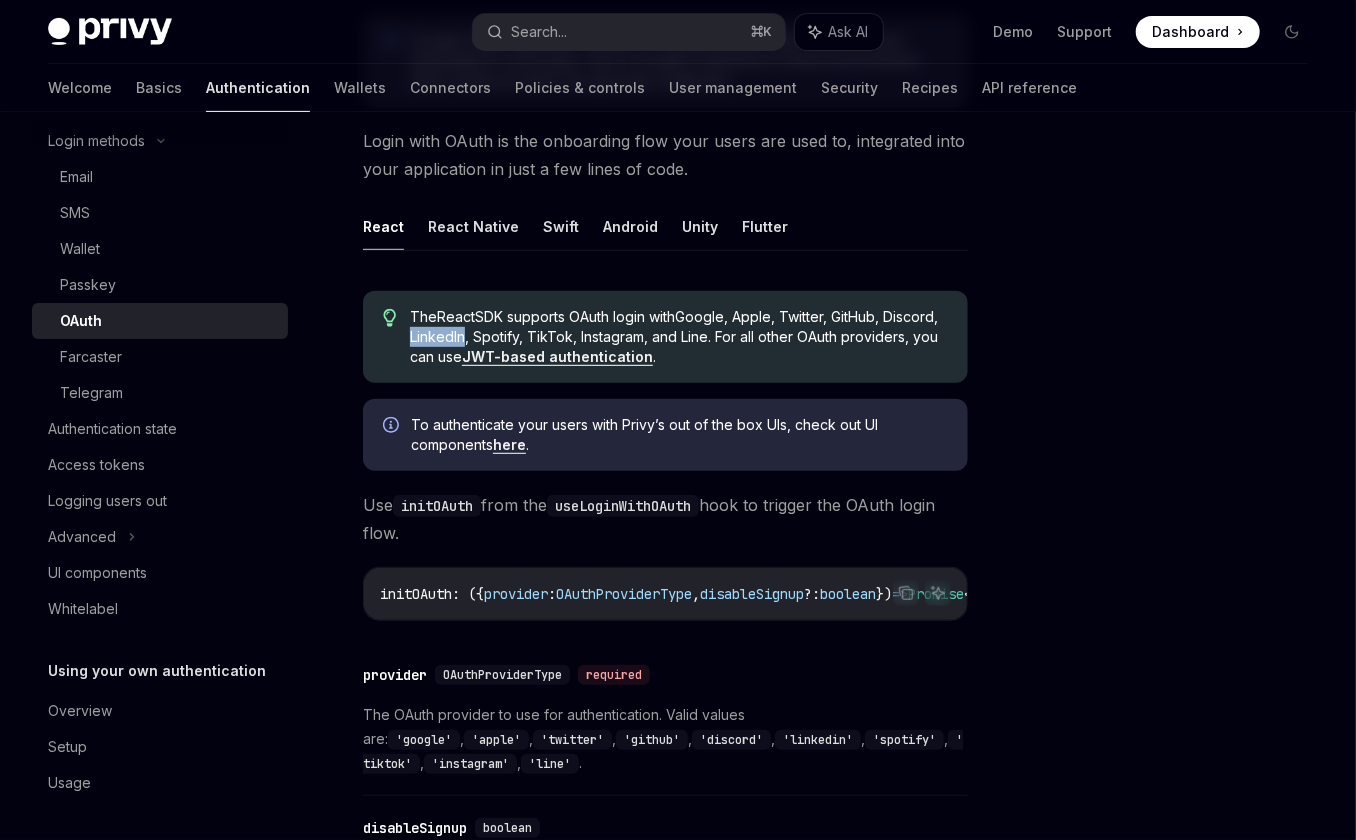 click on "The  React  SDK supports OAuth login with  Google, Apple, Twitter, GitHub, Discord, LinkedIn, Spotify, TikTok, Instagram, and Line . For all other OAuth providers, you can
use  JWT-based authentication ." at bounding box center (679, 337) 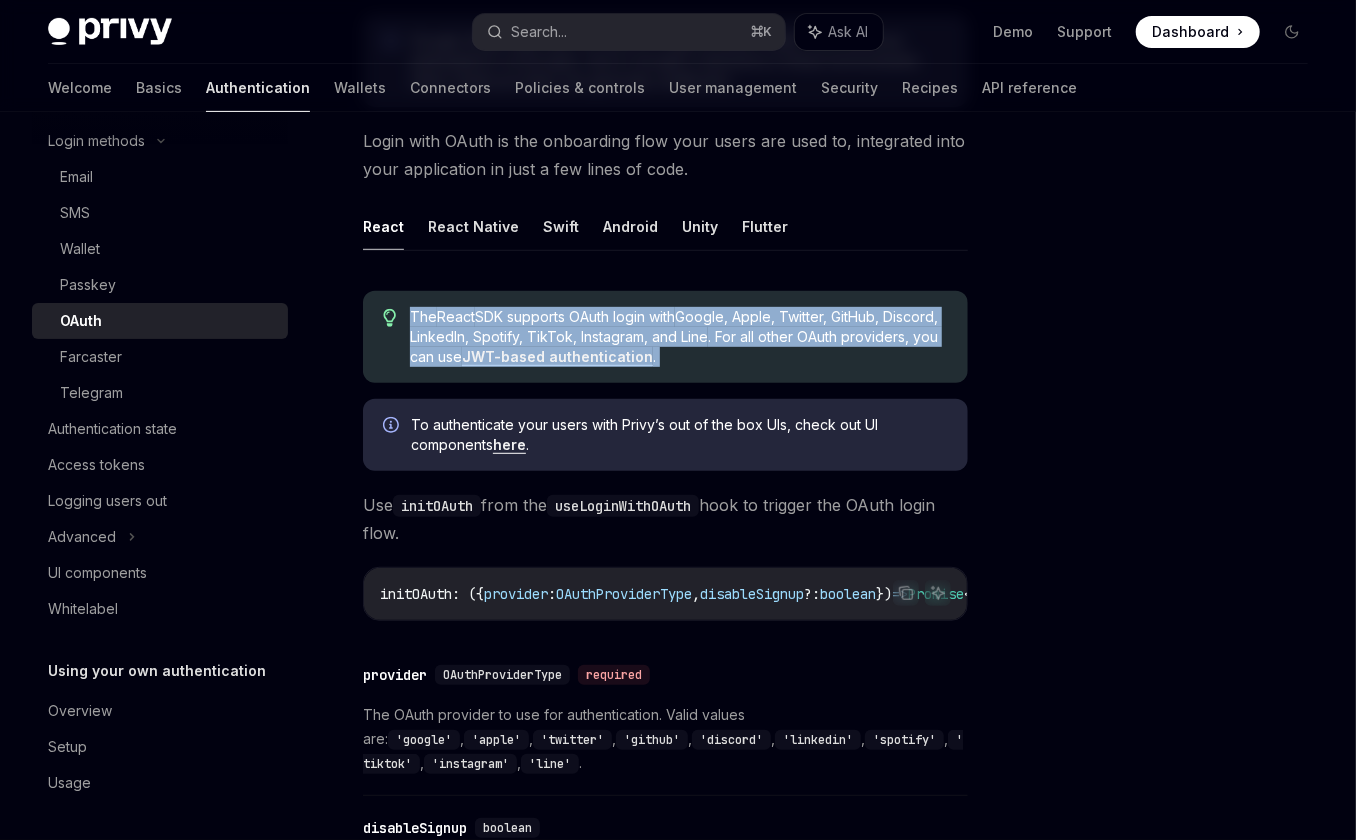 click on "The  React  SDK supports OAuth login with  Google, Apple, Twitter, GitHub, Discord, LinkedIn, Spotify, TikTok, Instagram, and Line . For all other OAuth providers, you can
use  JWT-based authentication ." at bounding box center [679, 337] 